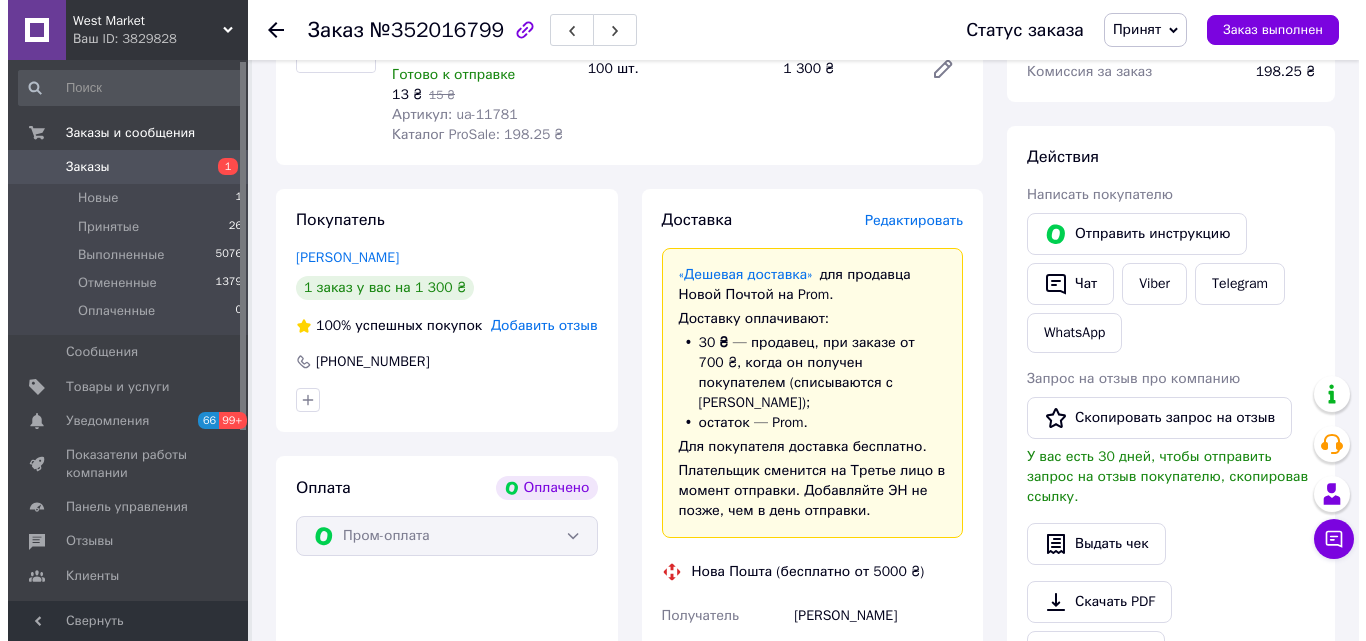 scroll, scrollTop: 600, scrollLeft: 0, axis: vertical 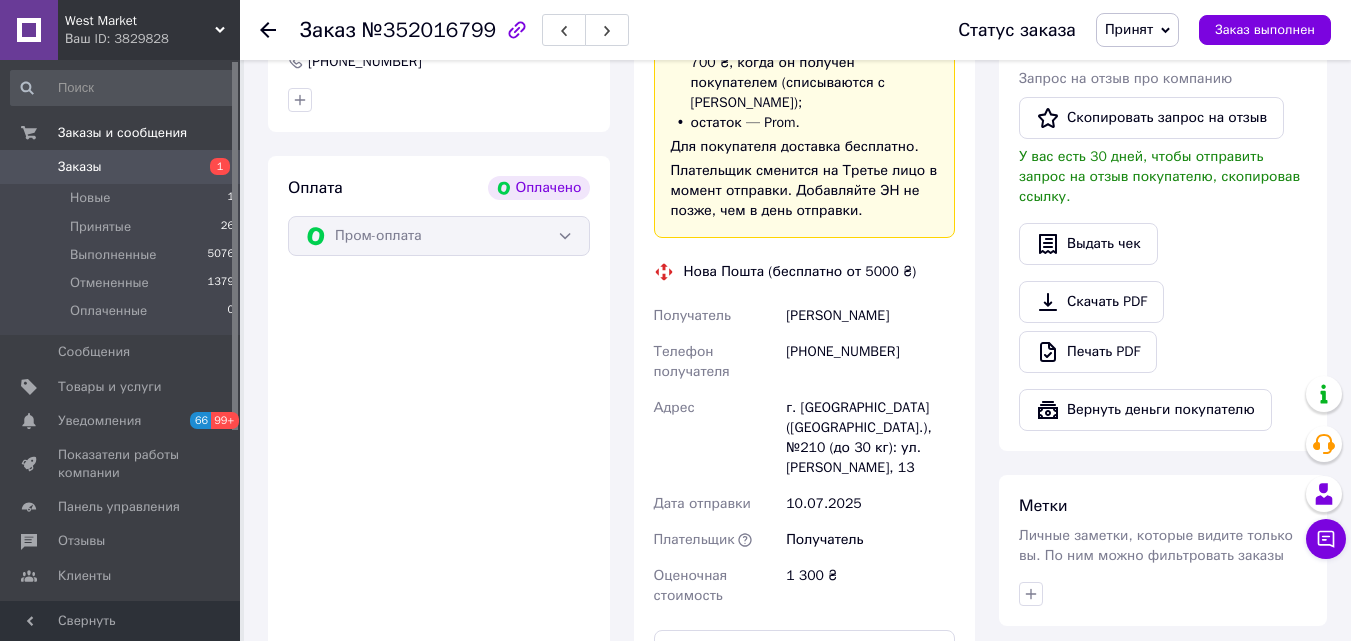 click on "Редактировать" at bounding box center (906, -80) 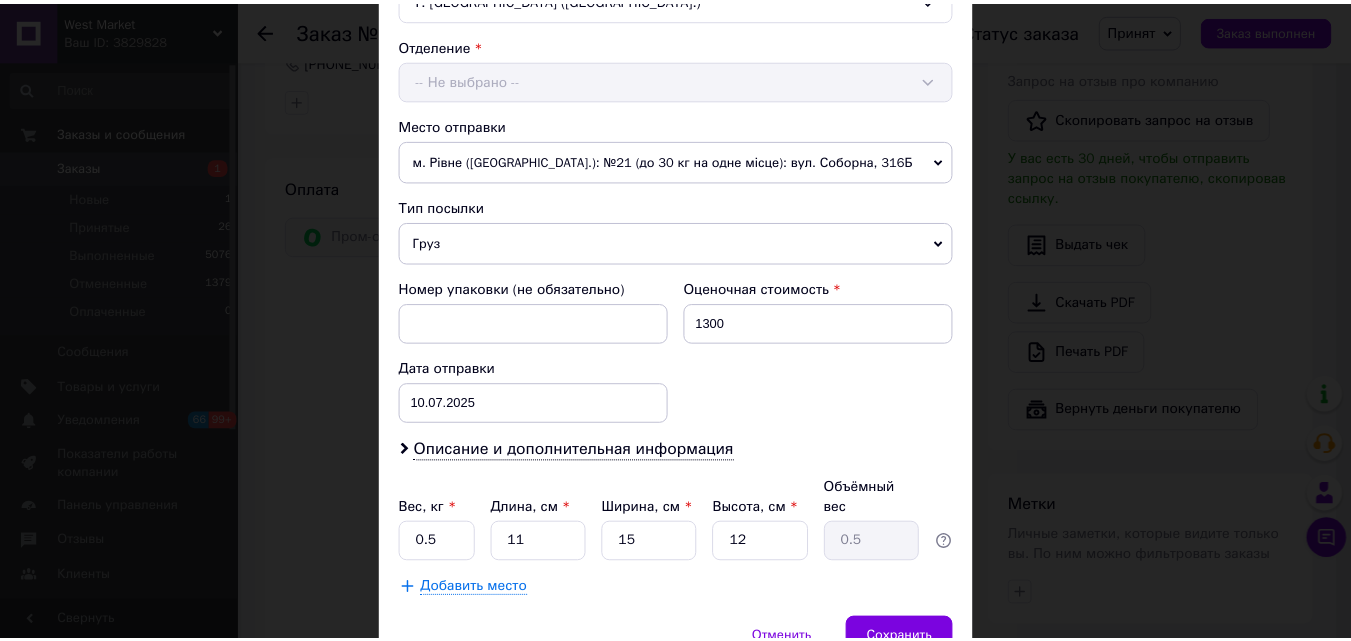 scroll, scrollTop: 983, scrollLeft: 0, axis: vertical 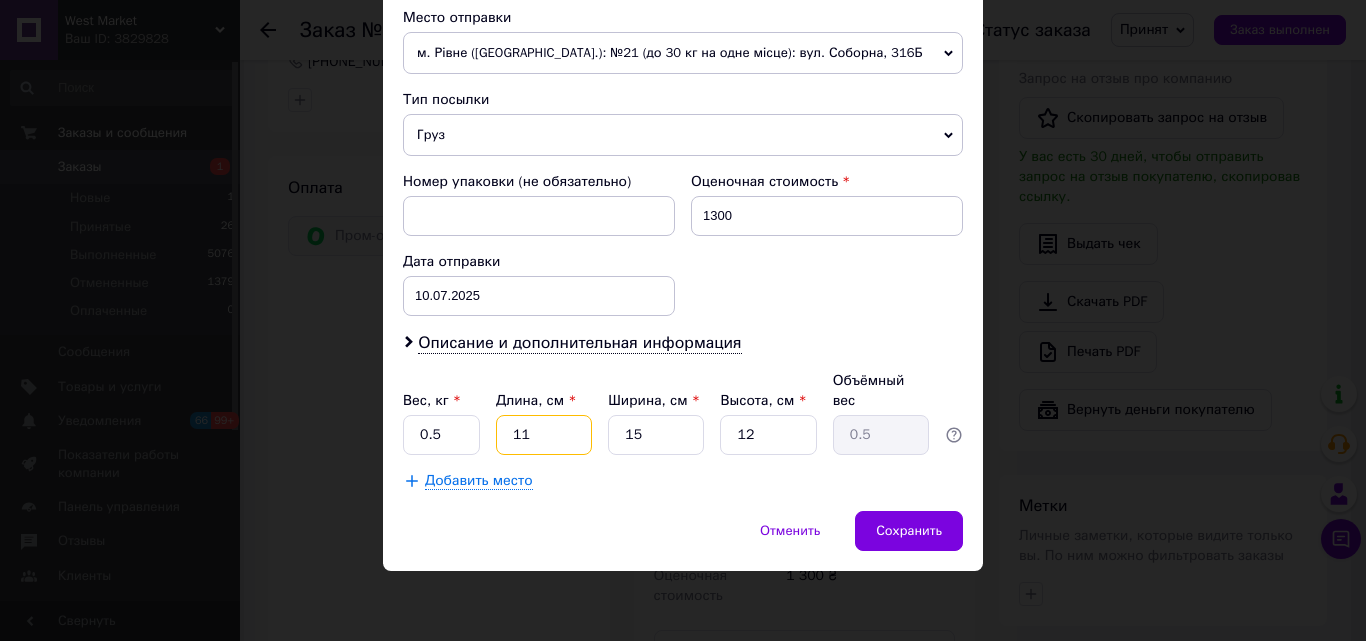 click on "11" at bounding box center (544, 435) 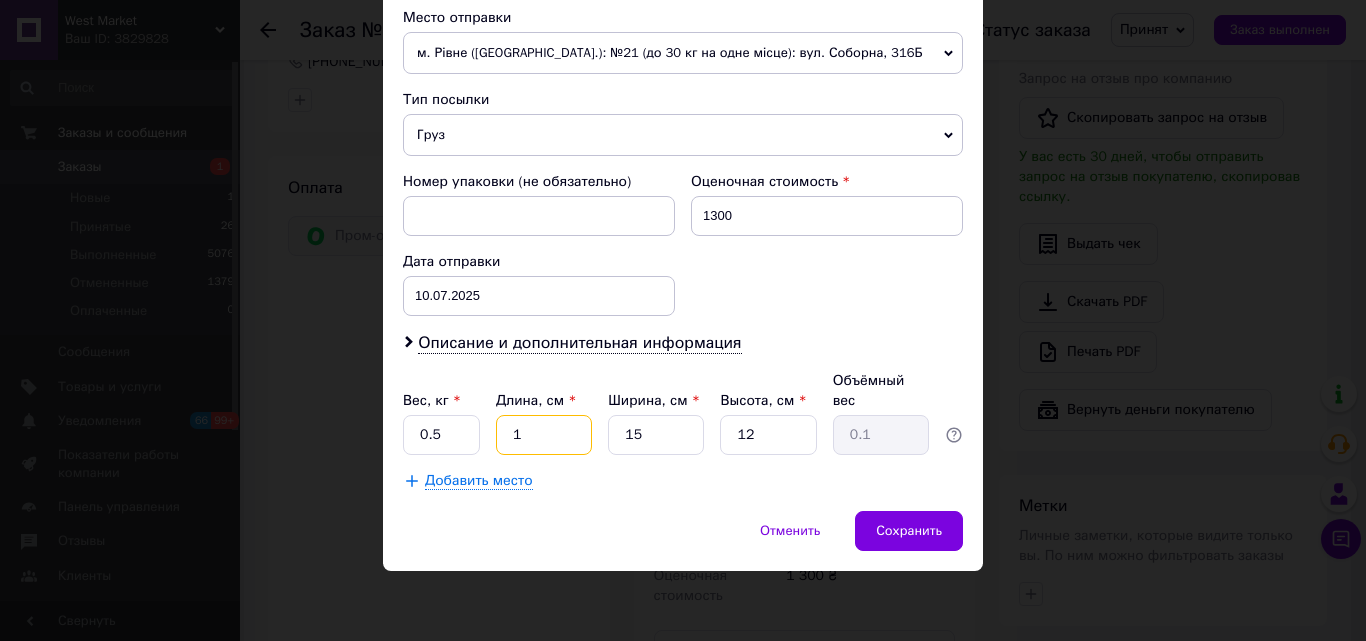 type on "1" 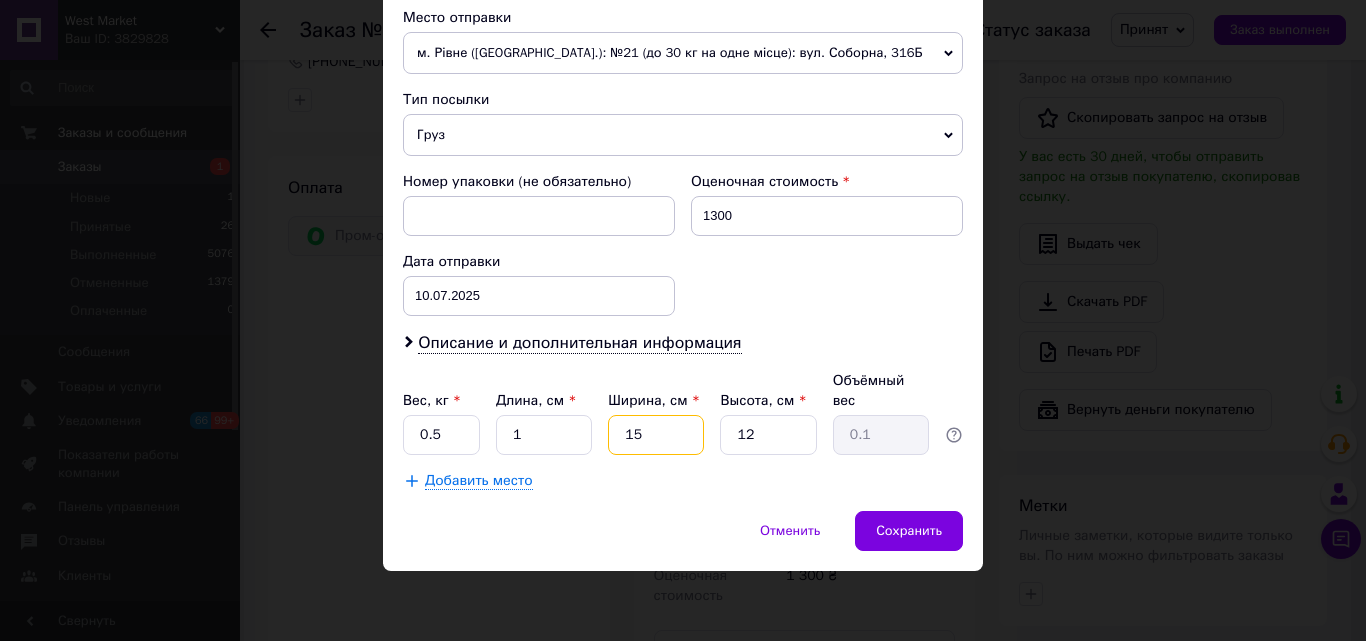 click on "15" at bounding box center (656, 435) 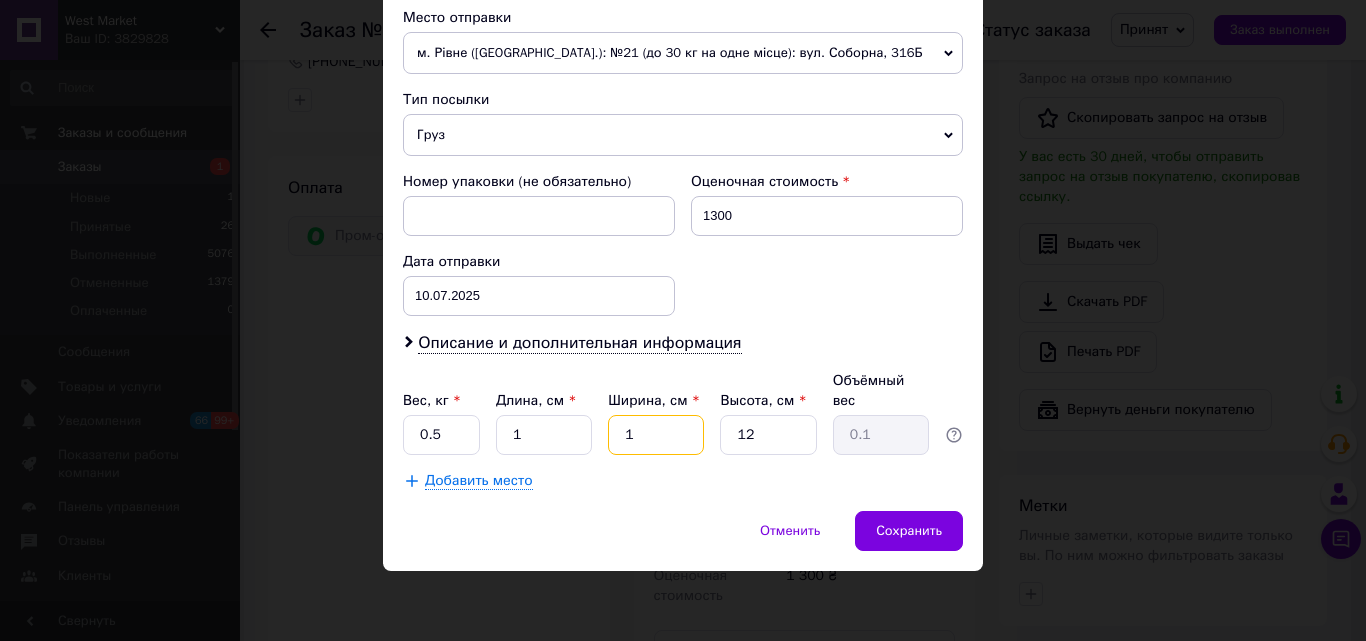 type on "1" 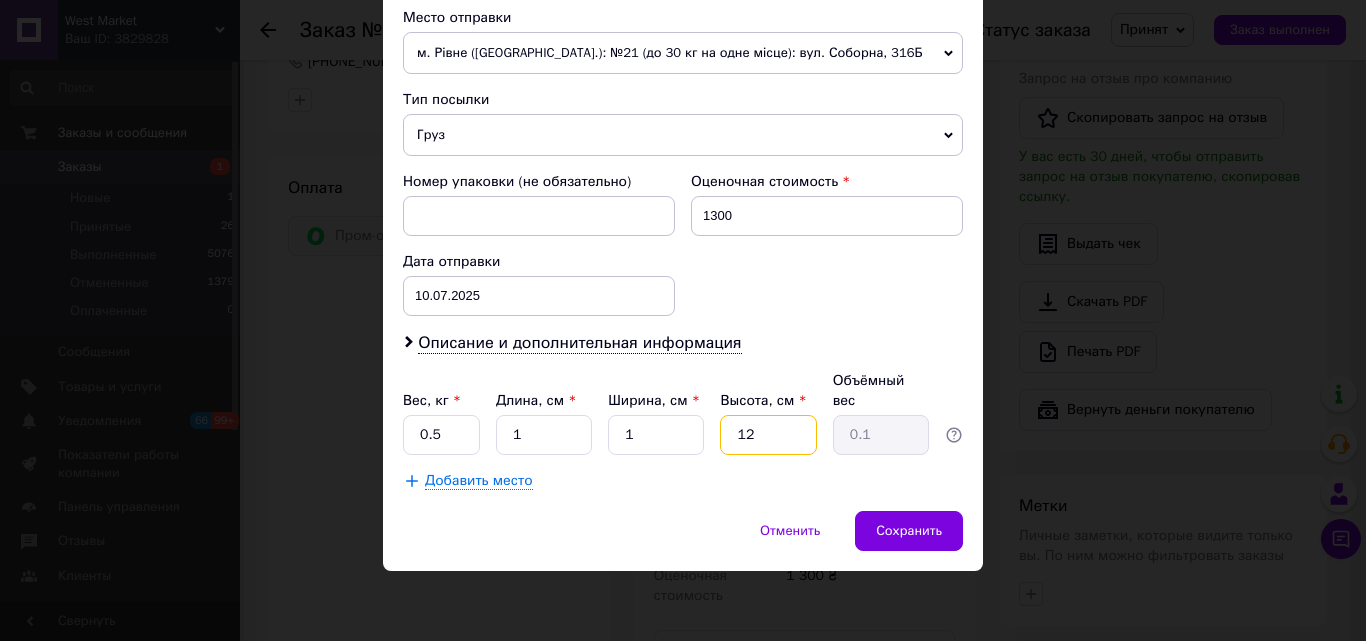 click on "12" at bounding box center (768, 435) 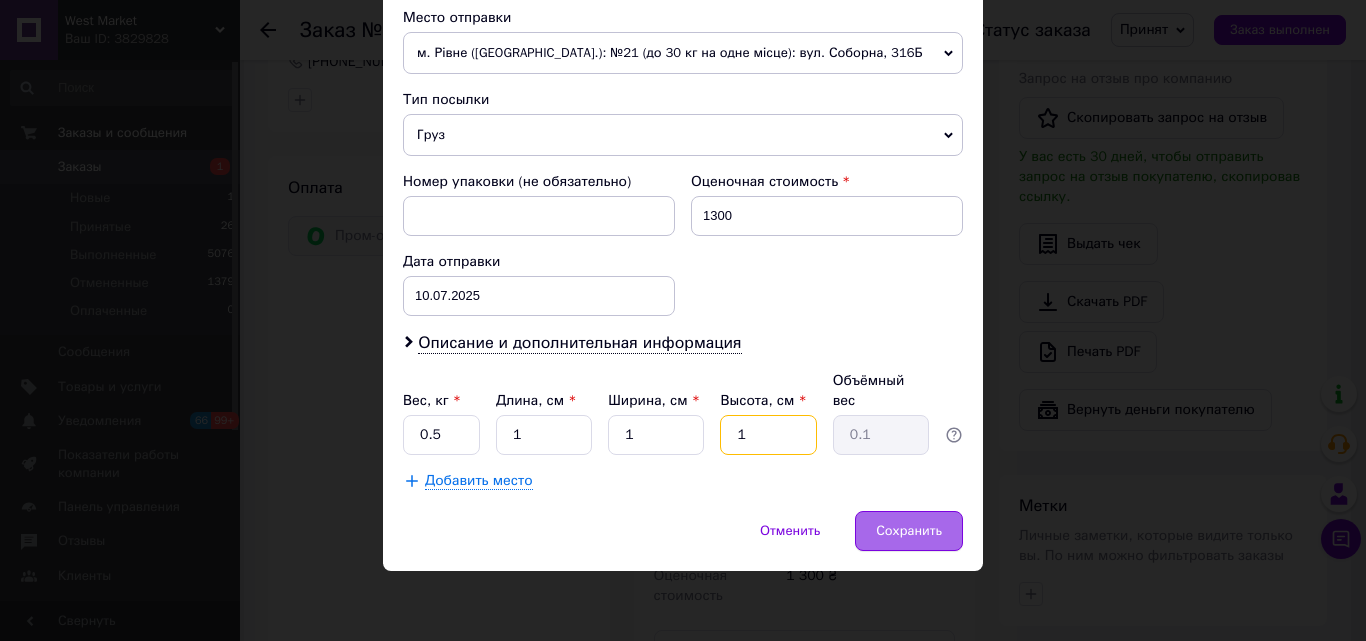 type on "1" 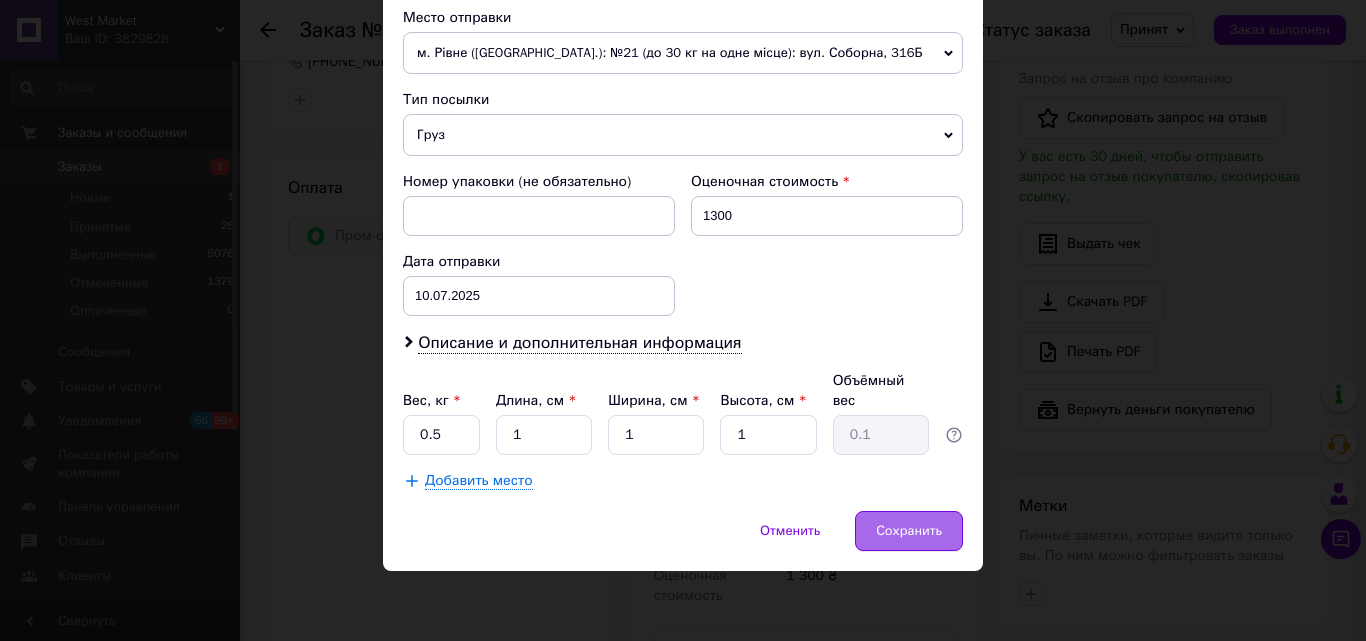 click on "Сохранить" at bounding box center (909, 531) 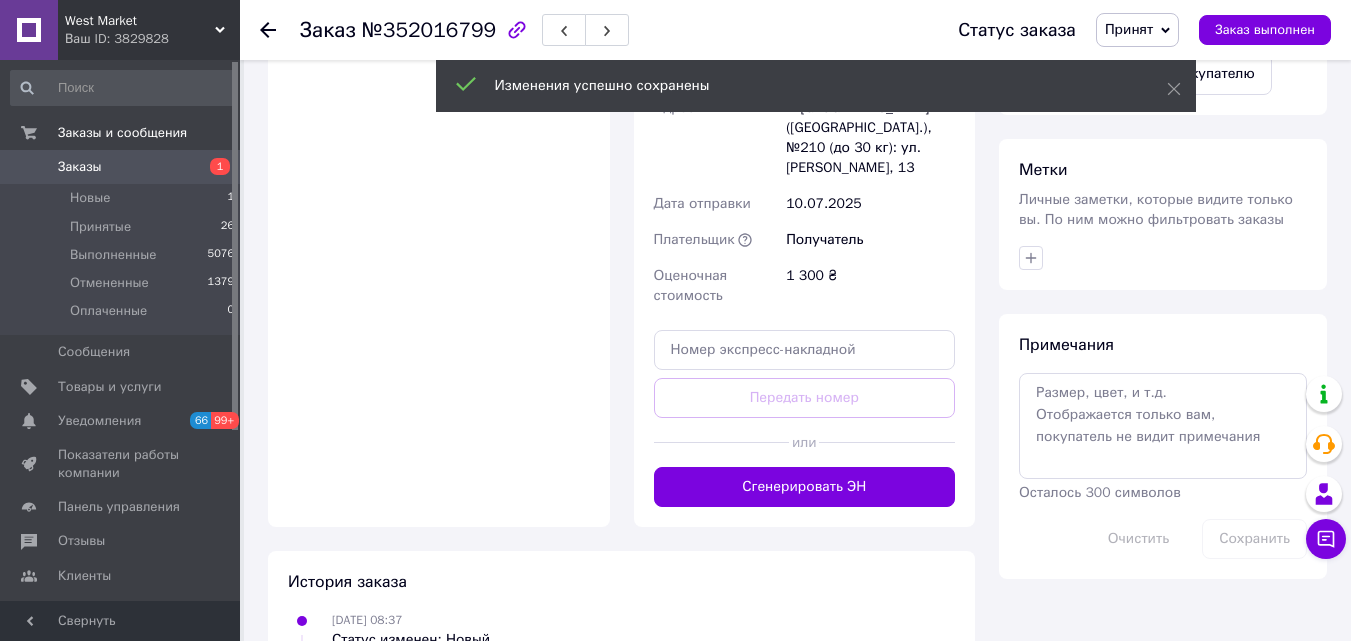 scroll, scrollTop: 1051, scrollLeft: 0, axis: vertical 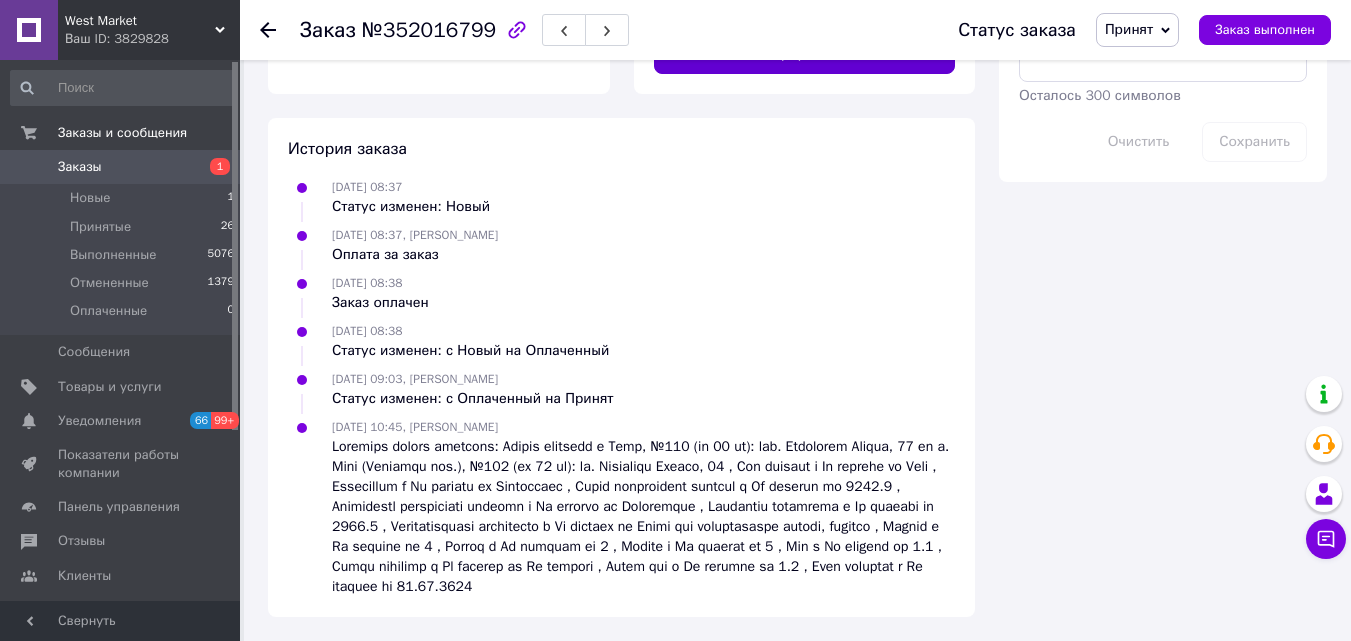 click on "Сгенерировать ЭН" at bounding box center [805, 54] 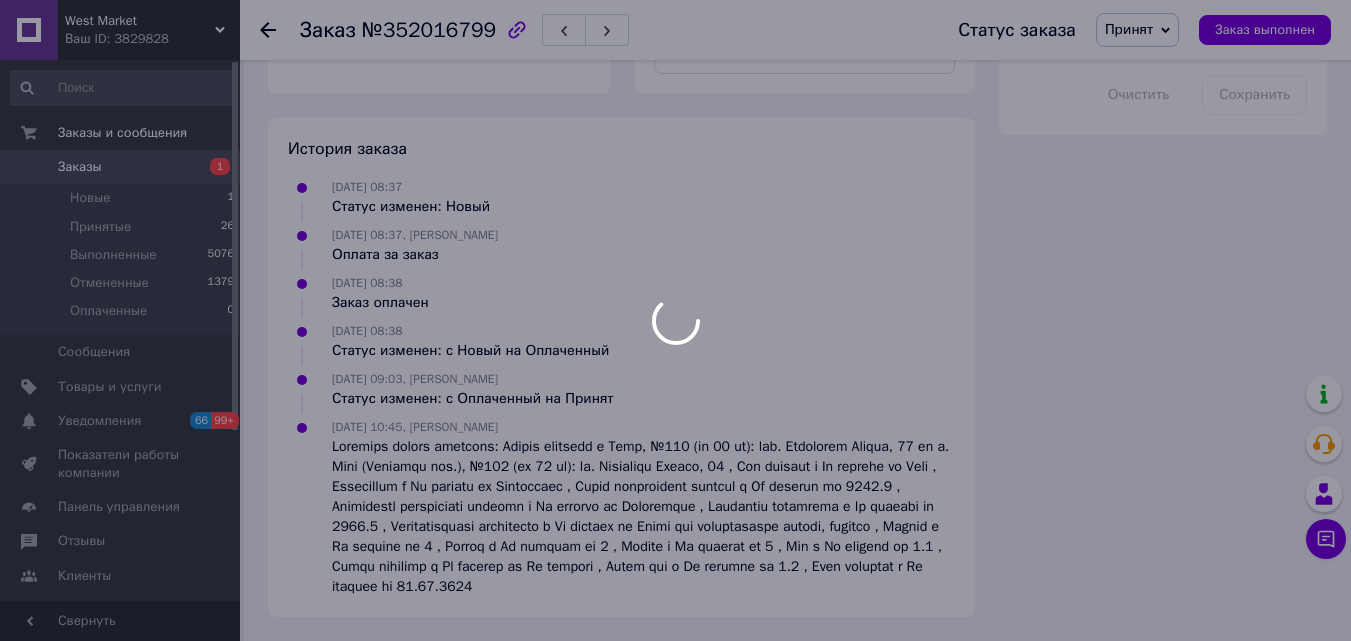 scroll, scrollTop: 1300, scrollLeft: 0, axis: vertical 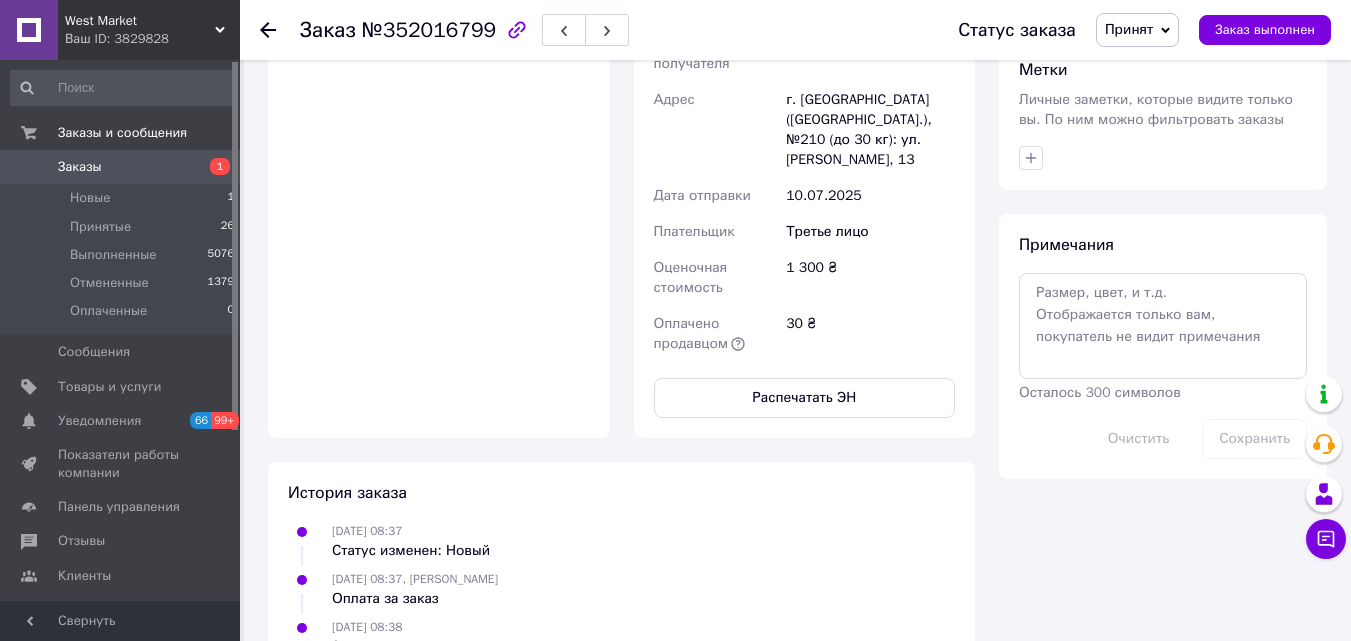 drag, startPoint x: 778, startPoint y: 412, endPoint x: 891, endPoint y: 417, distance: 113.110565 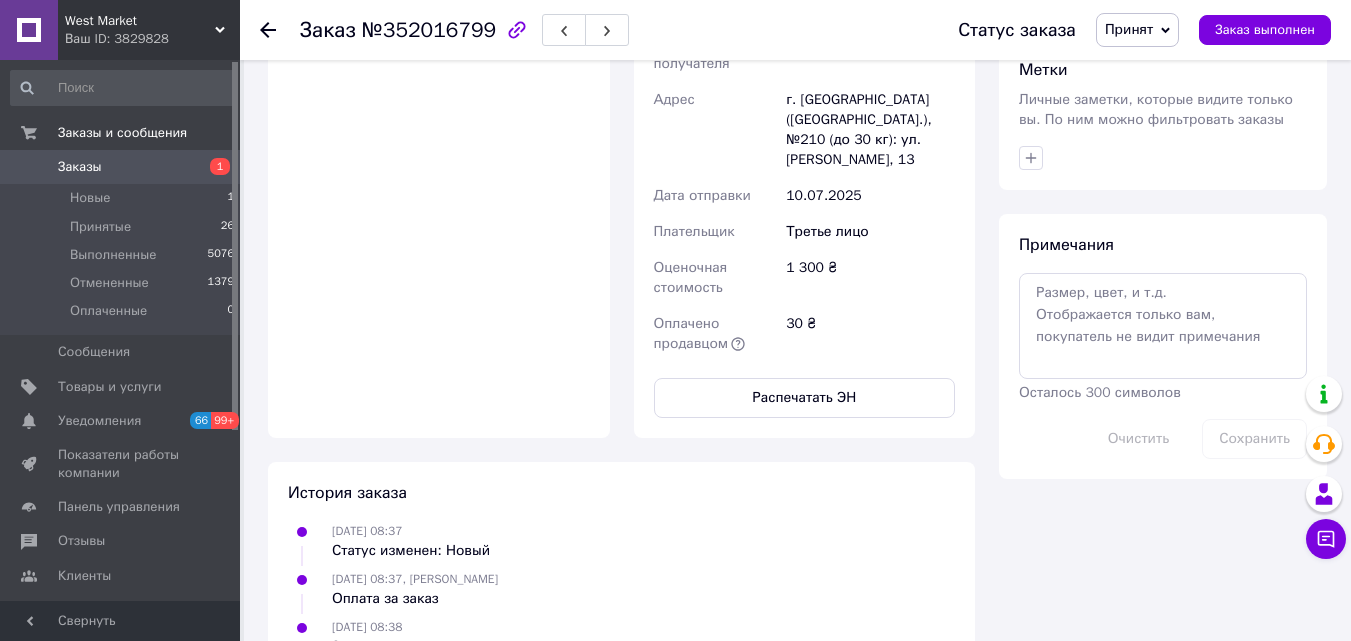 copy on "20451202895952" 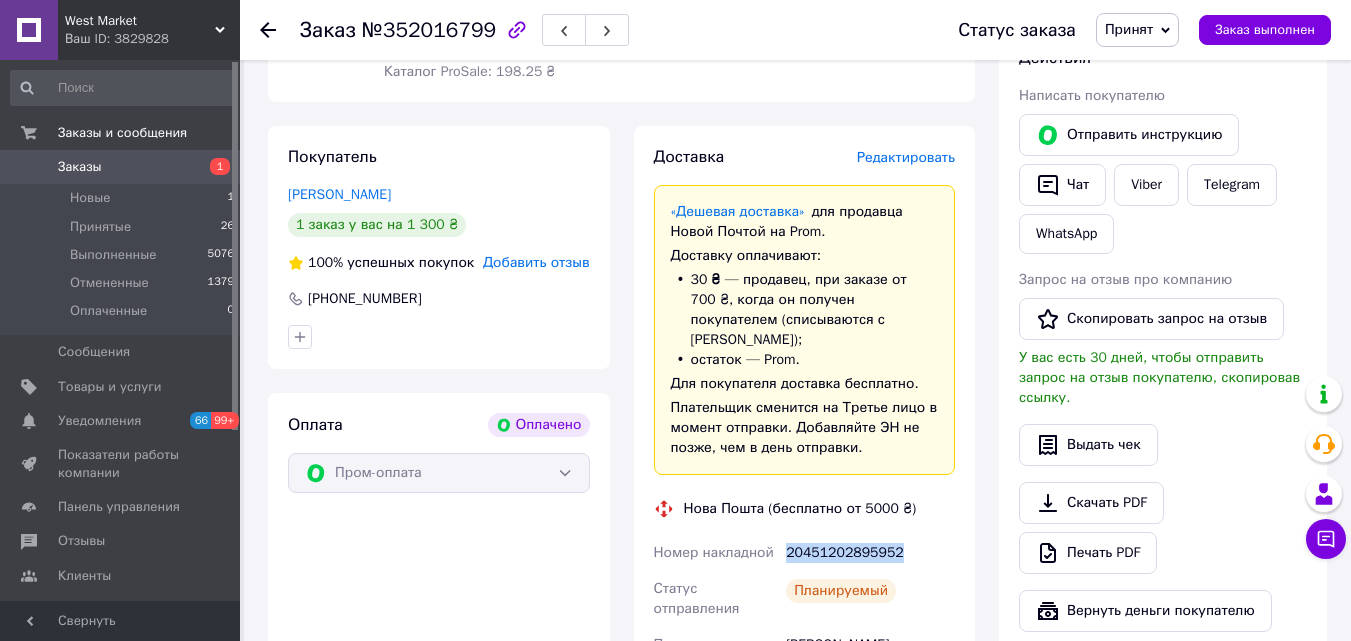 scroll, scrollTop: 200, scrollLeft: 0, axis: vertical 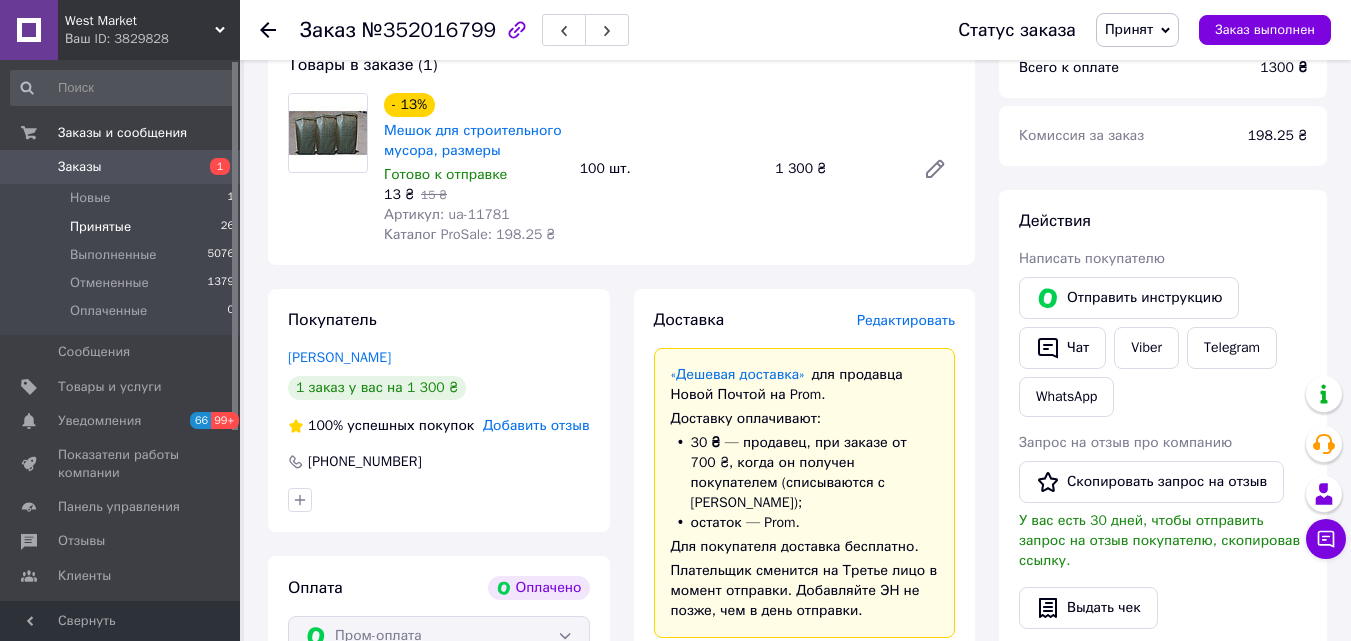click on "Принятые 26" at bounding box center (123, 227) 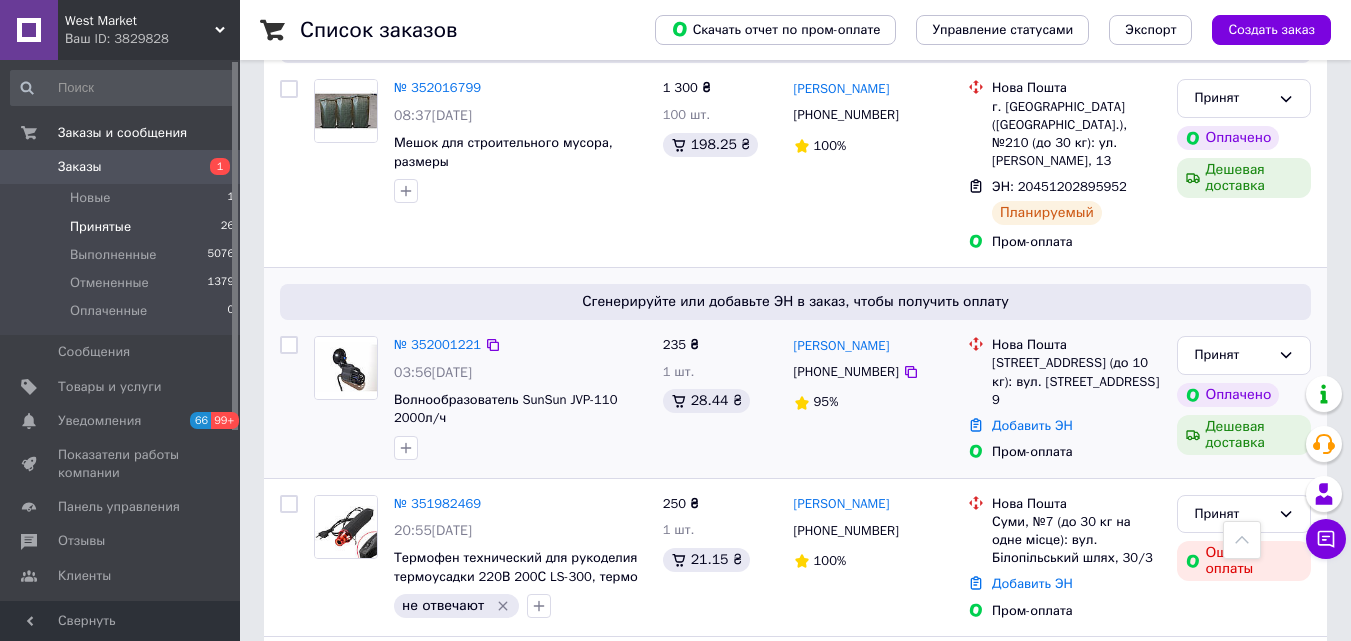 scroll, scrollTop: 600, scrollLeft: 0, axis: vertical 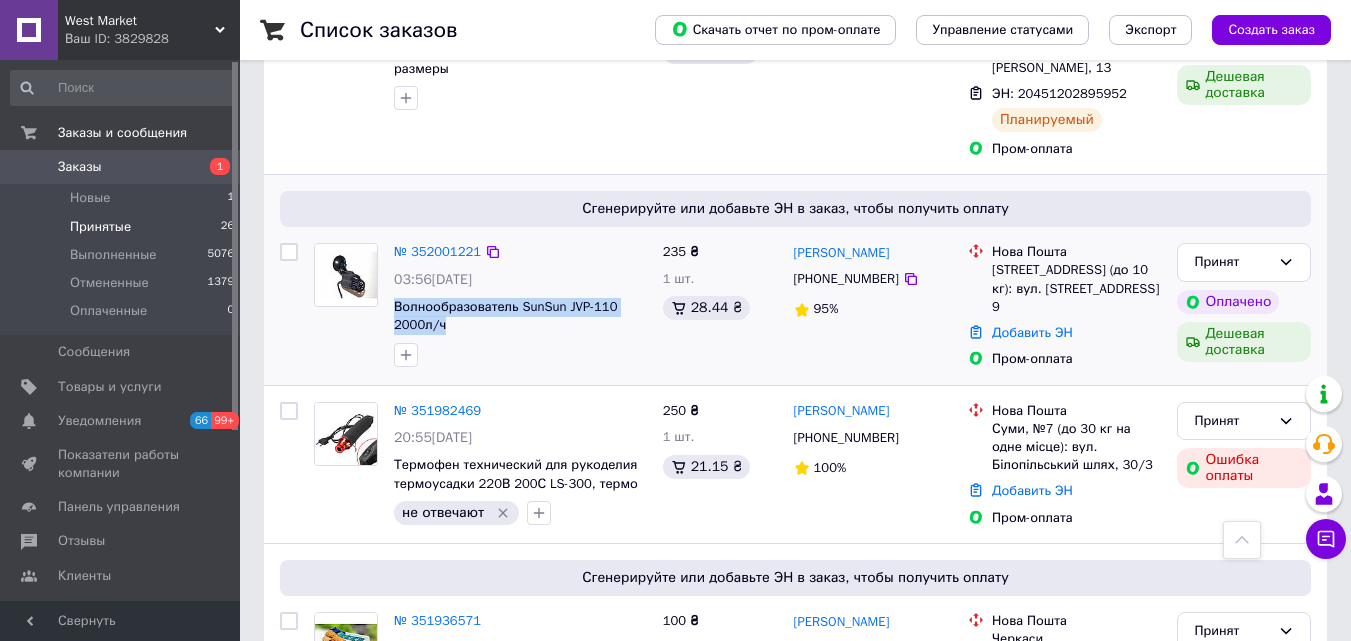 drag, startPoint x: 393, startPoint y: 311, endPoint x: 452, endPoint y: 324, distance: 60.41523 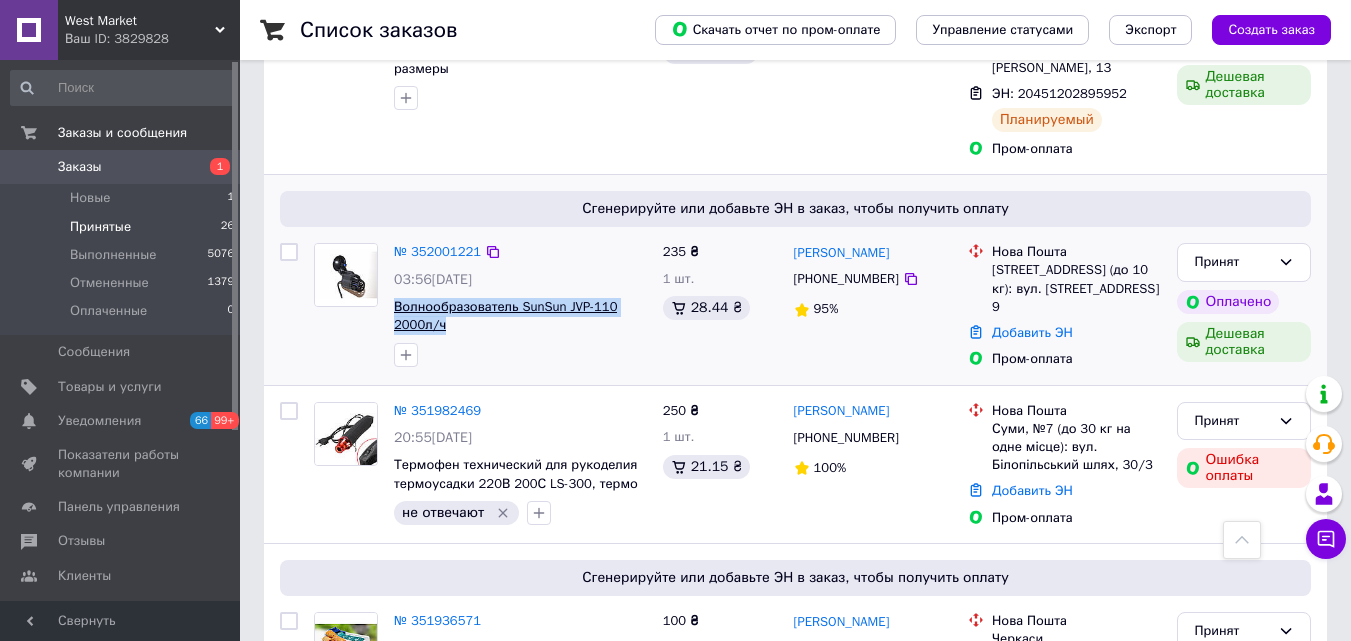 copy on "Волнообразователь SunSun JVP-110 2000л/ч" 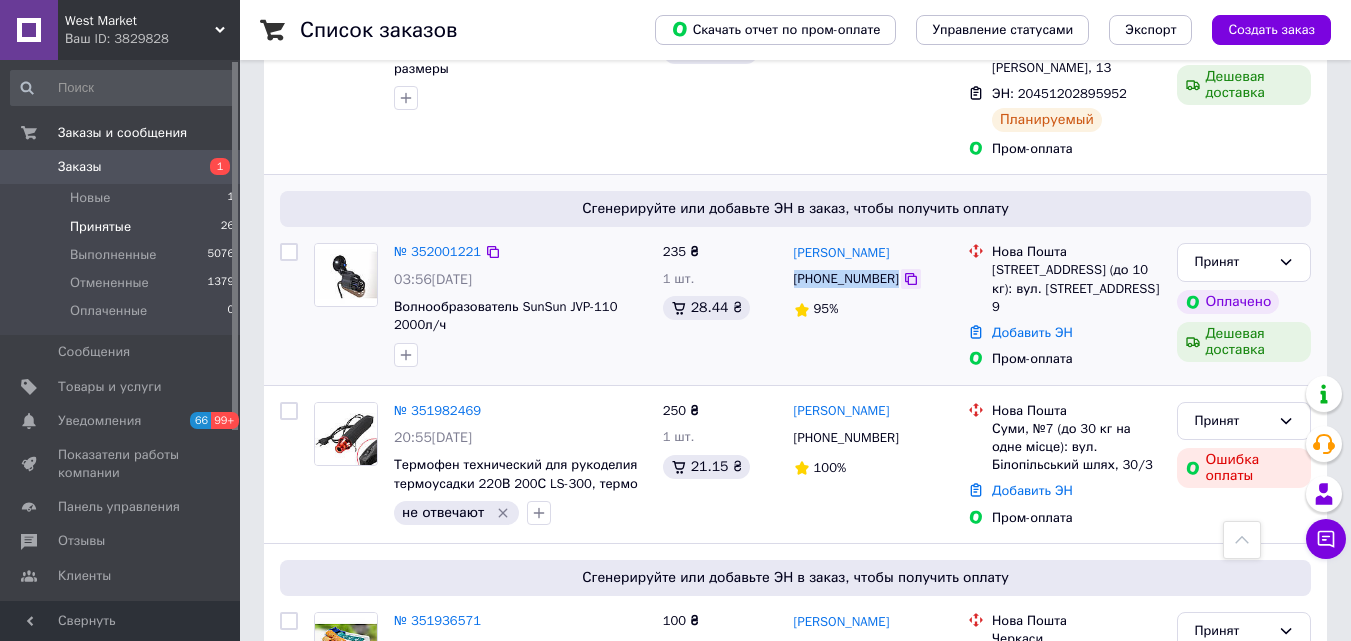 drag, startPoint x: 788, startPoint y: 266, endPoint x: 888, endPoint y: 266, distance: 100 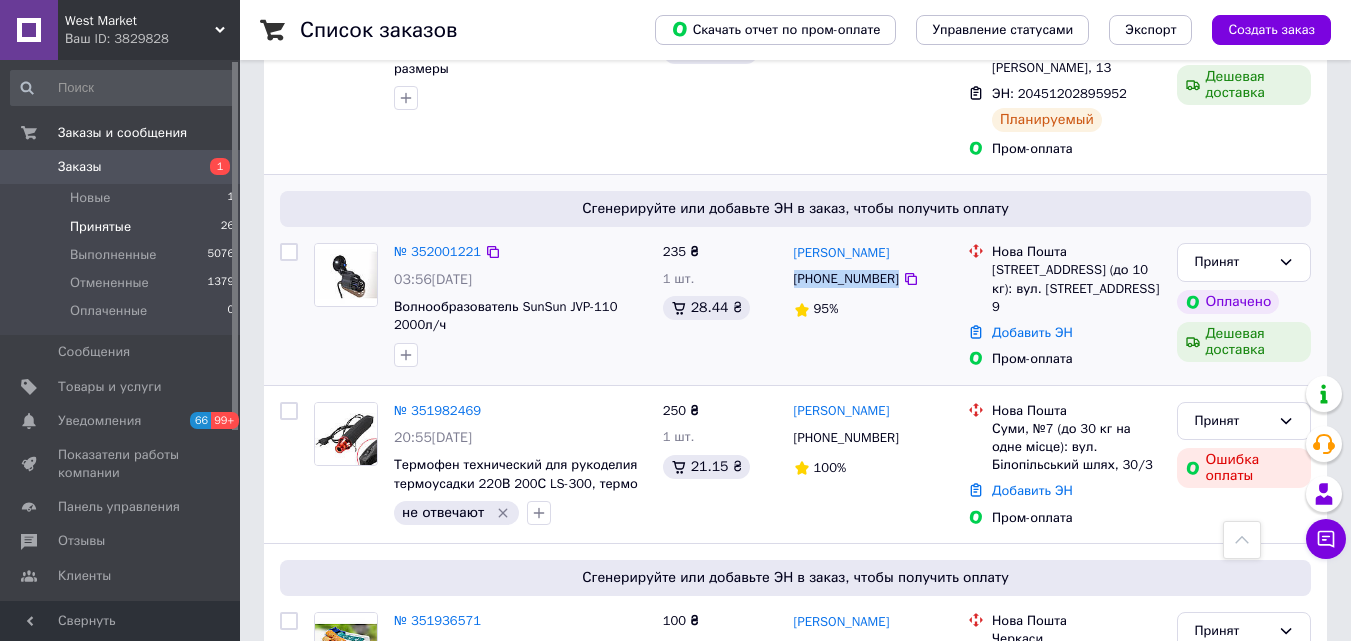 copy on "+380953501128" 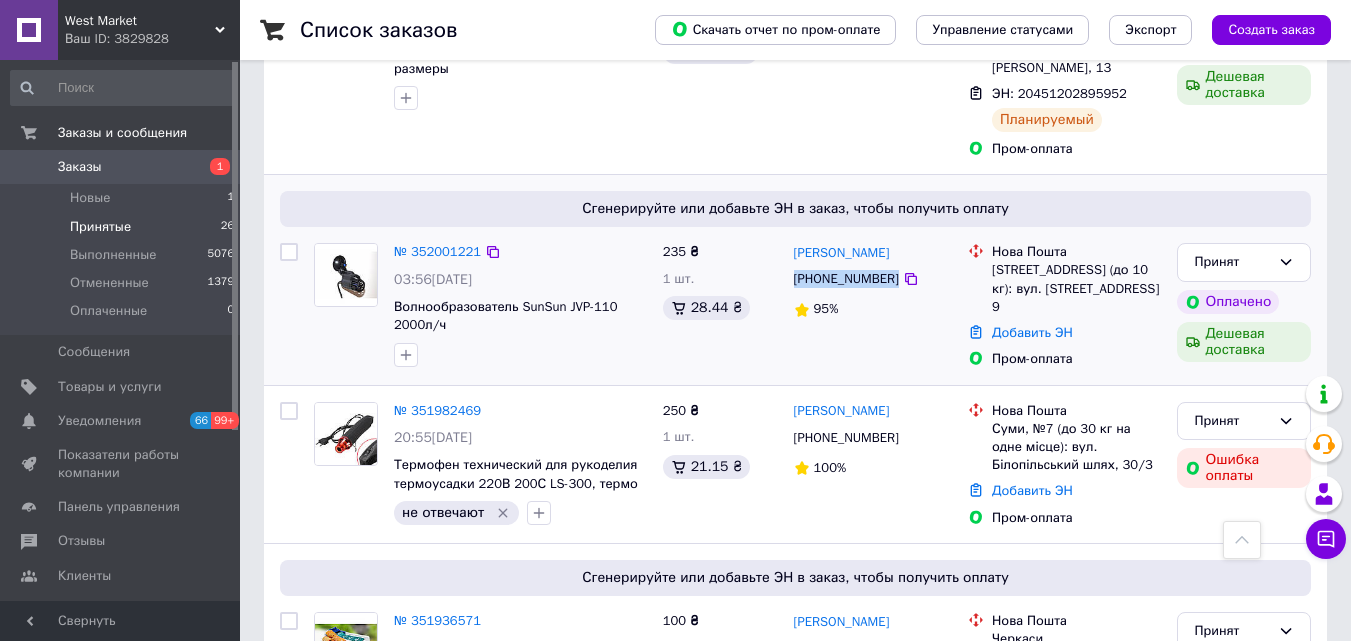 click at bounding box center (346, 275) 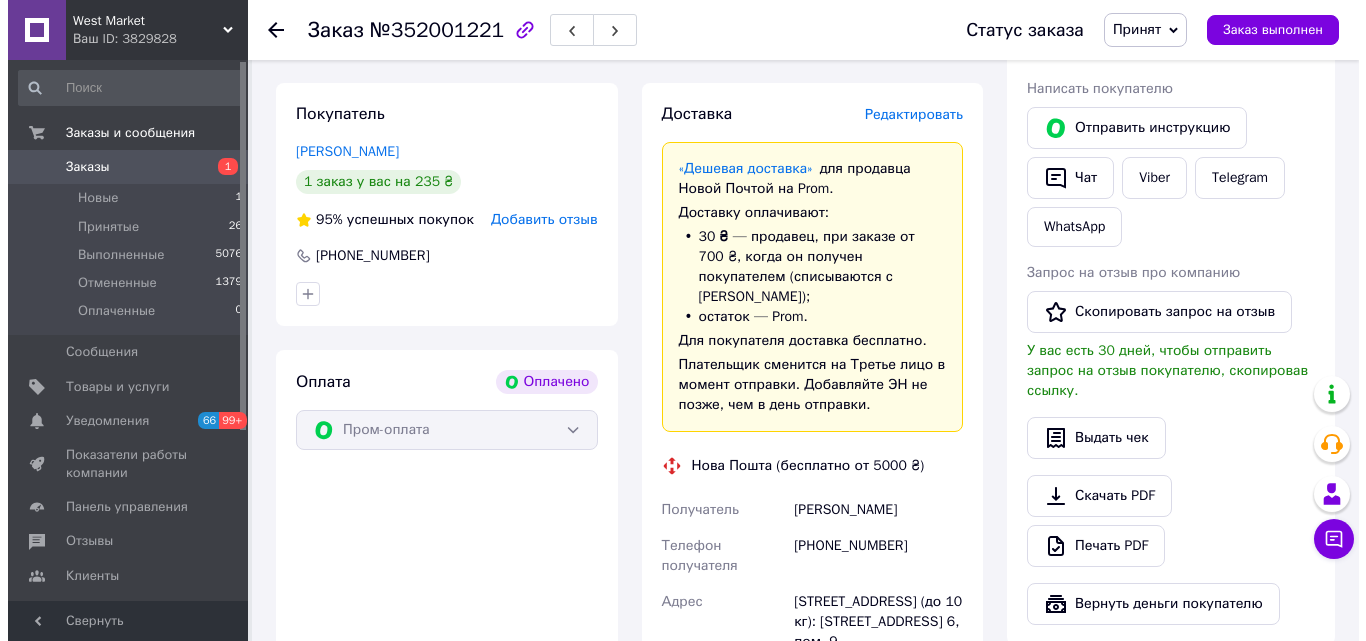 scroll, scrollTop: 573, scrollLeft: 0, axis: vertical 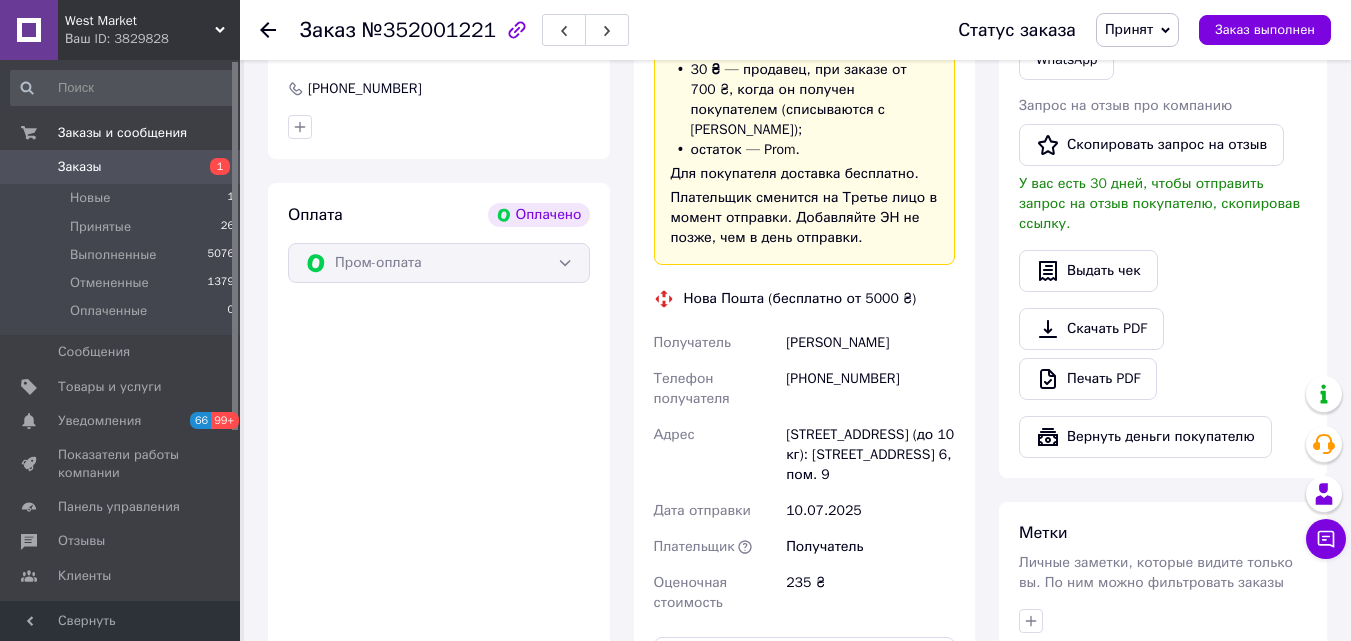 click on "Редактировать" at bounding box center (906, -53) 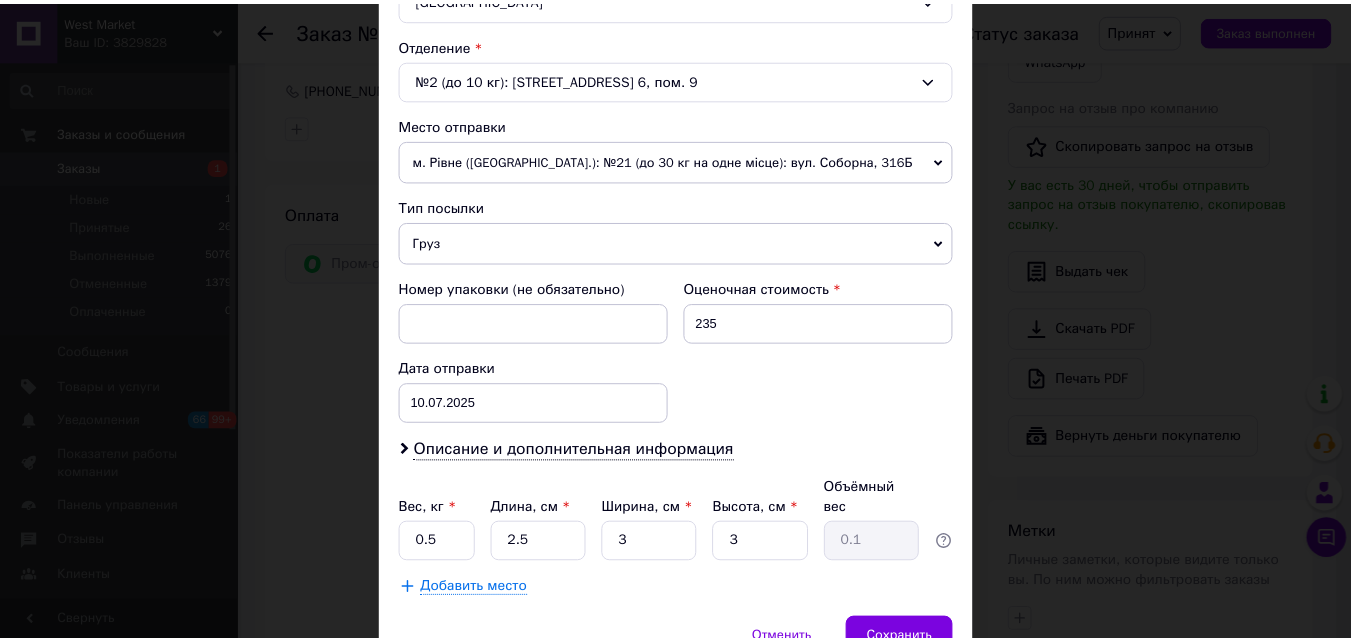 scroll, scrollTop: 900, scrollLeft: 0, axis: vertical 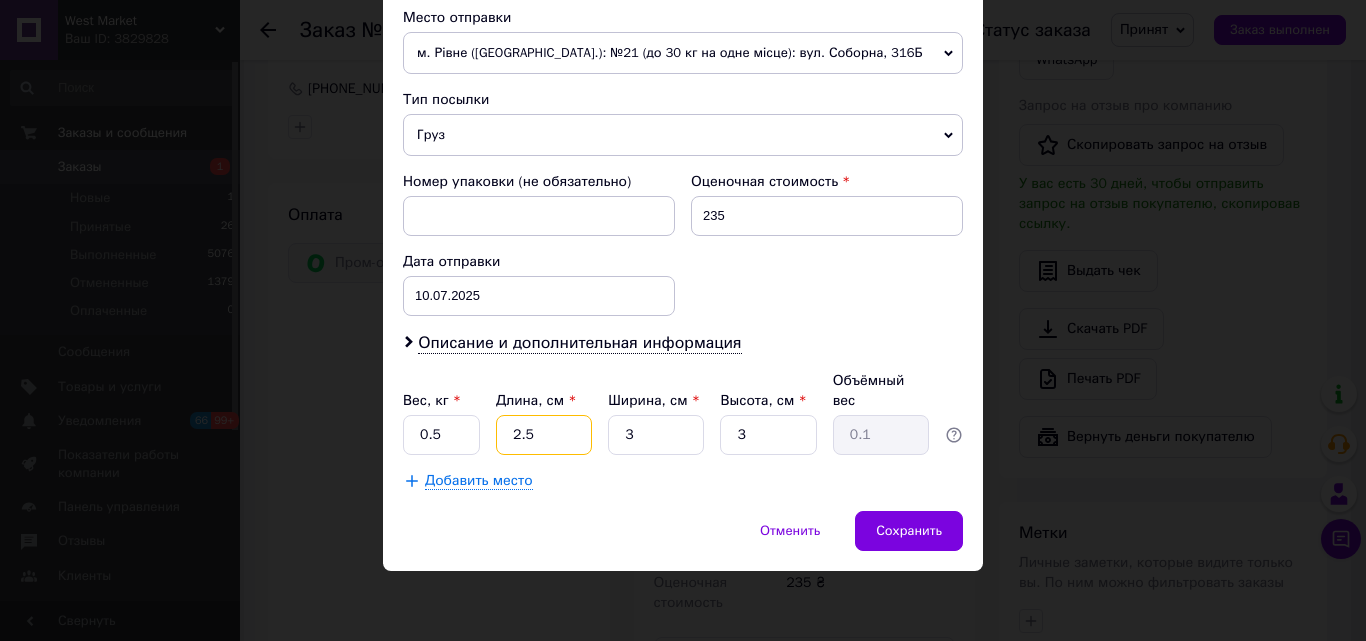 click on "2.5" at bounding box center (544, 435) 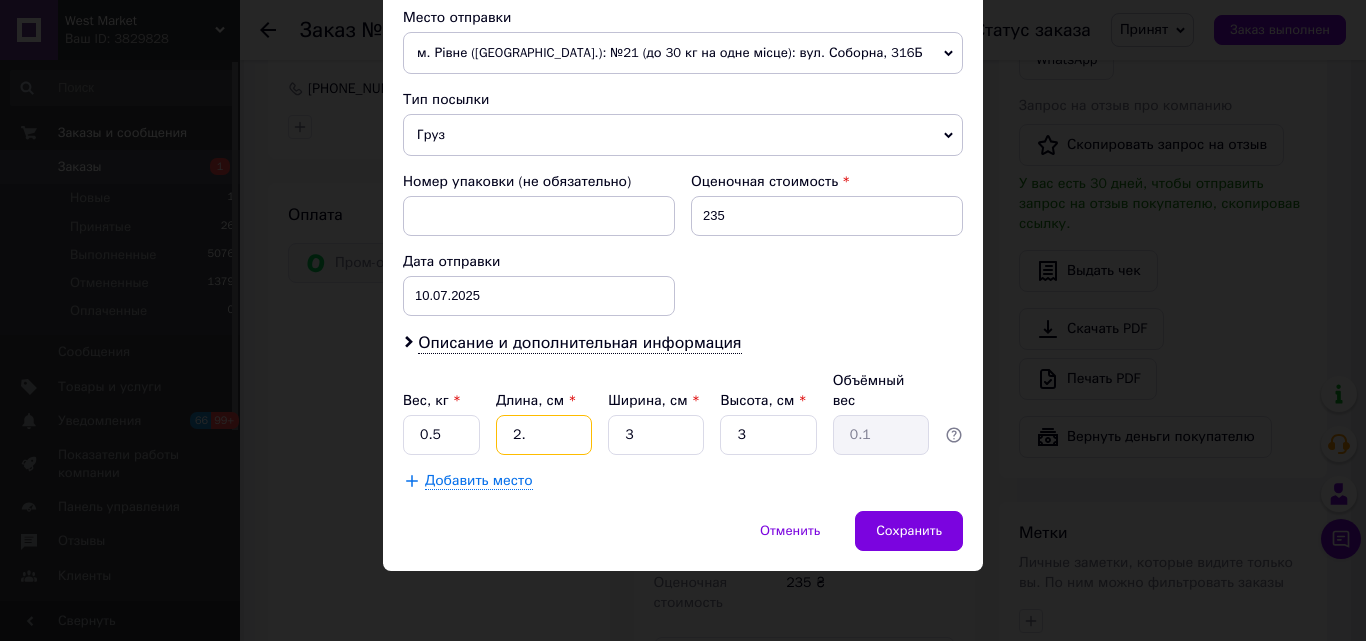 type on "2" 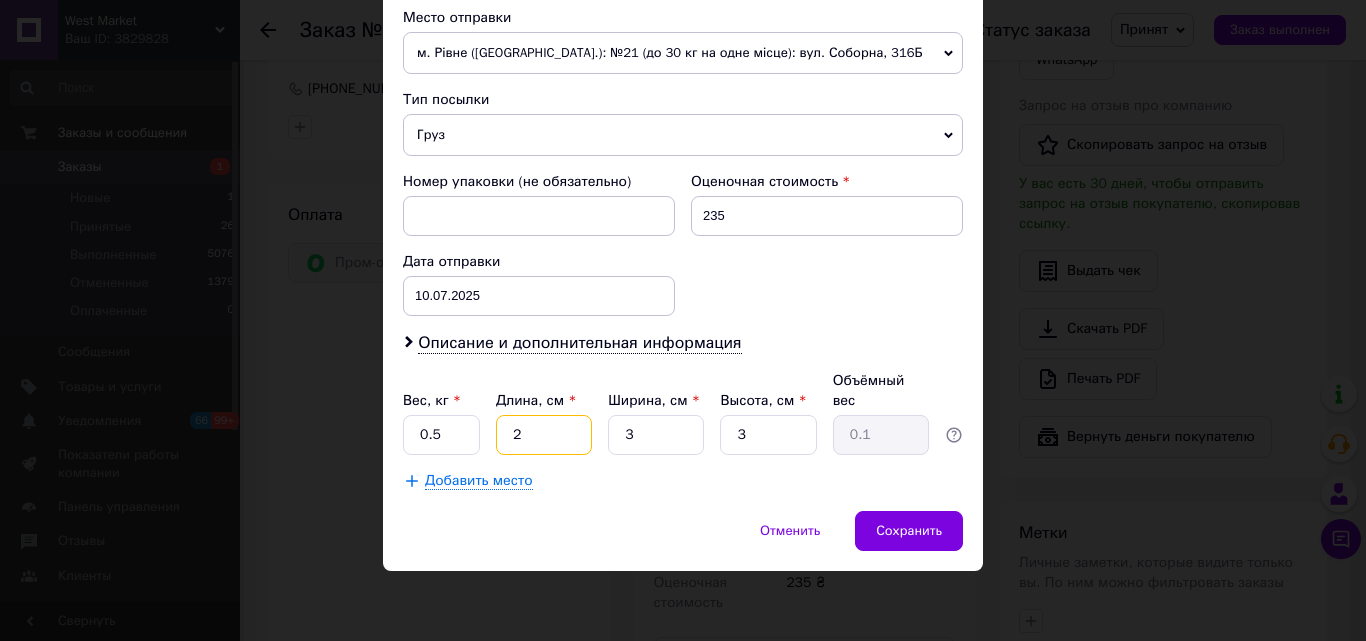type 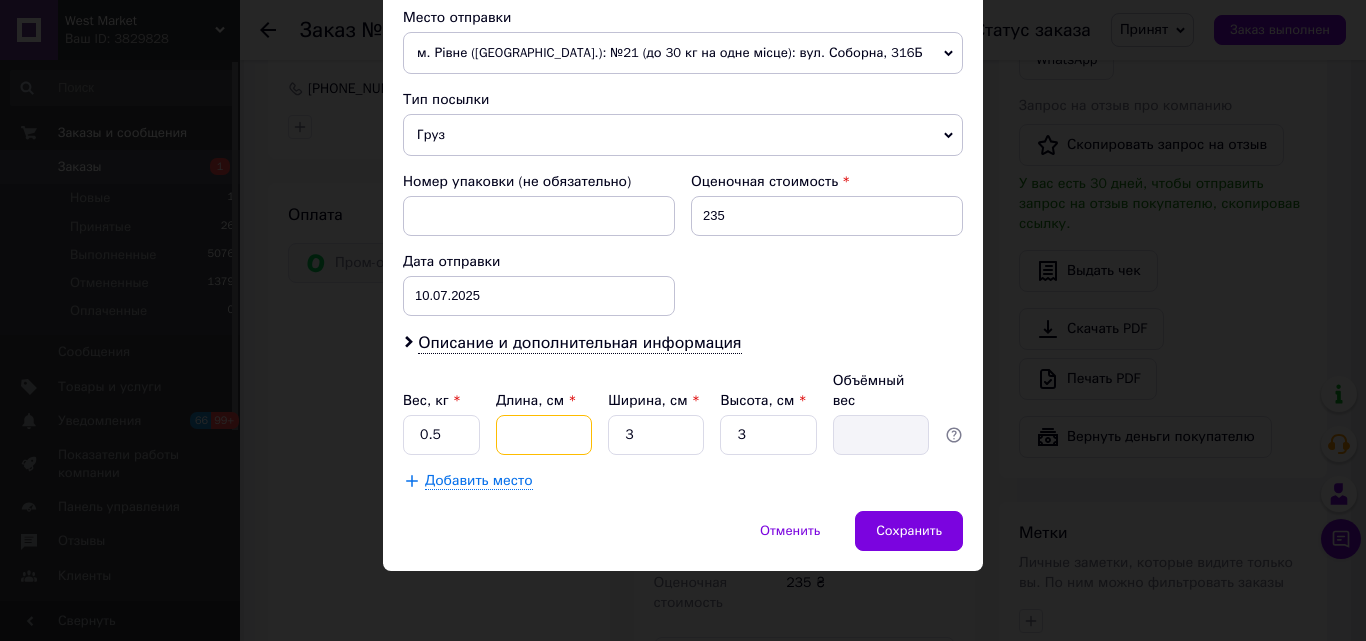 type on "1" 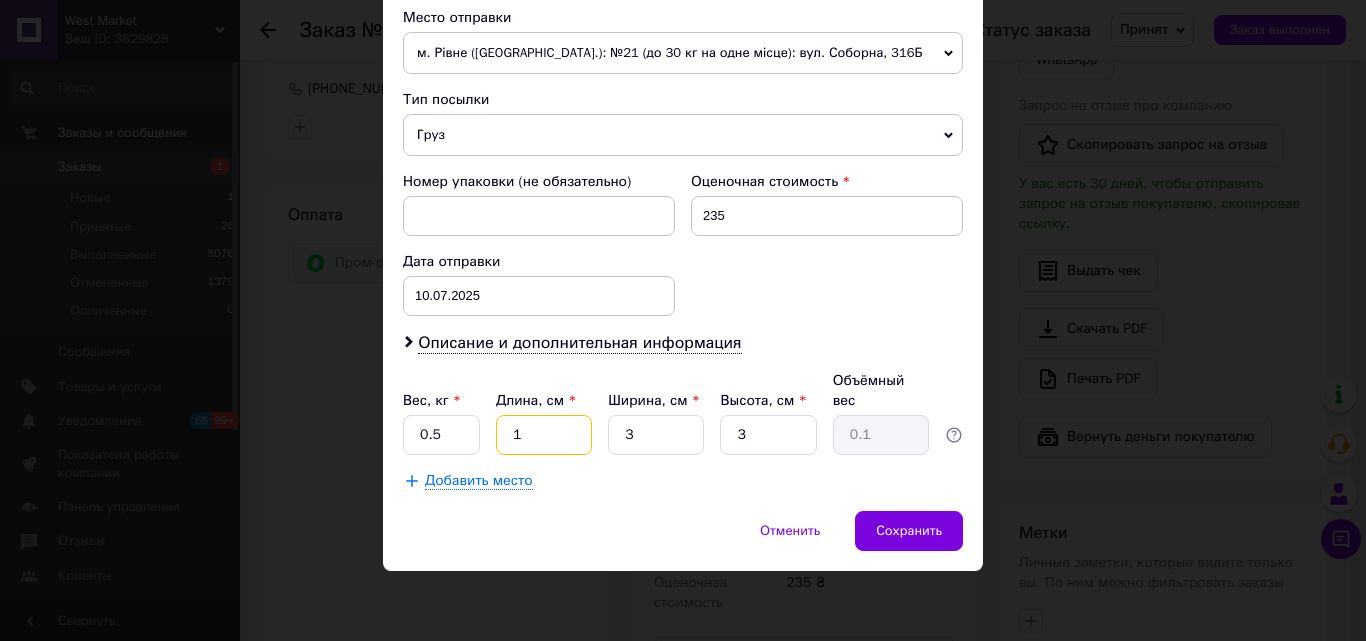 type on "1" 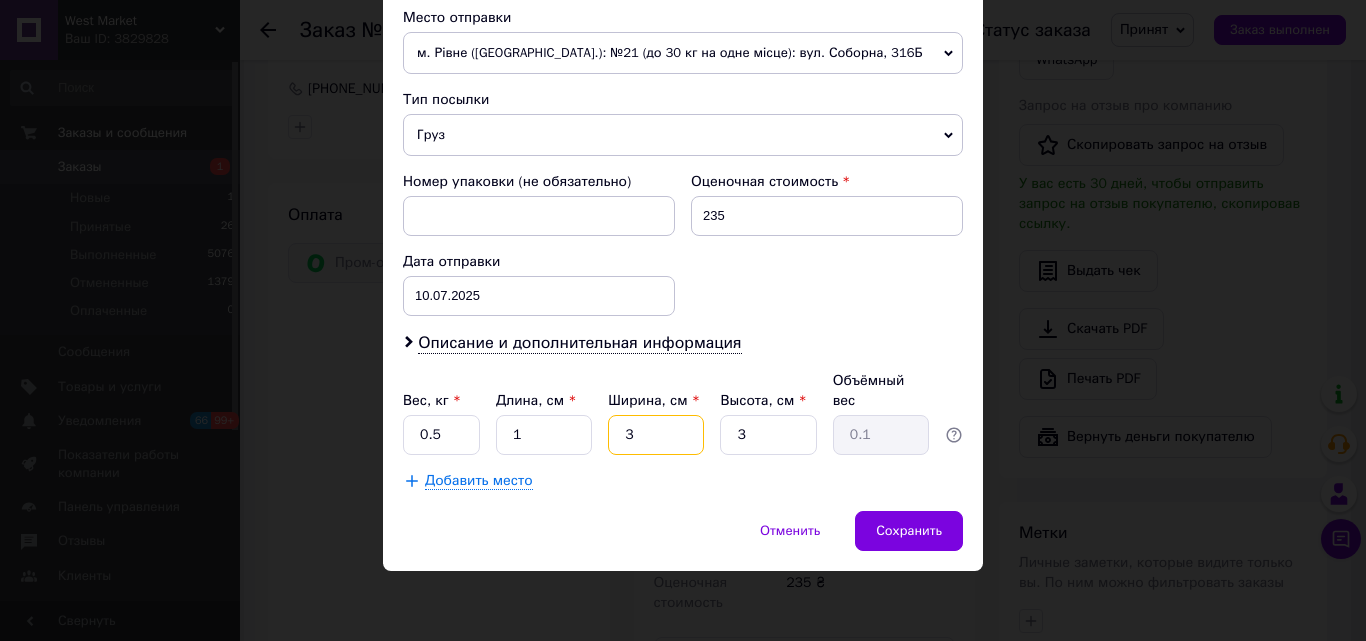 click on "3" at bounding box center [656, 435] 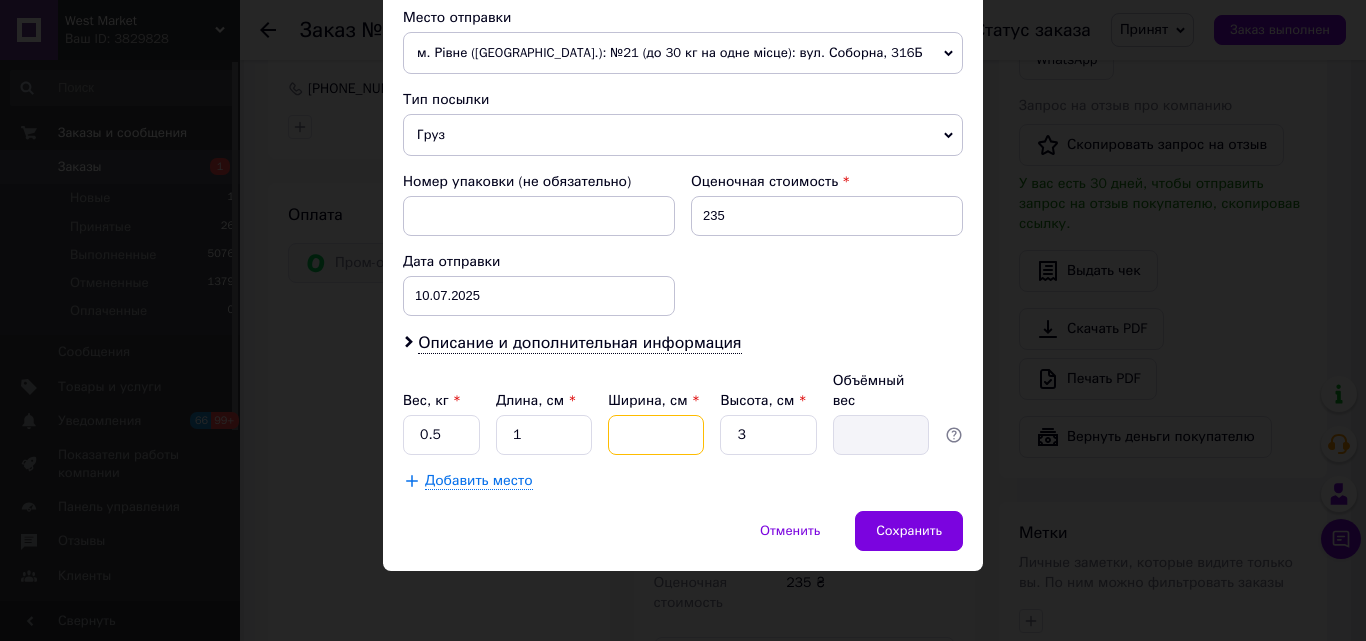 type on "1" 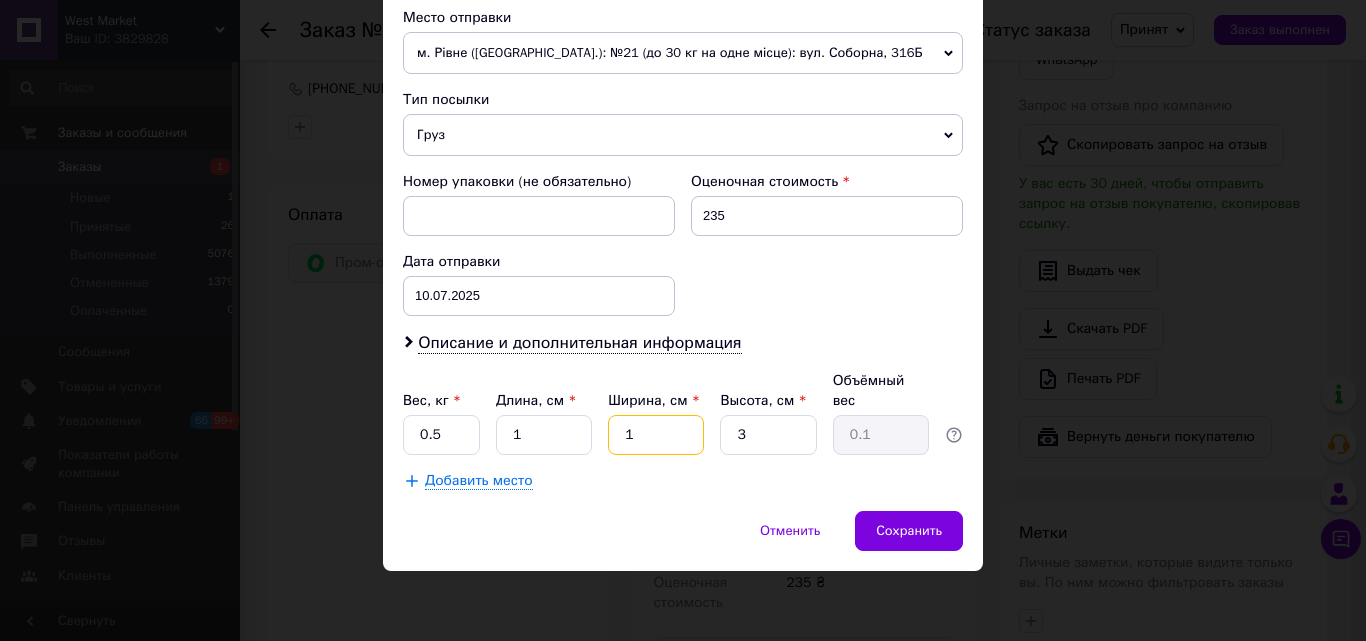 type on "1" 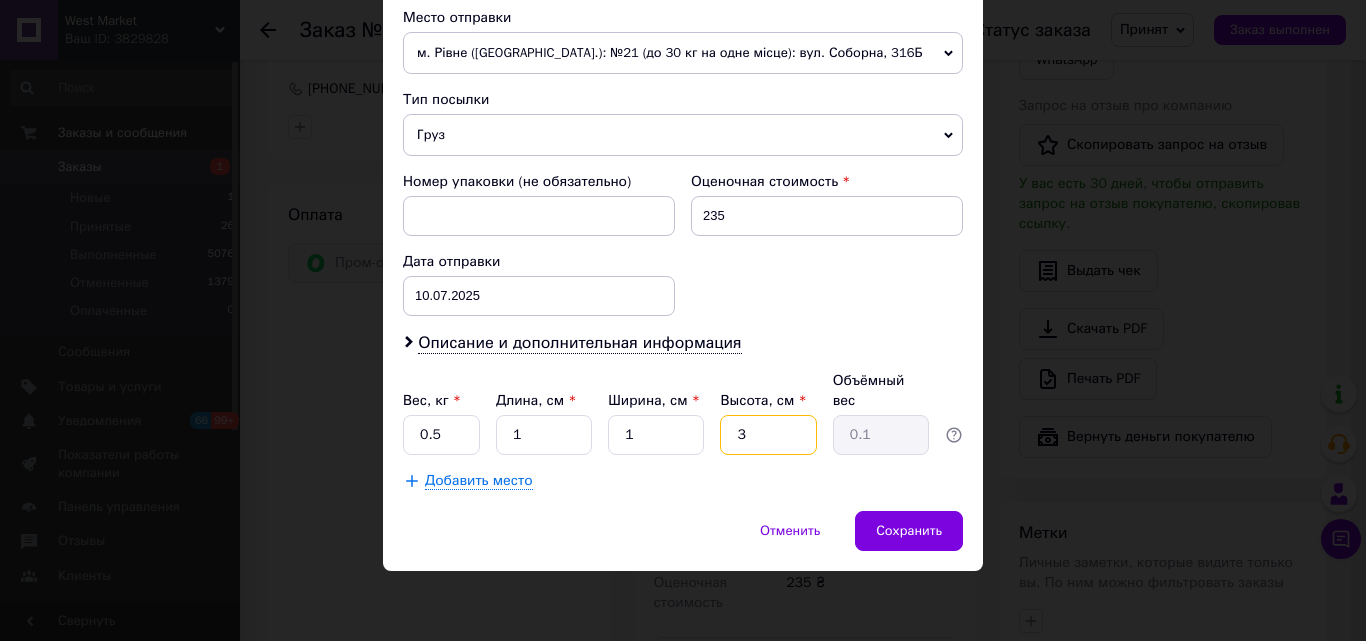 click on "3" at bounding box center (768, 435) 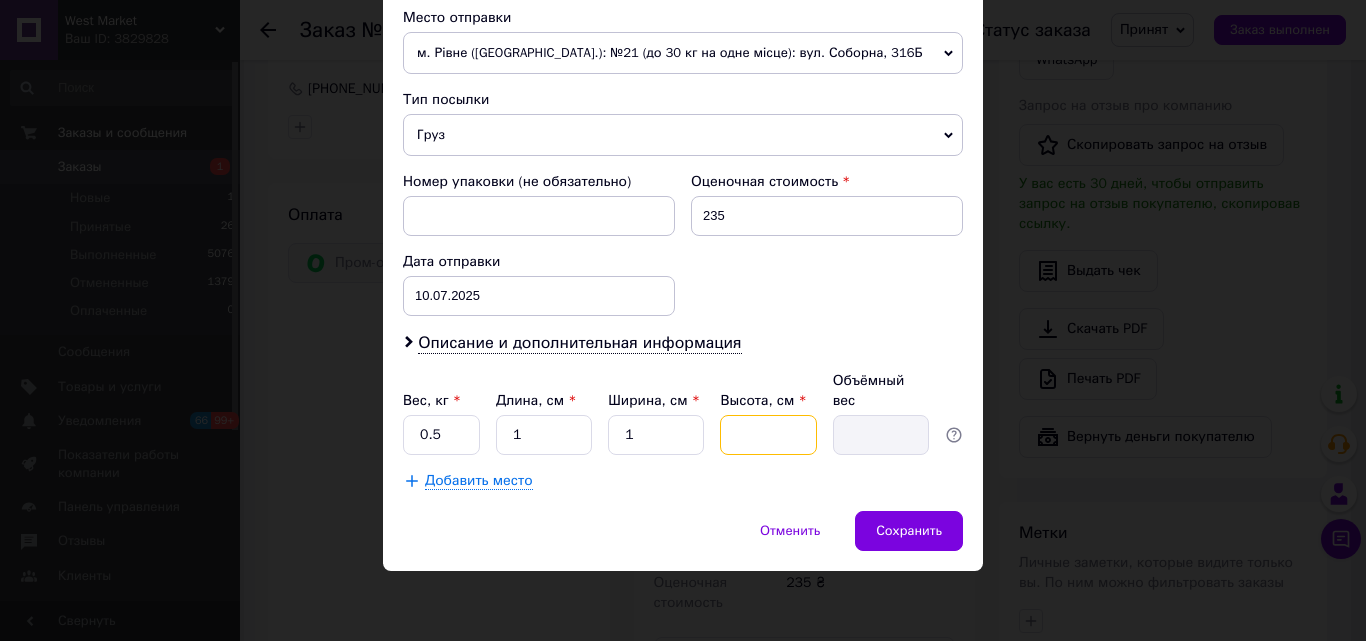 type on "1" 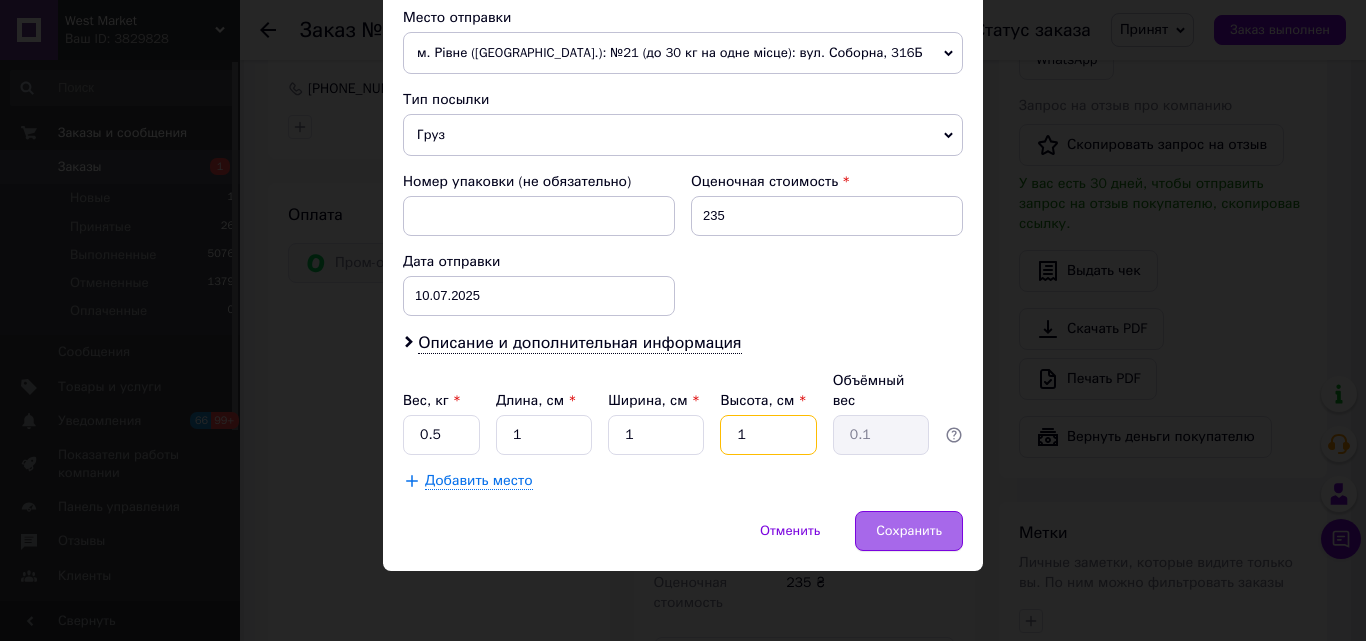 type on "1" 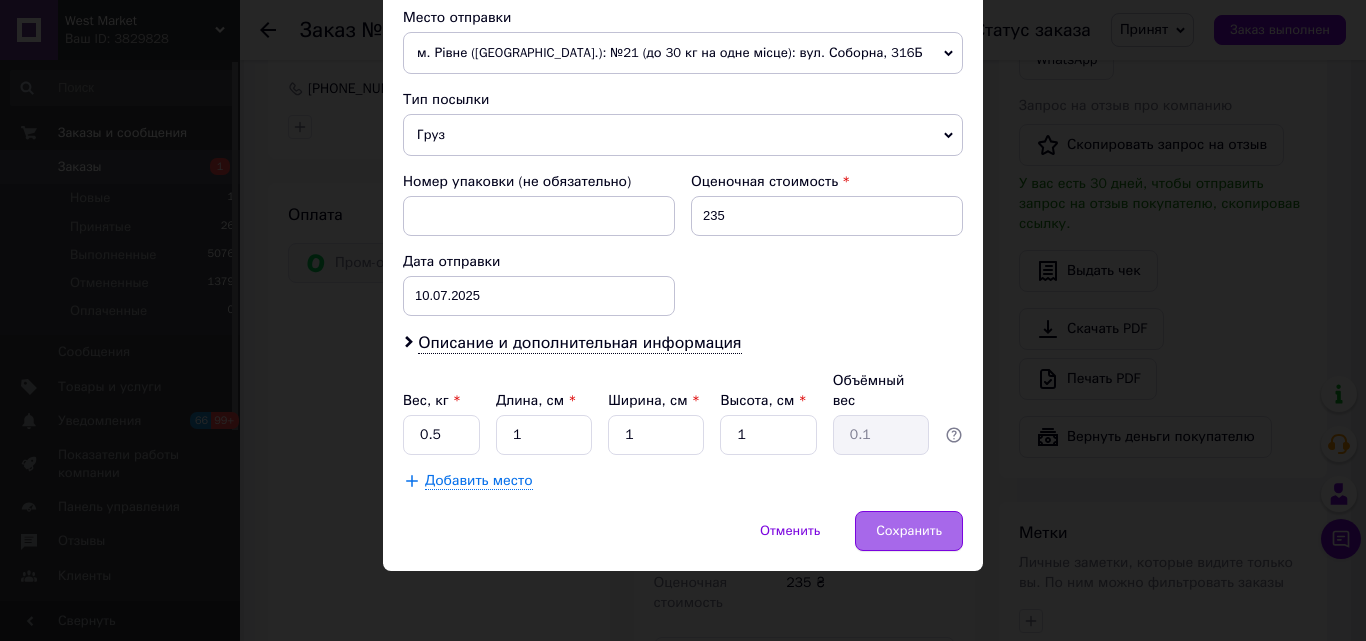 click on "Сохранить" at bounding box center (909, 531) 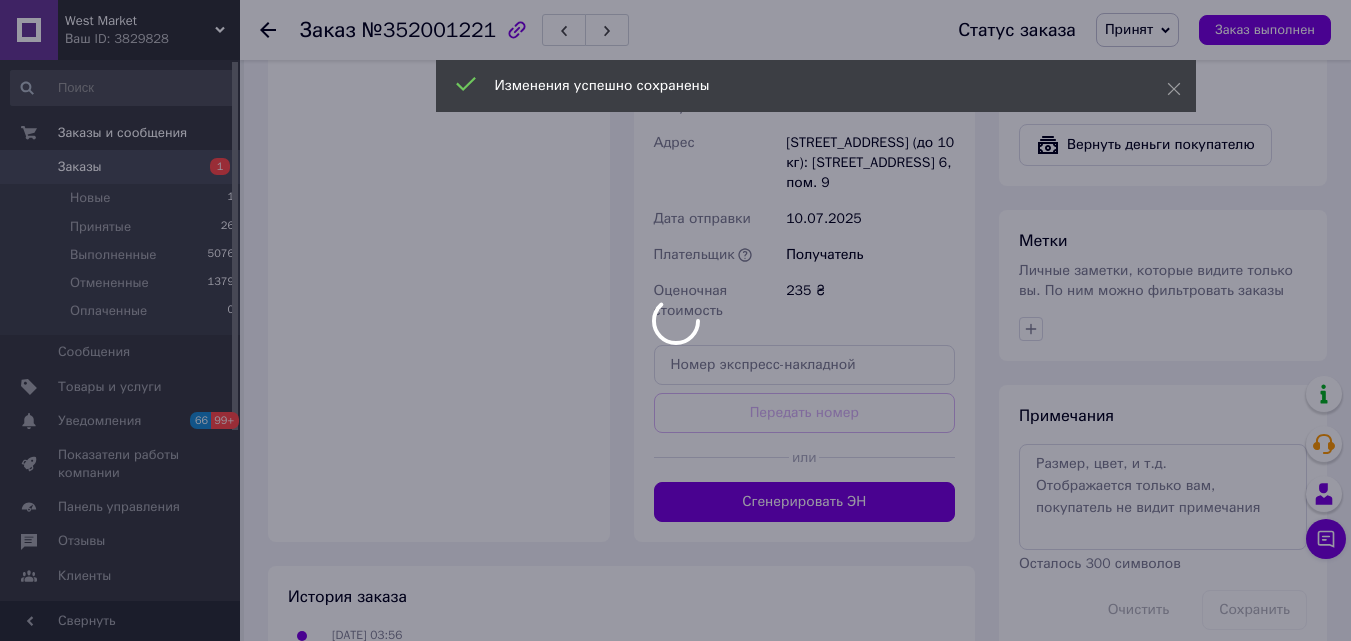 scroll, scrollTop: 973, scrollLeft: 0, axis: vertical 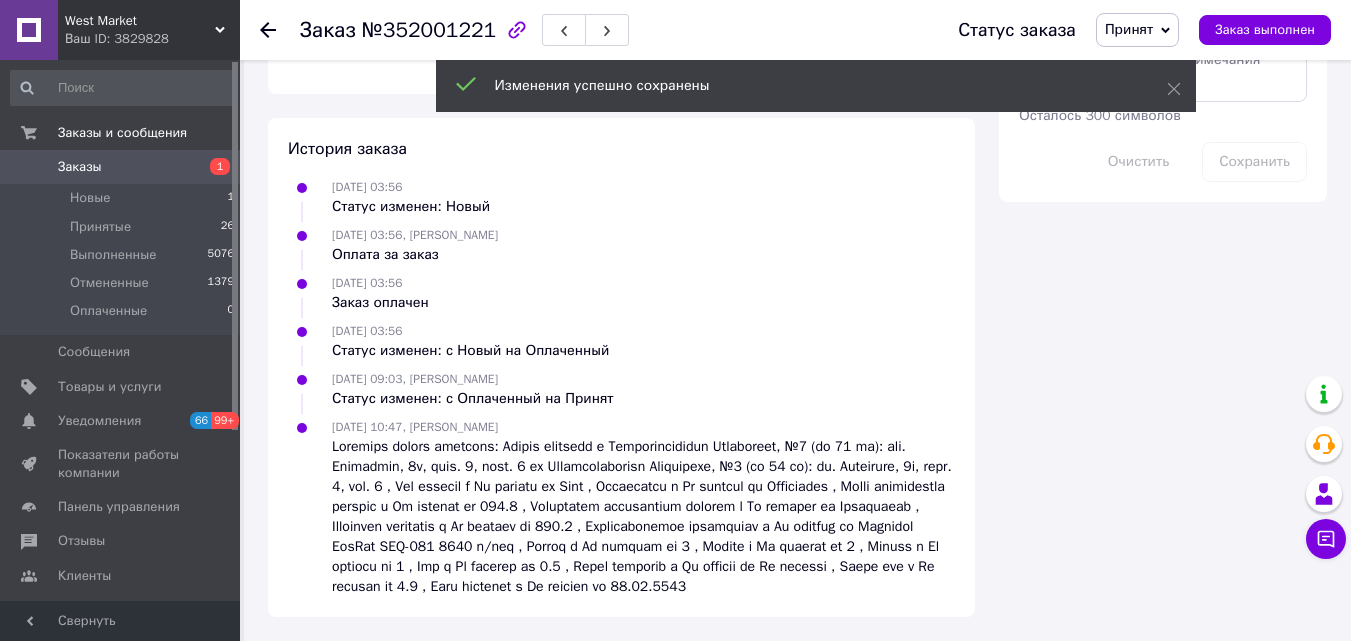 click on "Сгенерировать ЭН" at bounding box center (805, 54) 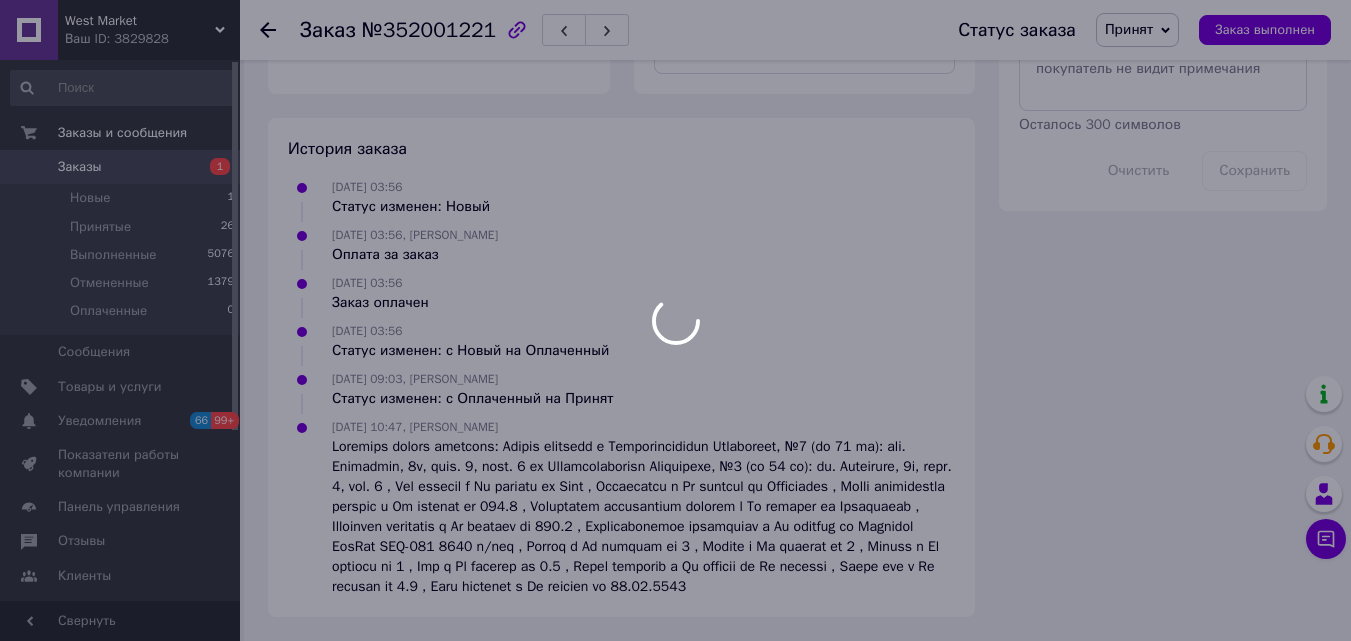 scroll, scrollTop: 332, scrollLeft: 0, axis: vertical 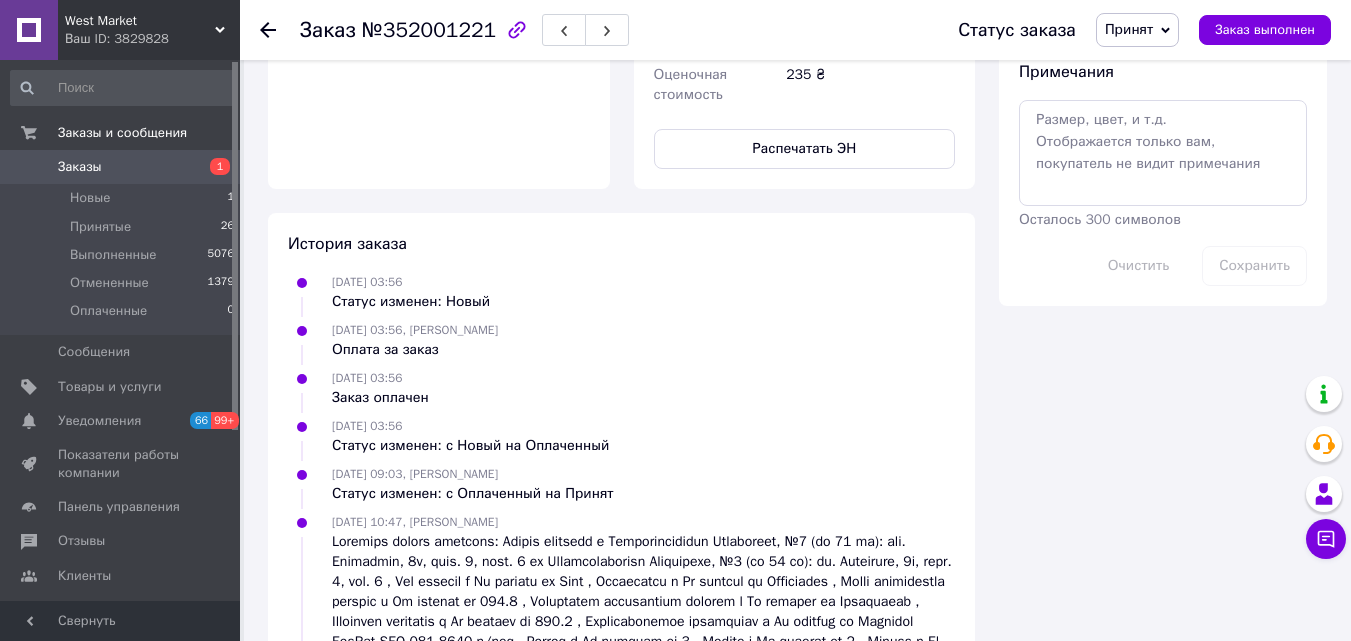 drag, startPoint x: 790, startPoint y: 239, endPoint x: 949, endPoint y: 240, distance: 159.00314 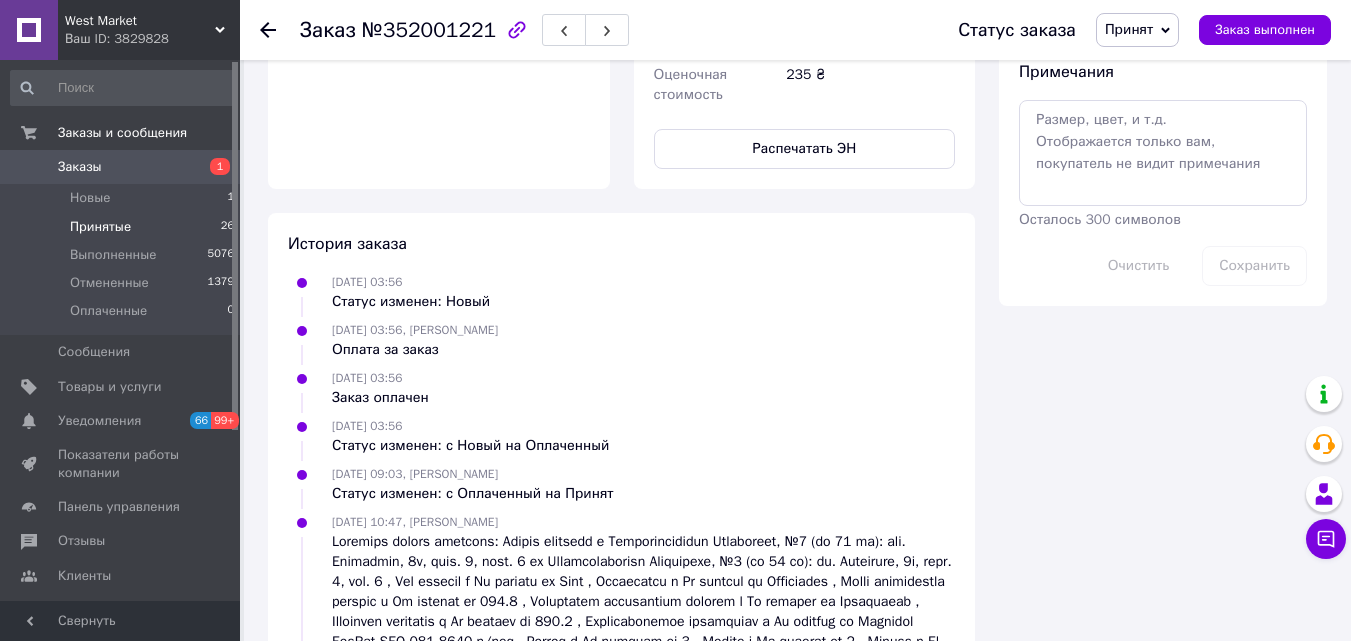 click on "Принятые 26" at bounding box center (123, 227) 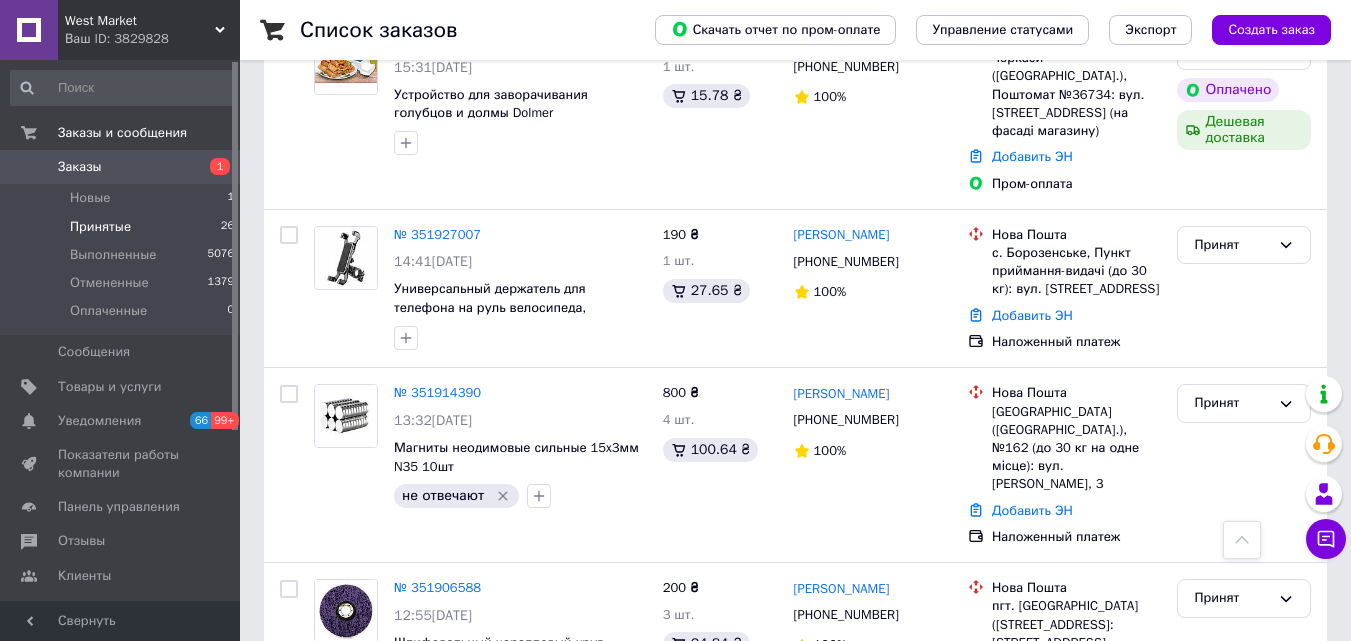 scroll, scrollTop: 1200, scrollLeft: 0, axis: vertical 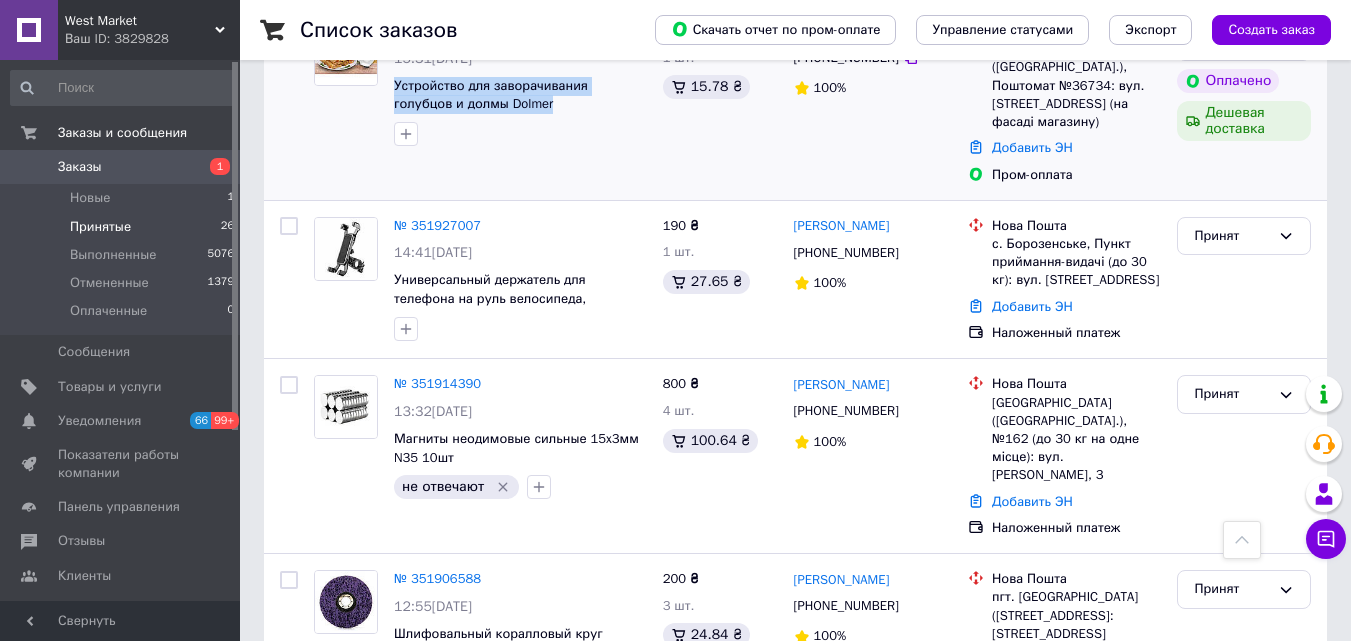 drag, startPoint x: 390, startPoint y: 156, endPoint x: 493, endPoint y: 176, distance: 104.92378 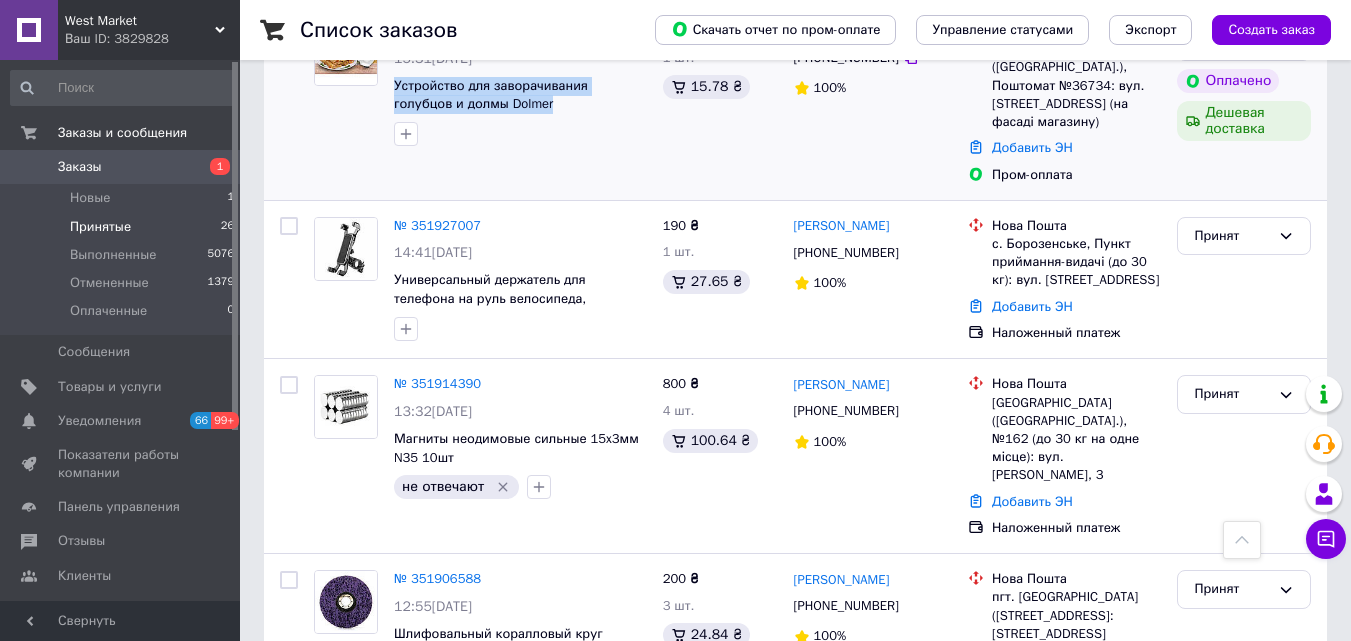 copy on "Устройство для заворачивания голубцов и долмы Dolmer" 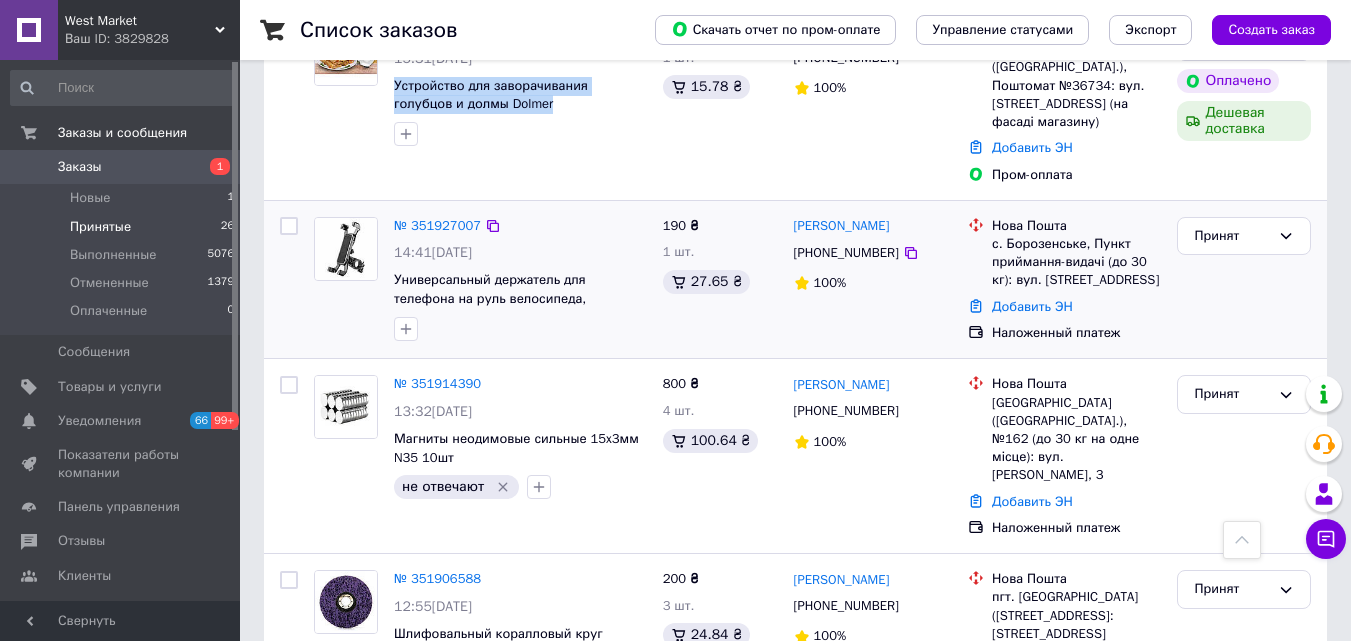 scroll, scrollTop: 1100, scrollLeft: 0, axis: vertical 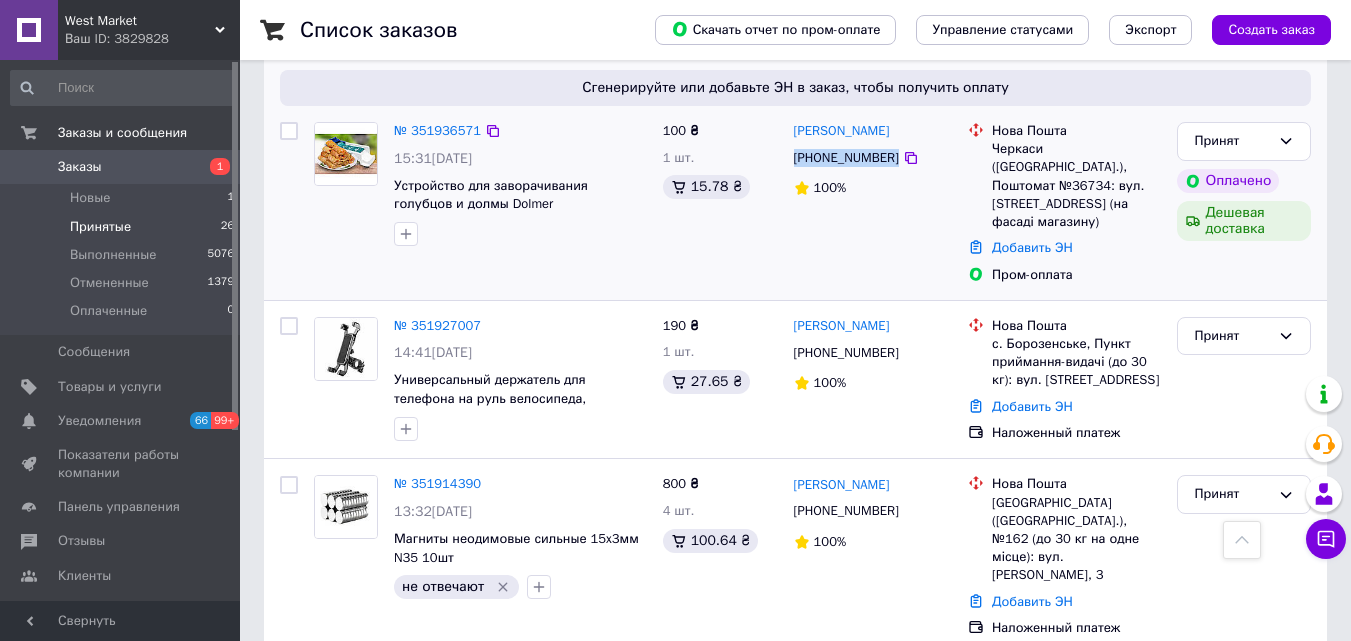 drag, startPoint x: 794, startPoint y: 210, endPoint x: 909, endPoint y: 223, distance: 115.73245 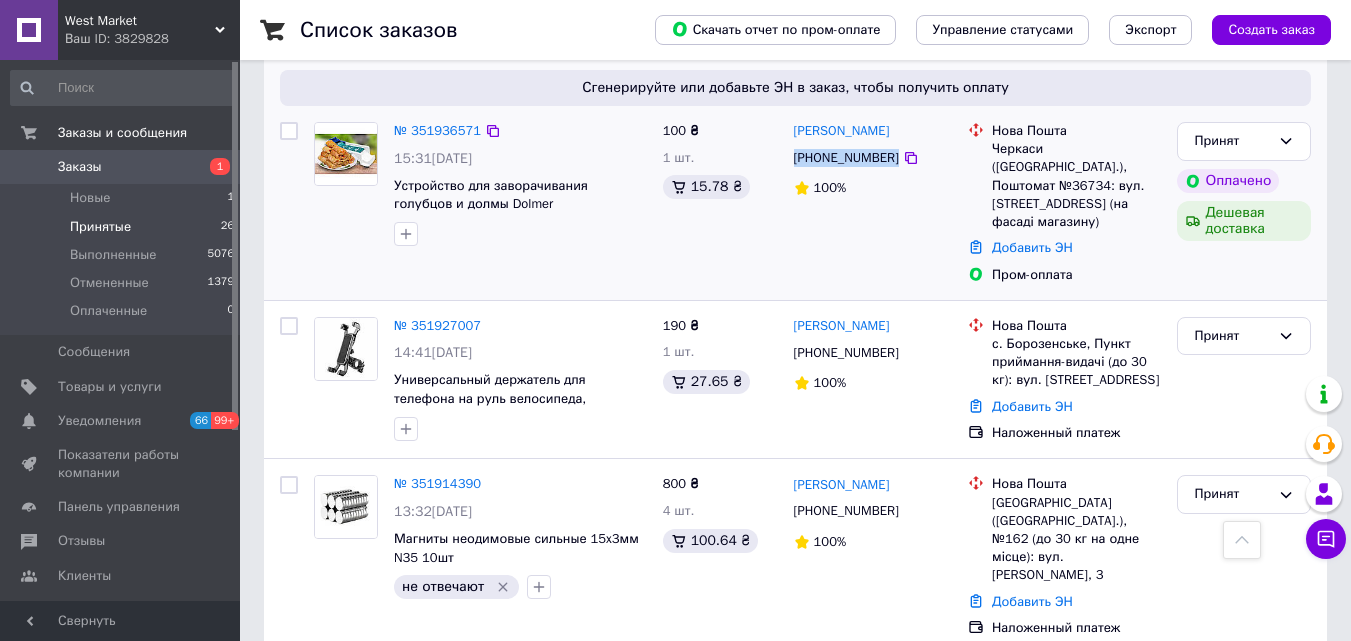 click at bounding box center (346, 154) 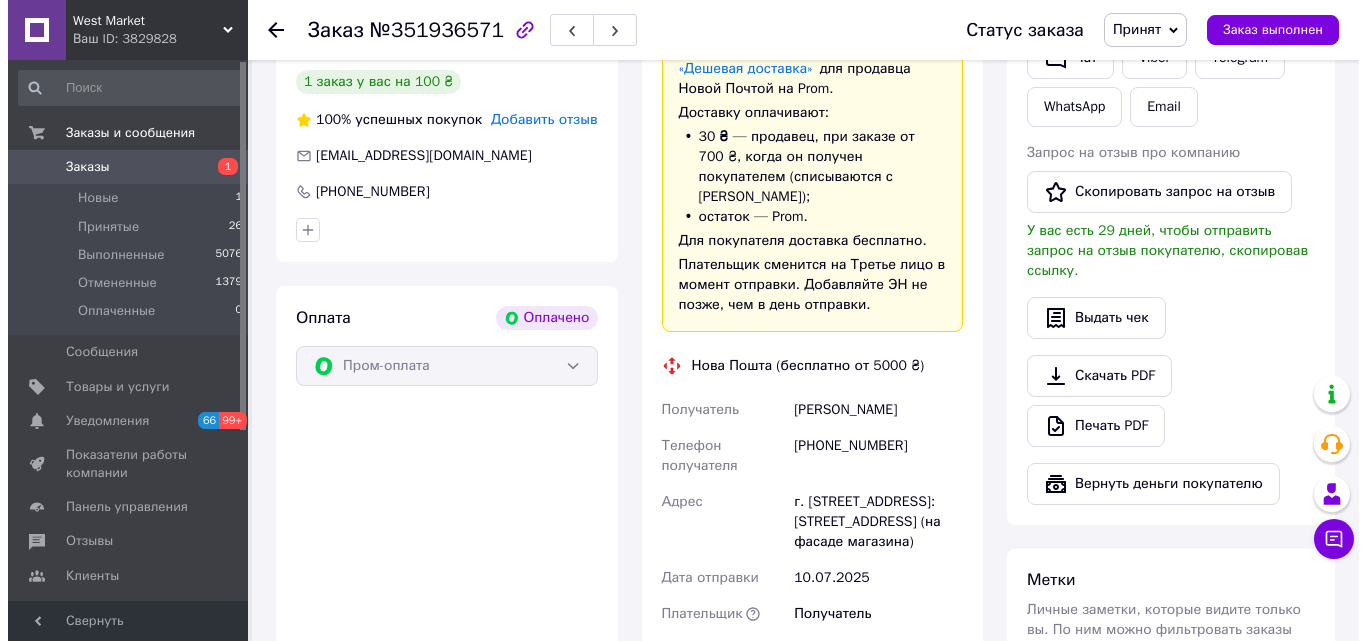 scroll, scrollTop: 600, scrollLeft: 0, axis: vertical 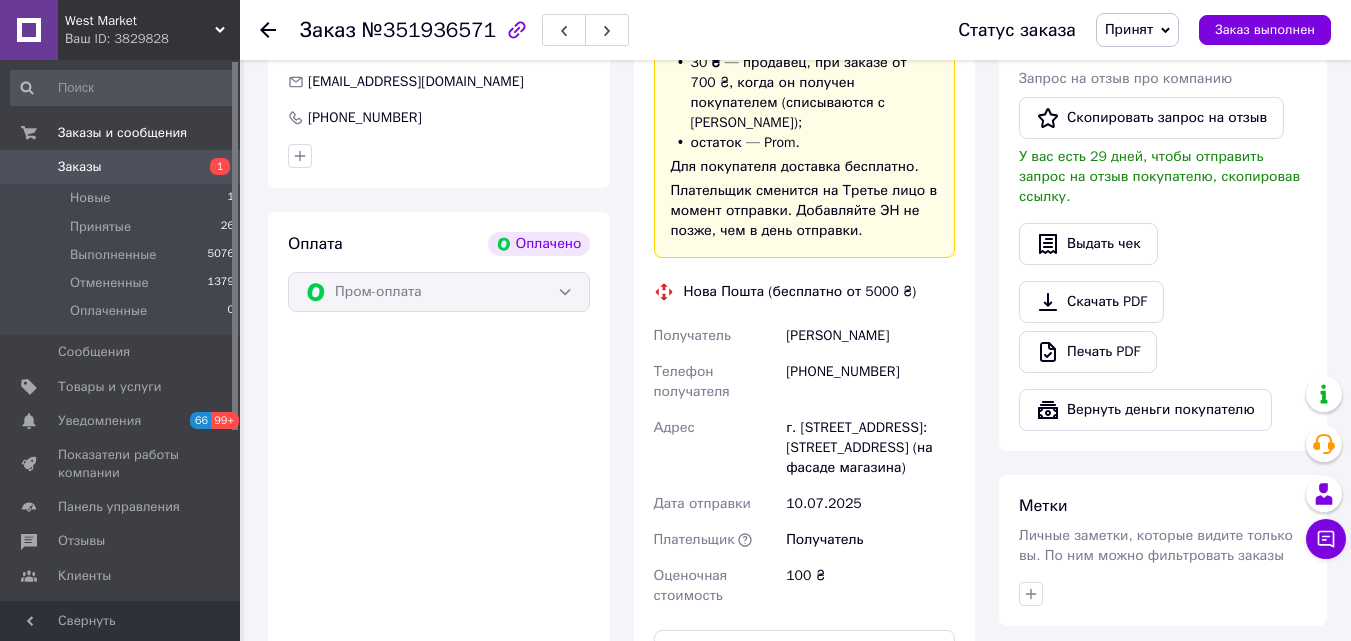 click on "Редактировать" at bounding box center (906, -60) 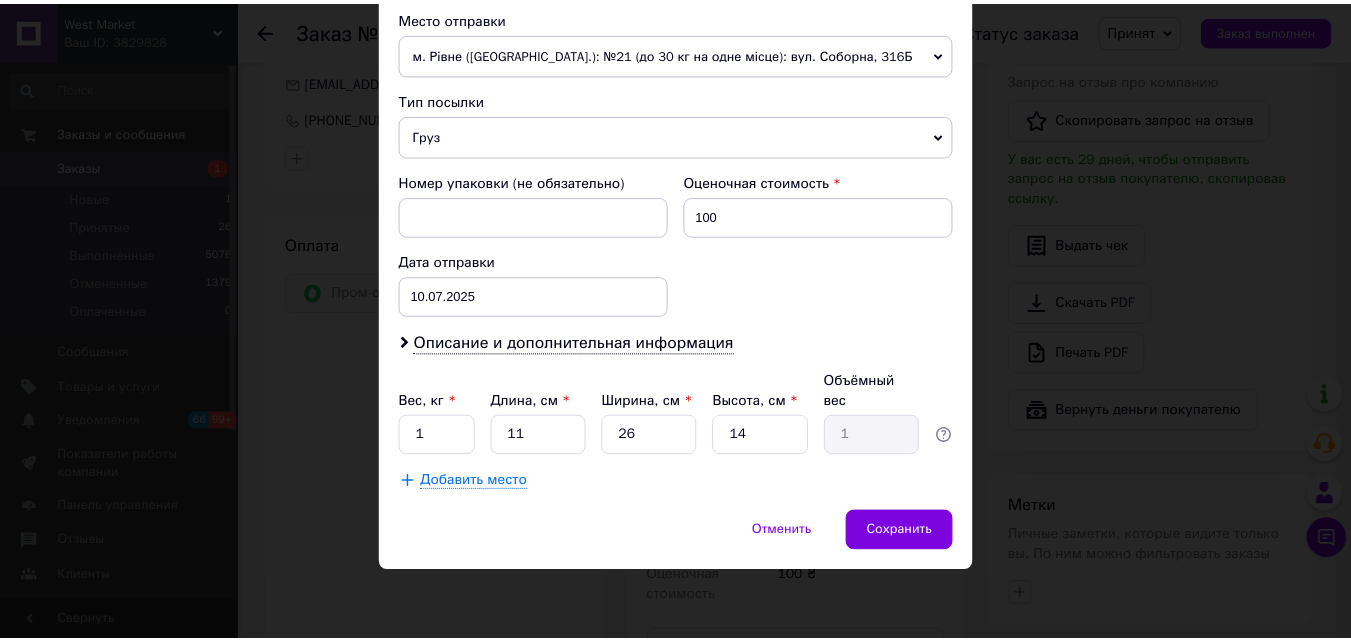 scroll, scrollTop: 1015, scrollLeft: 0, axis: vertical 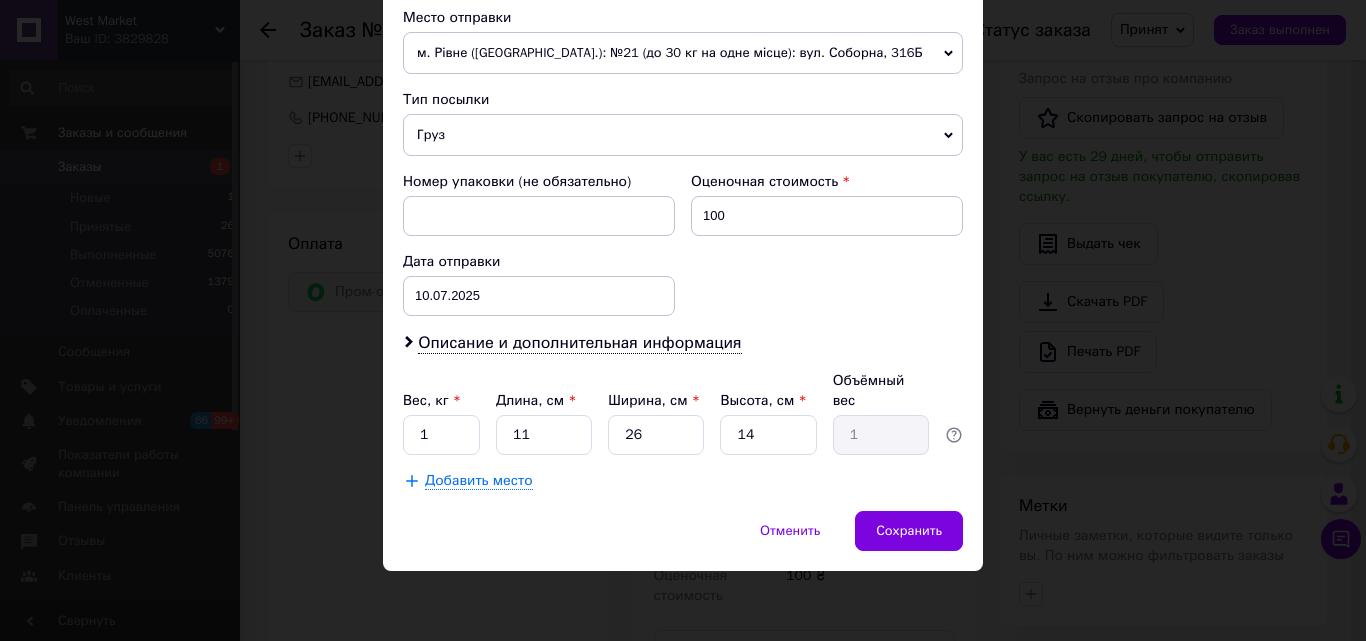 drag, startPoint x: 480, startPoint y: 405, endPoint x: 429, endPoint y: 414, distance: 51.78803 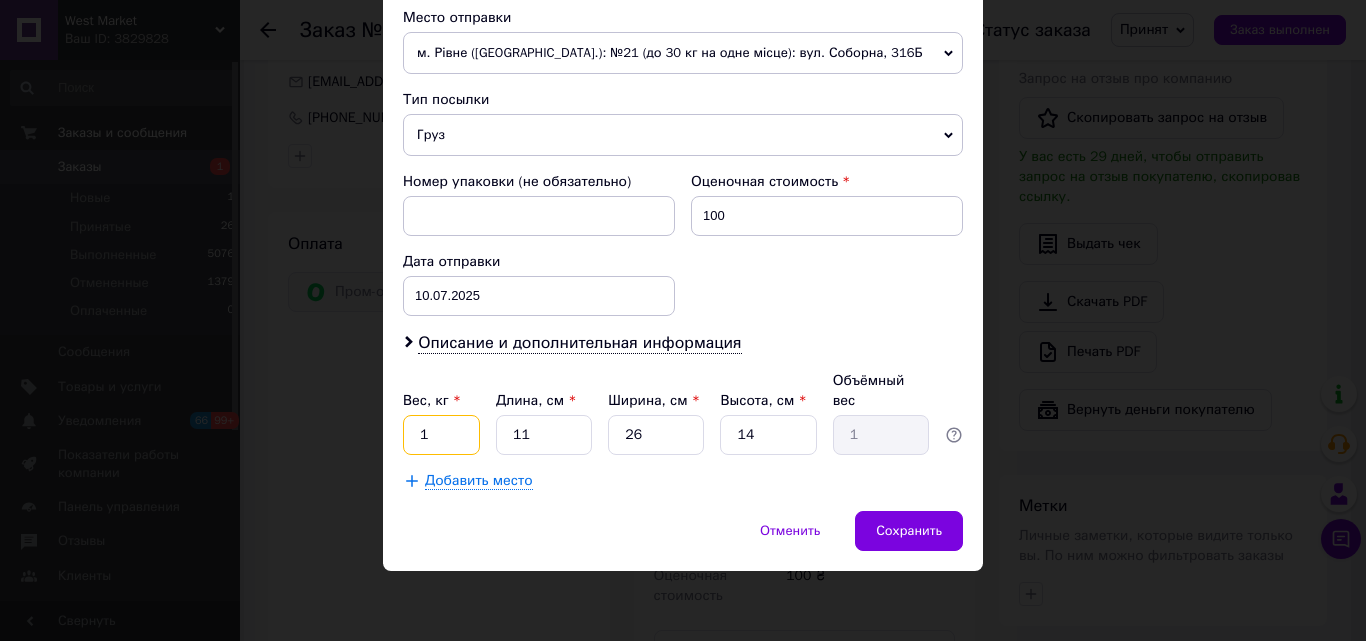 click on "1" at bounding box center [441, 435] 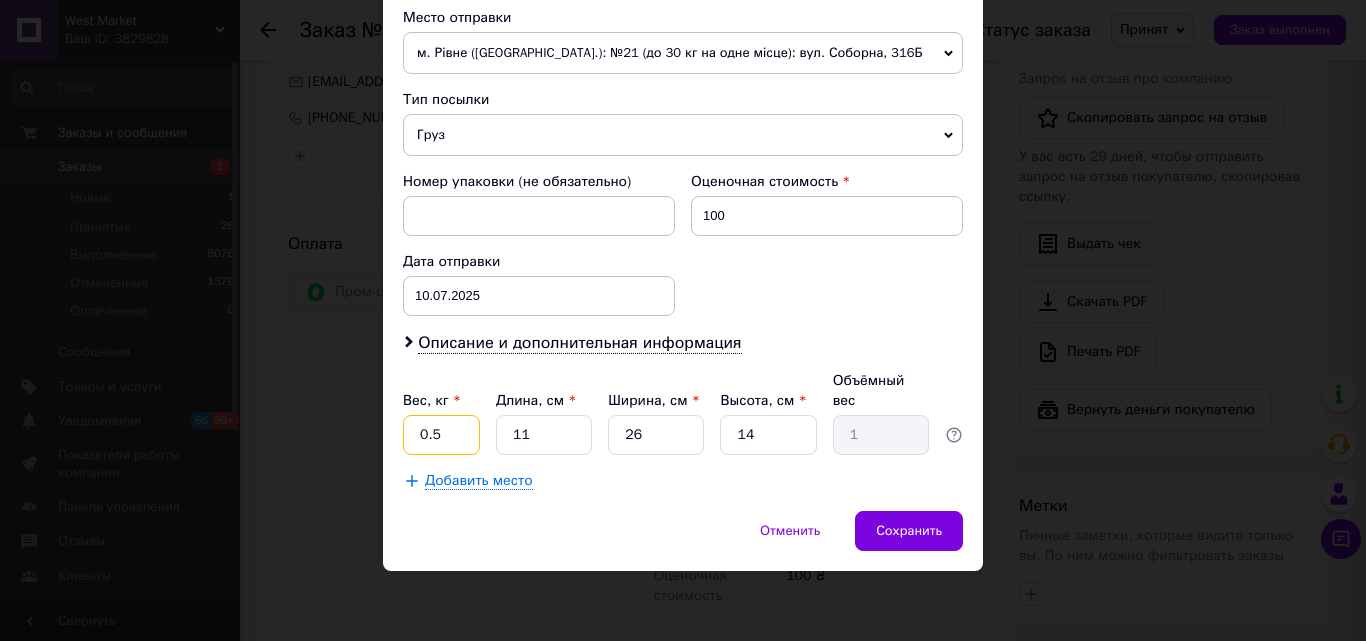type on "0.5" 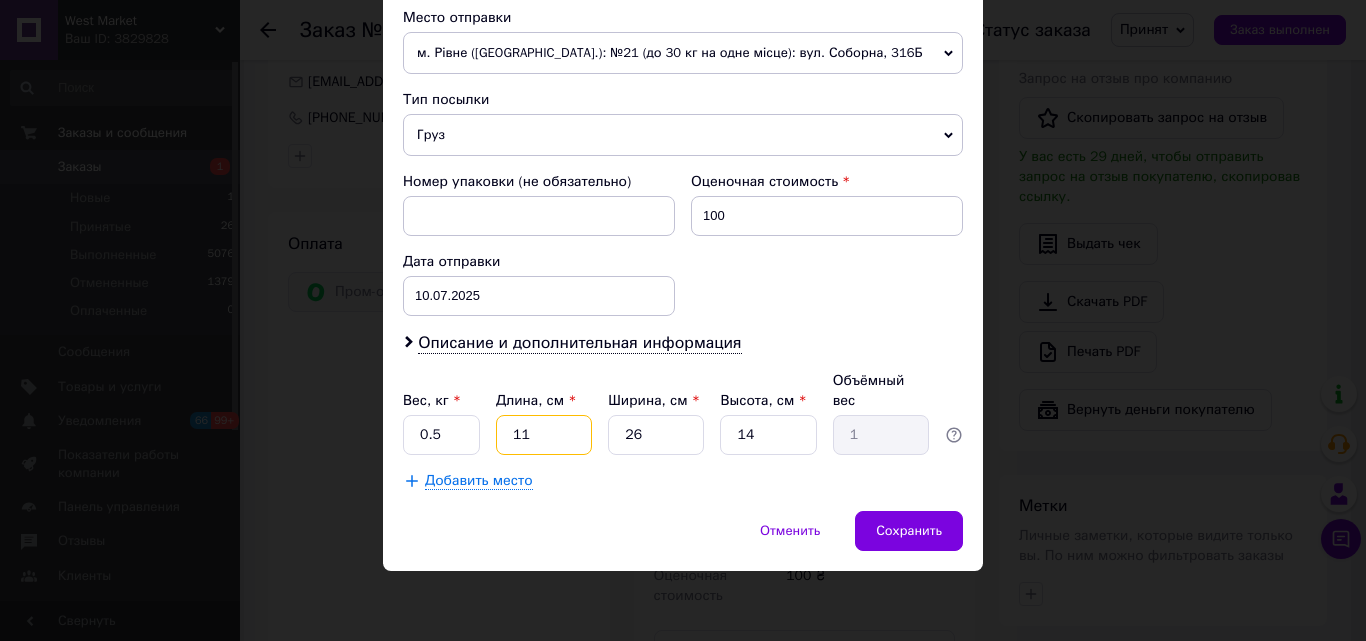 click on "11" at bounding box center (544, 435) 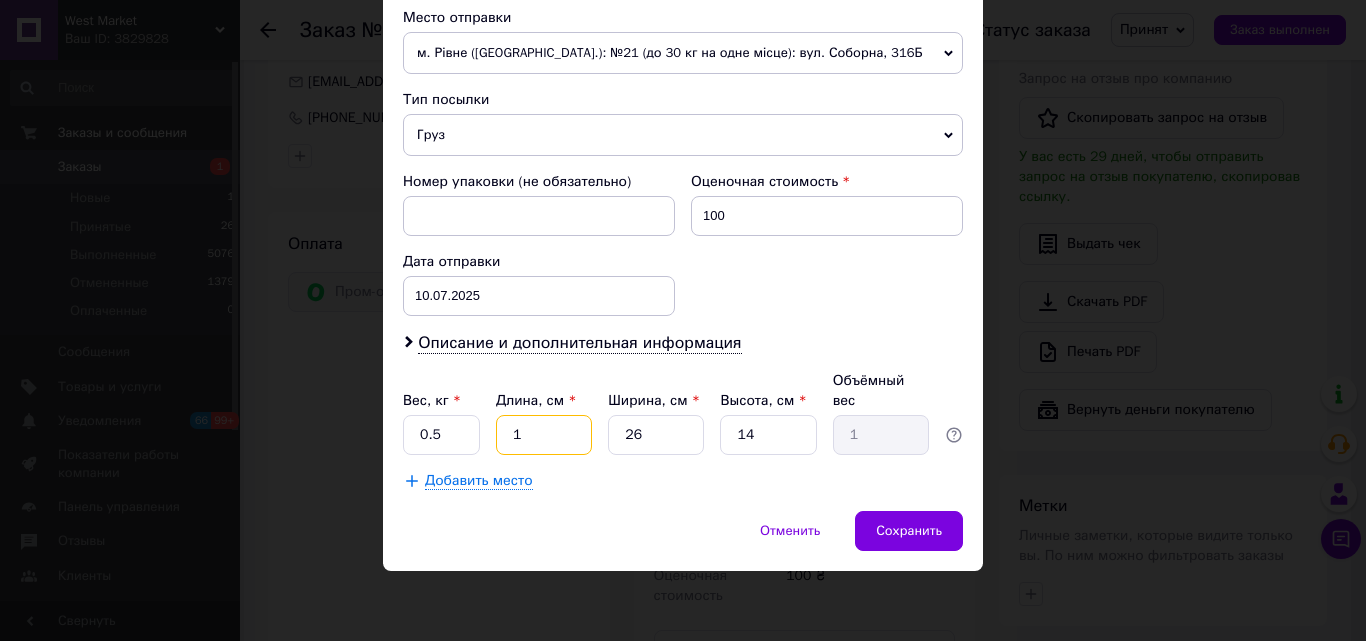 type on "0.1" 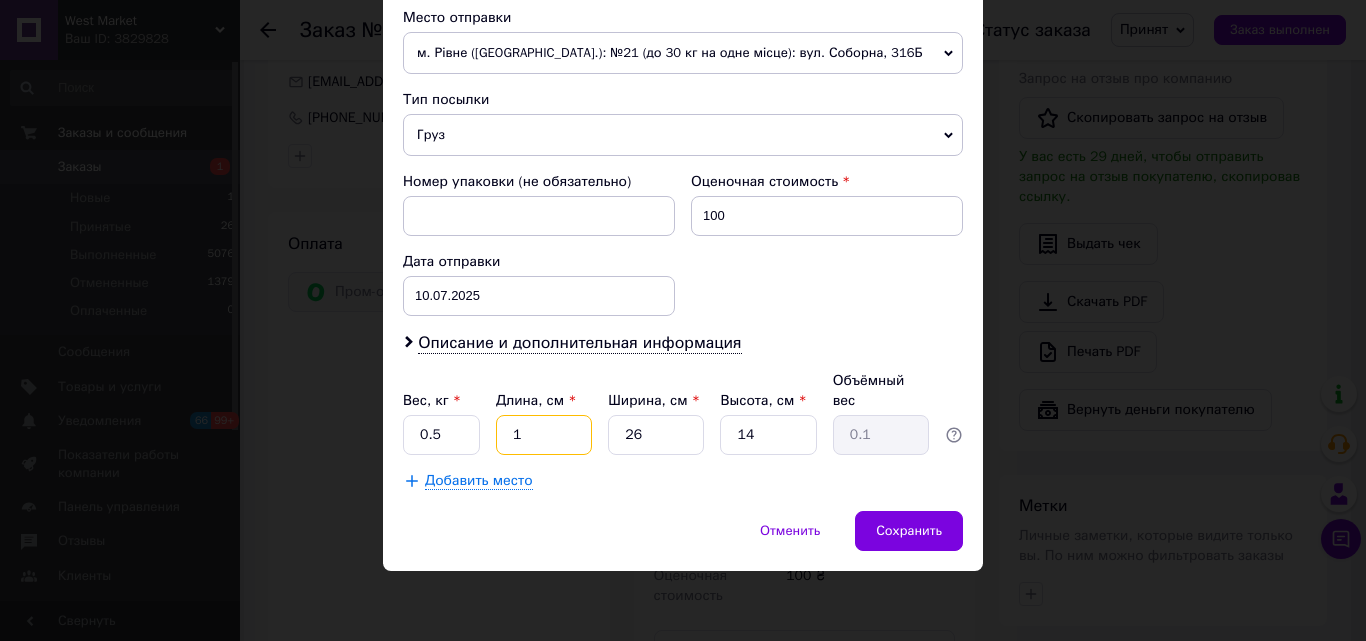 type on "1" 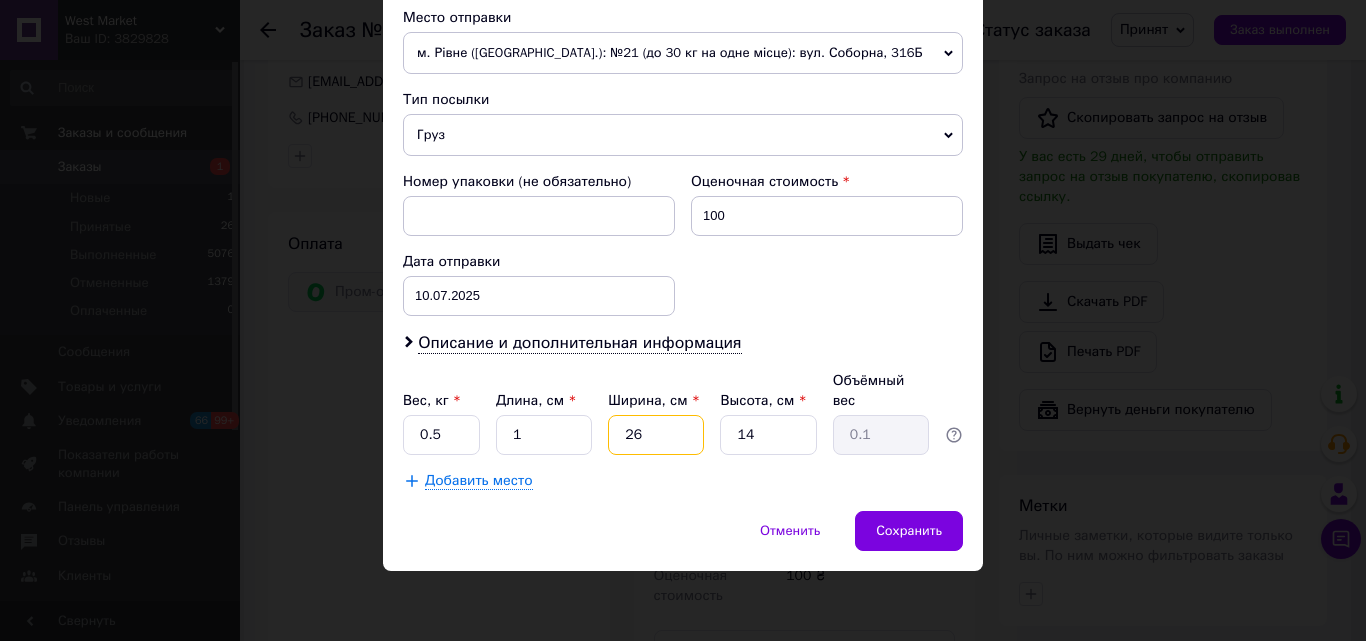 click on "26" at bounding box center (656, 435) 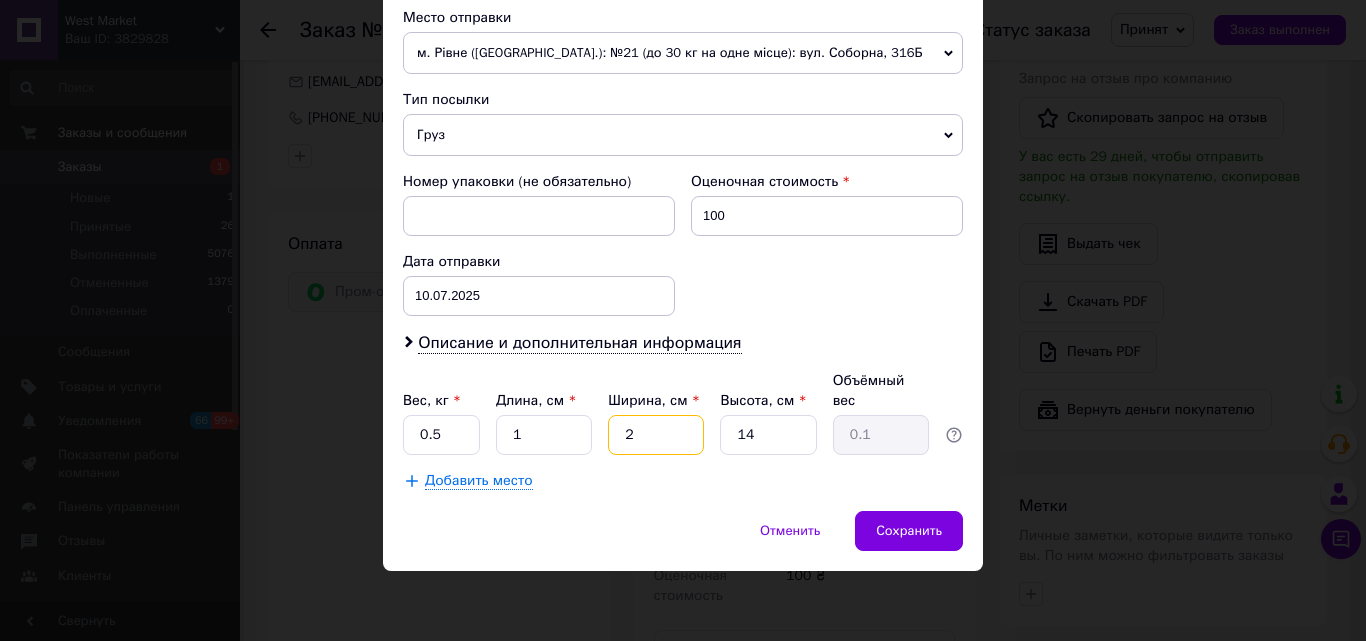 type 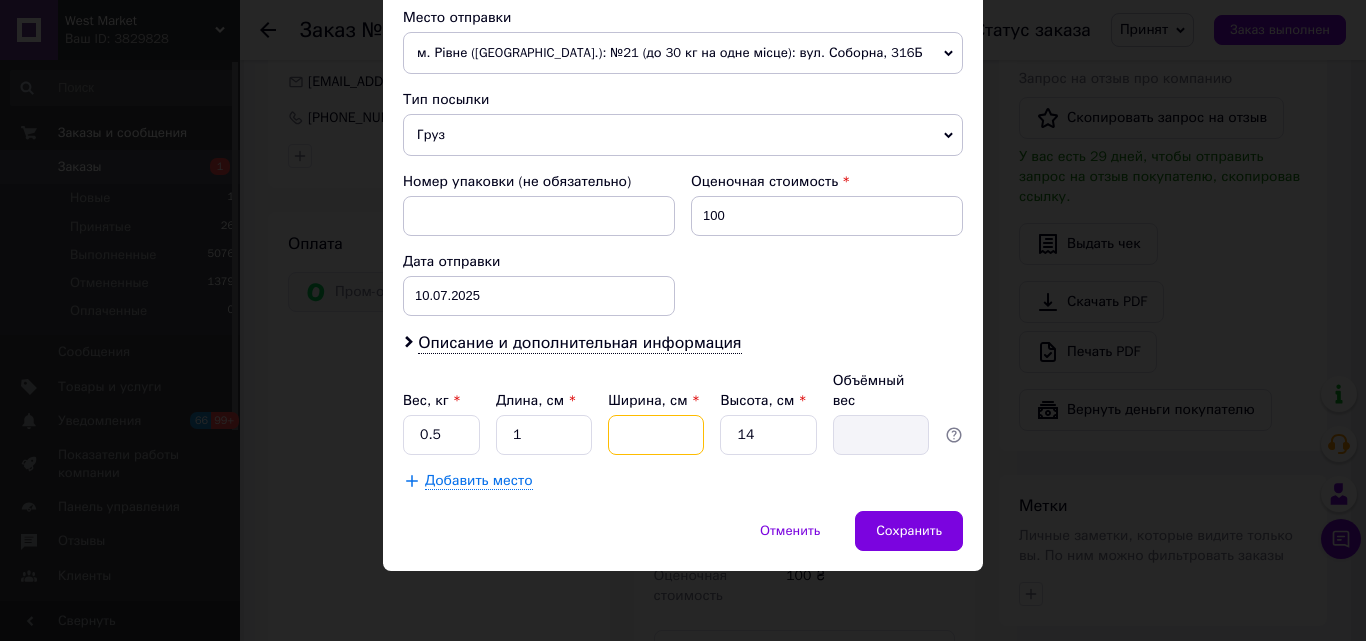 type on "1" 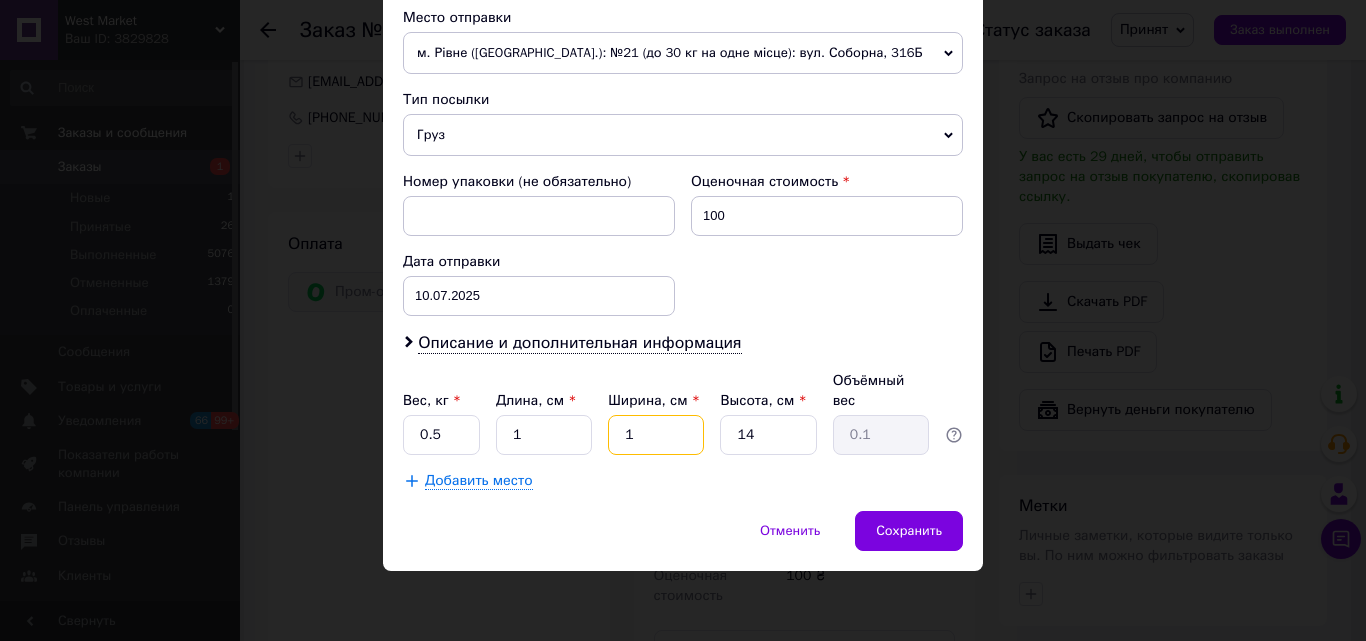 type on "1" 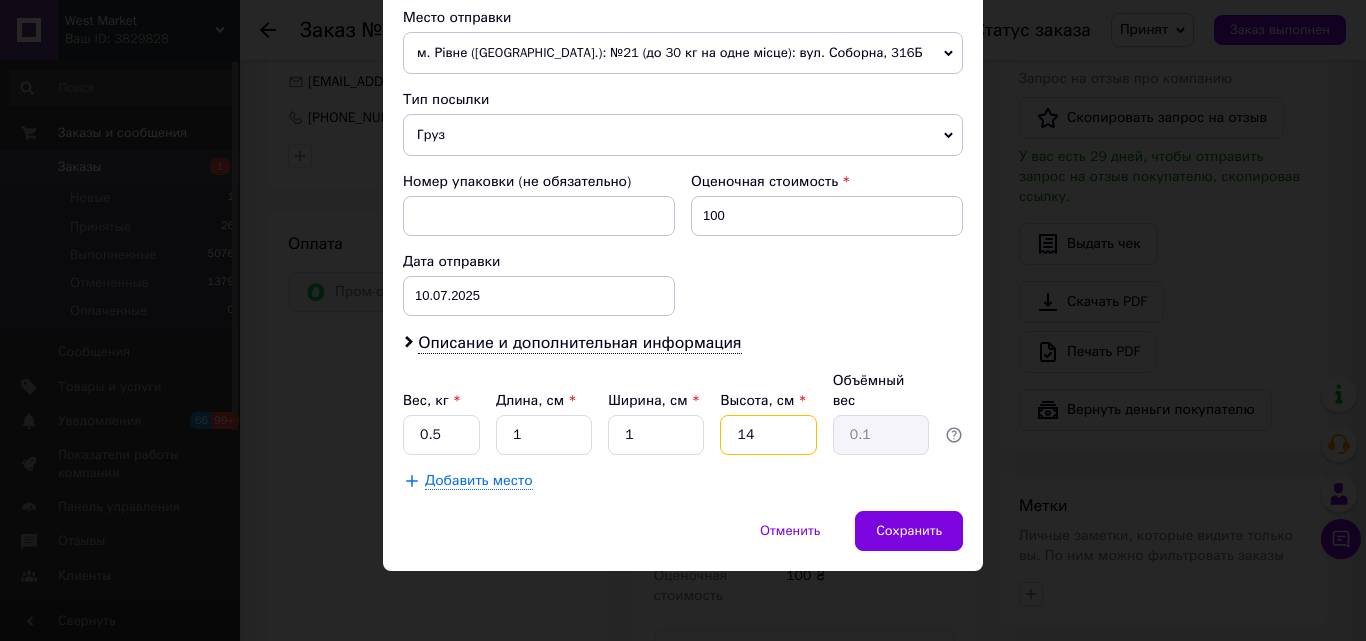 click on "14" at bounding box center [768, 435] 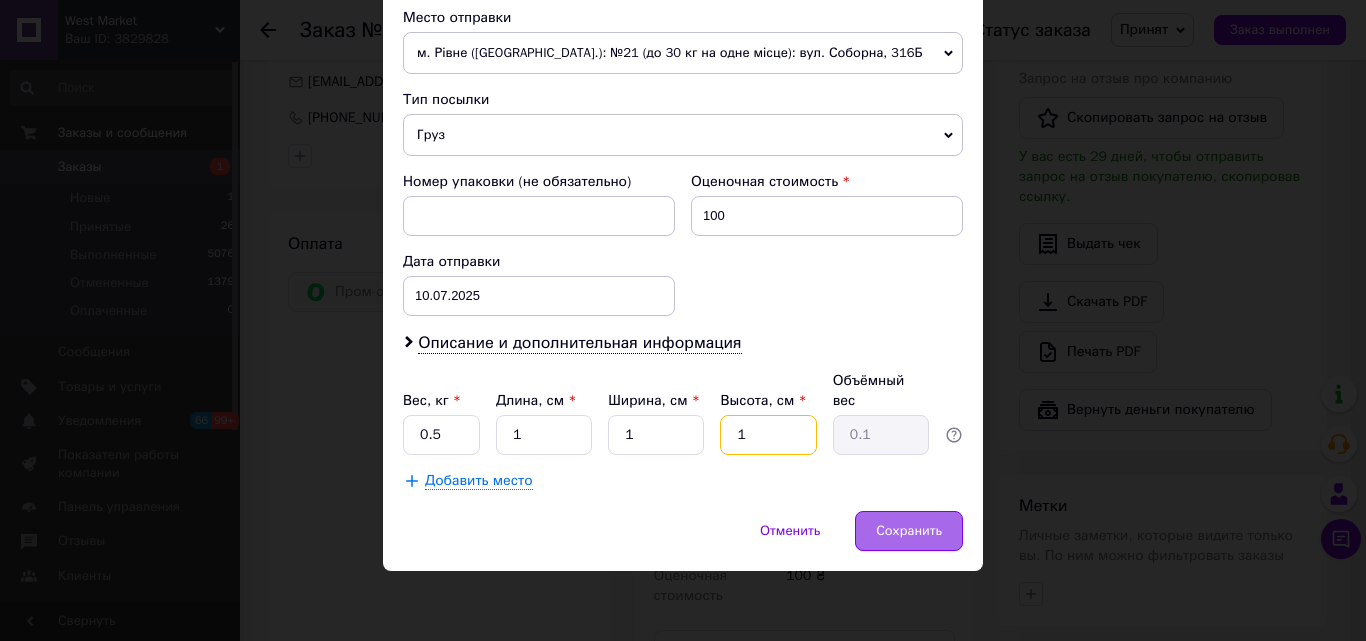 type on "1" 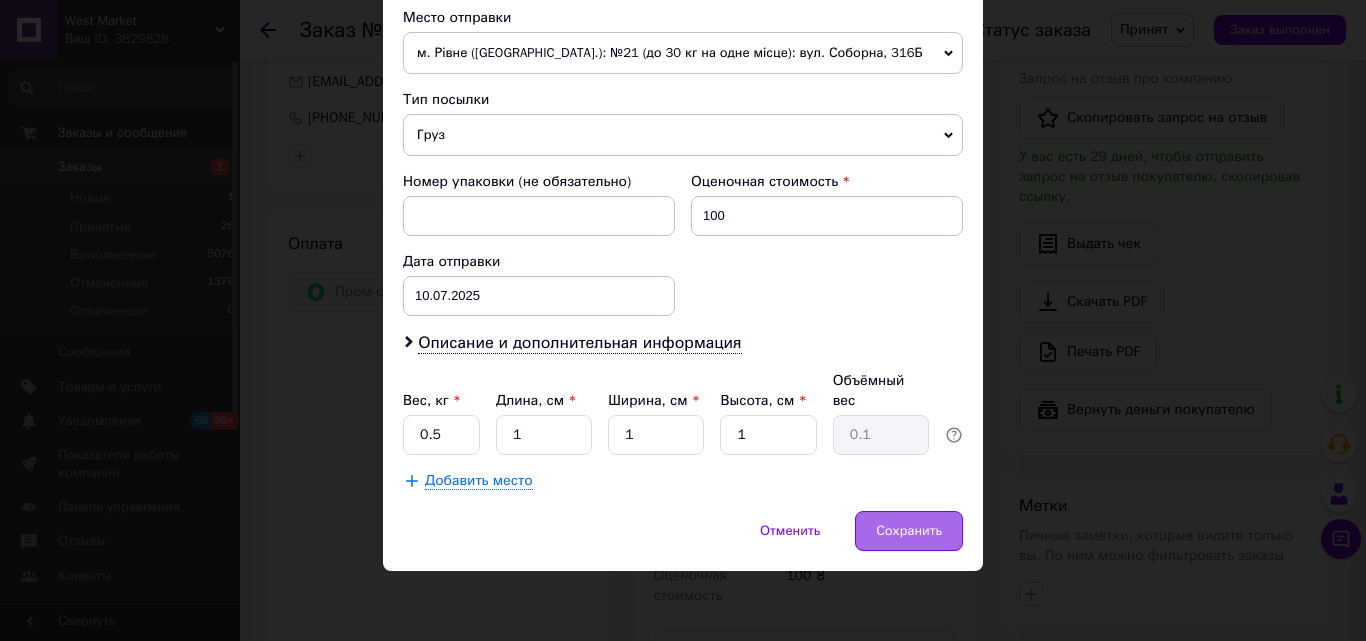 click on "Сохранить" at bounding box center [909, 531] 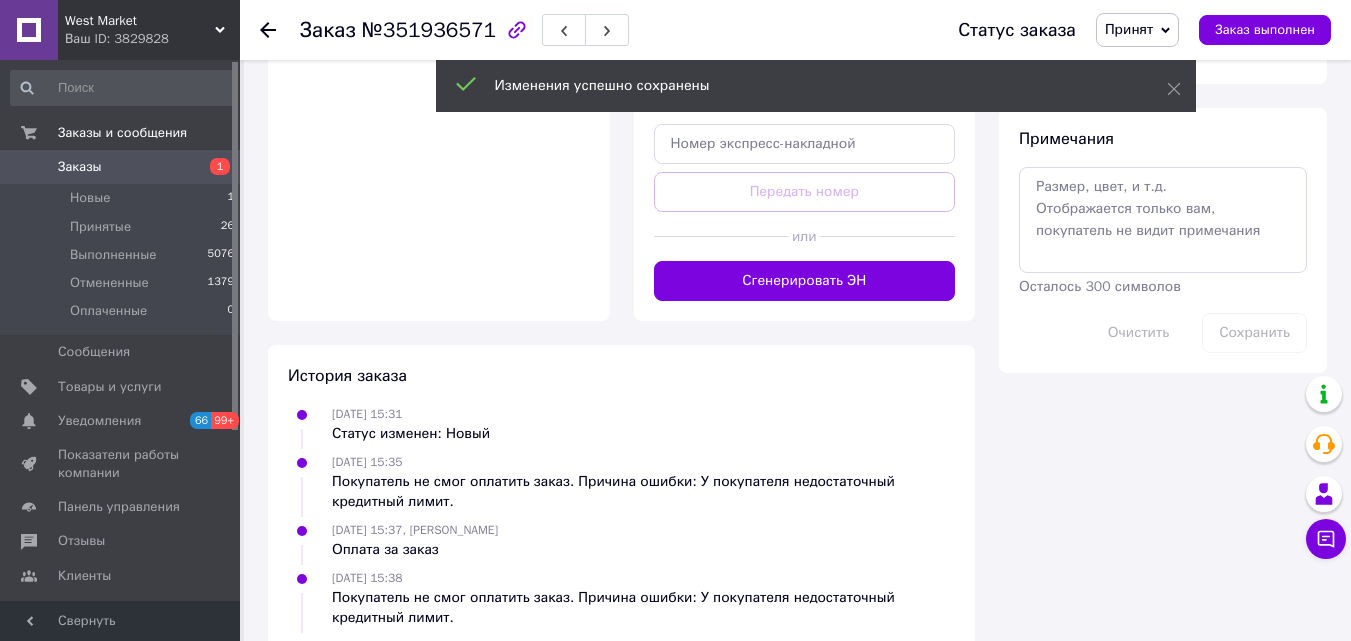 scroll, scrollTop: 1308, scrollLeft: 0, axis: vertical 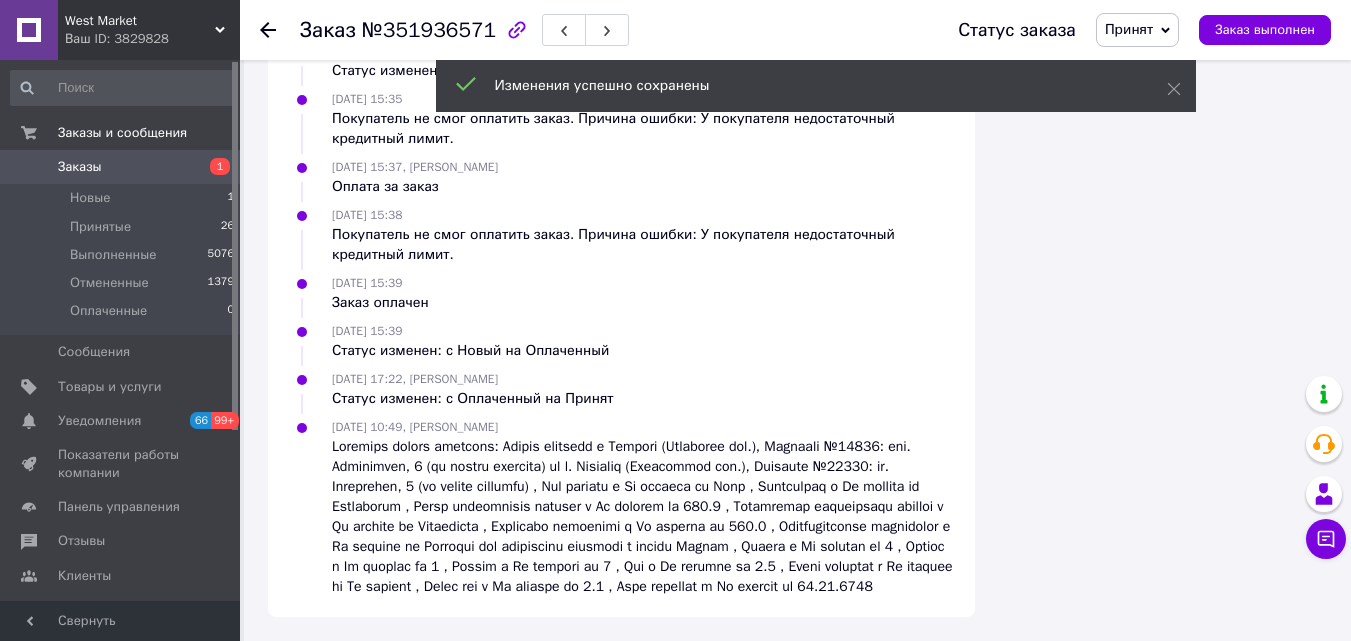 click on "Сгенерировать ЭН" at bounding box center (805, -82) 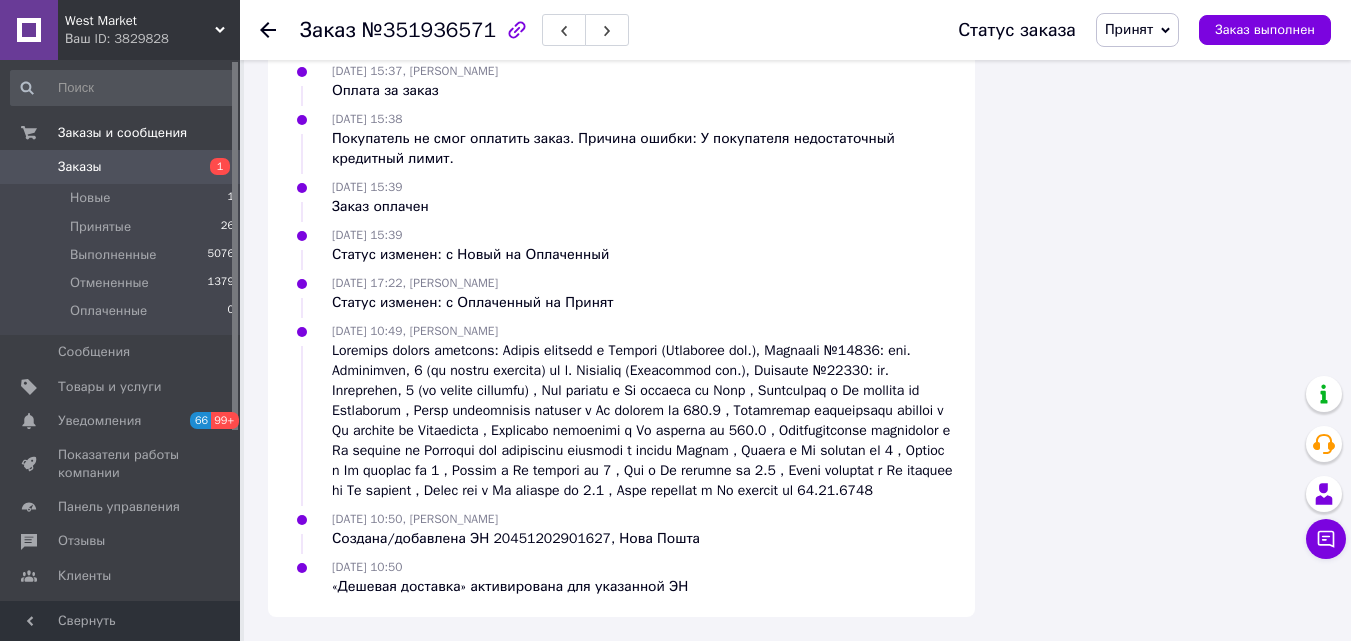 scroll, scrollTop: 530, scrollLeft: 0, axis: vertical 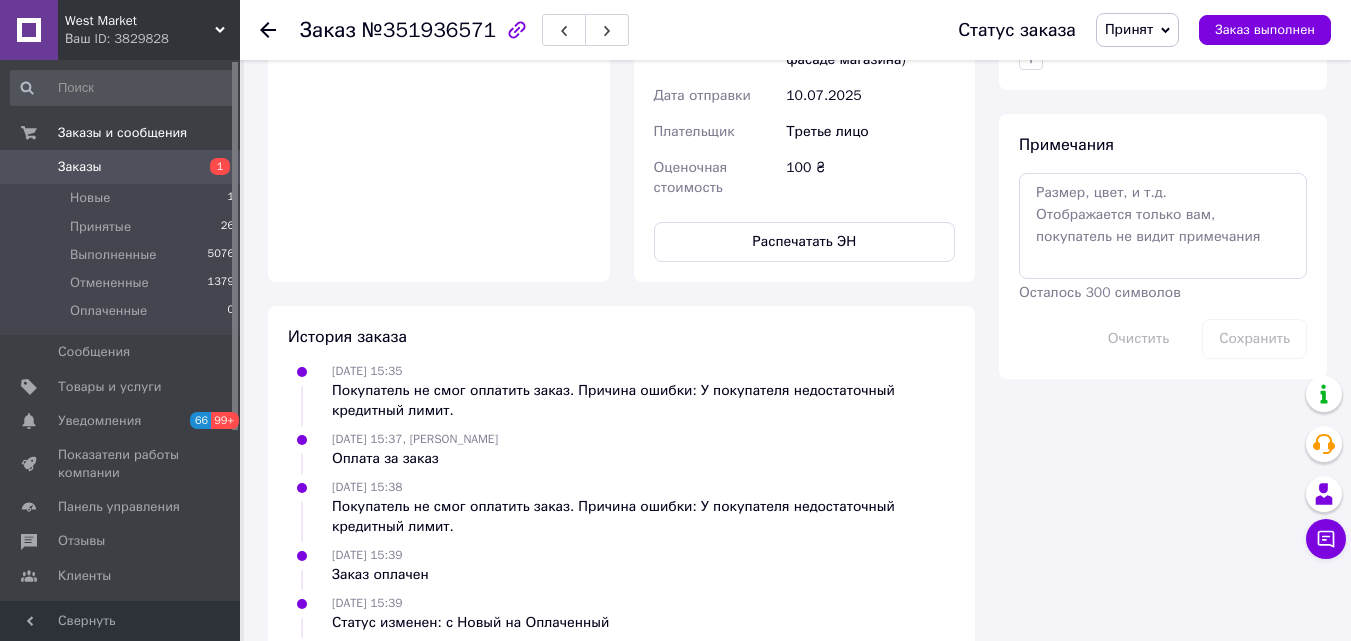 drag, startPoint x: 788, startPoint y: 344, endPoint x: 952, endPoint y: 343, distance: 164.00305 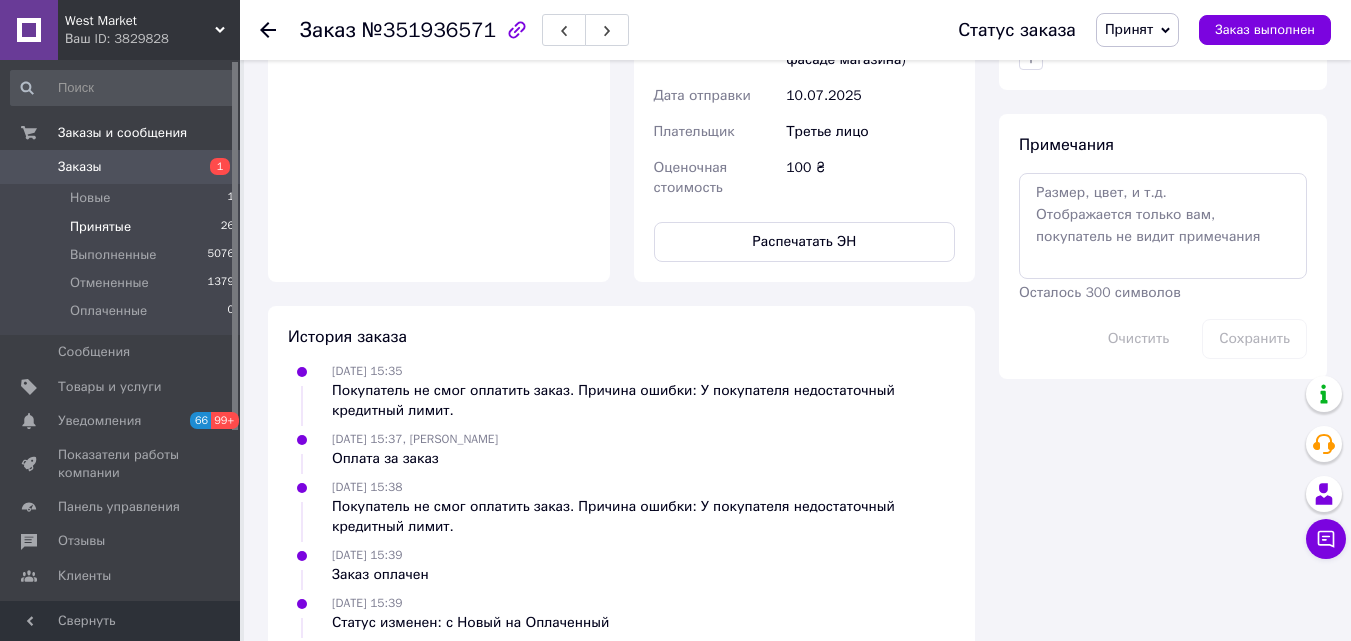 click on "Принятые 26" at bounding box center [123, 227] 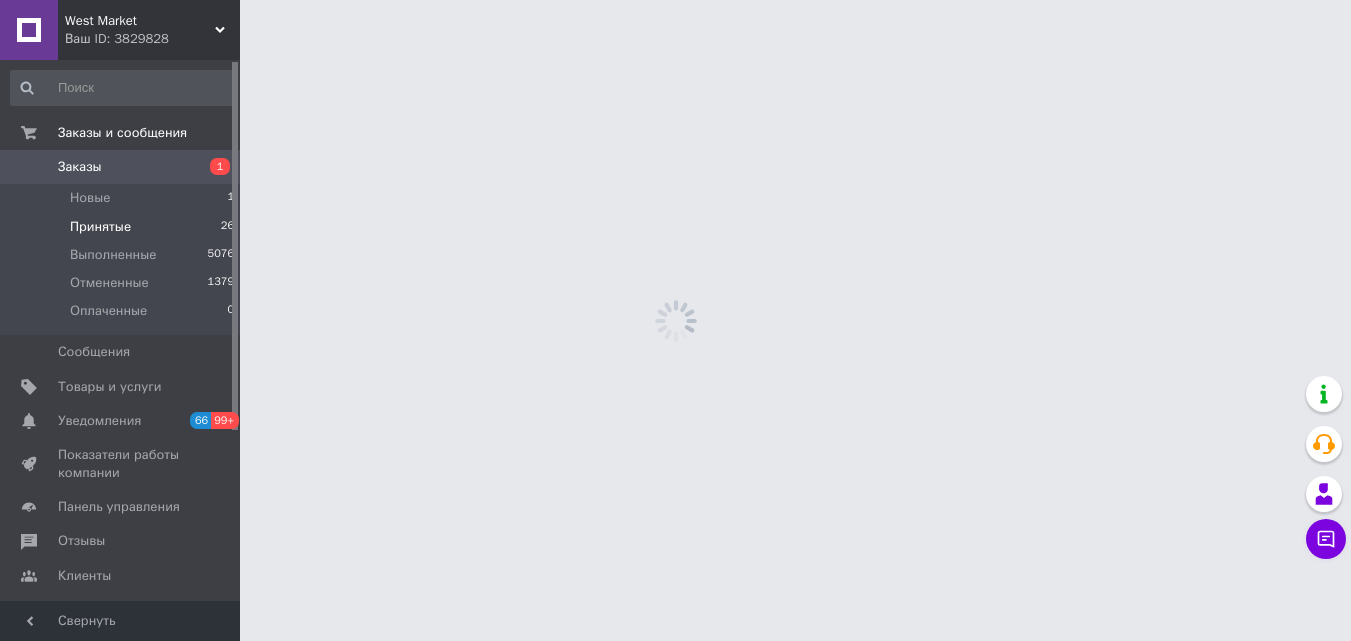 scroll, scrollTop: 0, scrollLeft: 0, axis: both 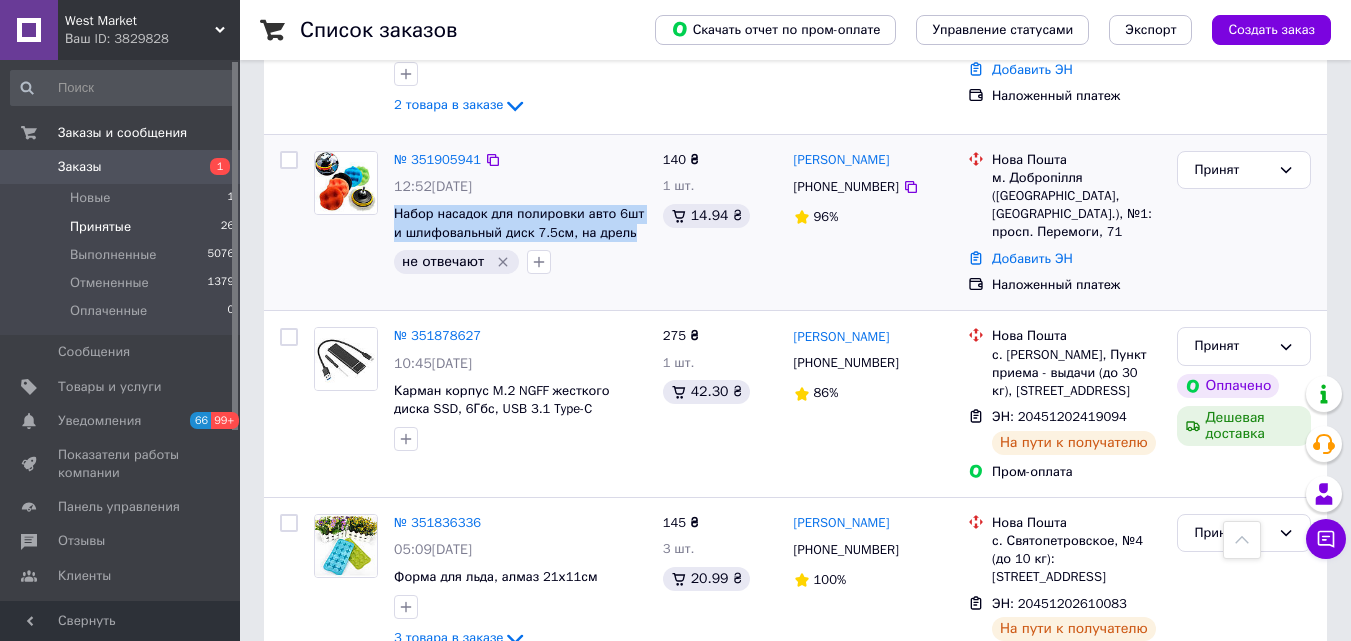 drag, startPoint x: 392, startPoint y: 309, endPoint x: 624, endPoint y: 326, distance: 232.62201 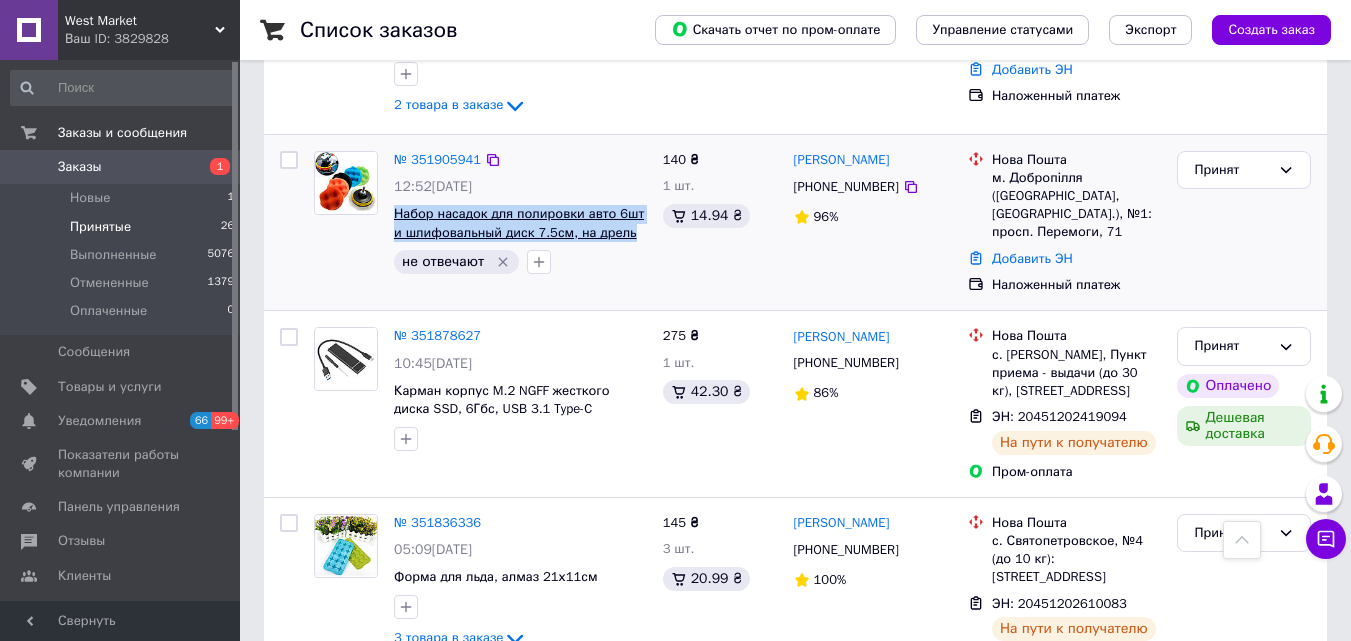 copy on "Набор насадок для полировки авто 6шт и шлифовальный диск 7.5см, на дрель" 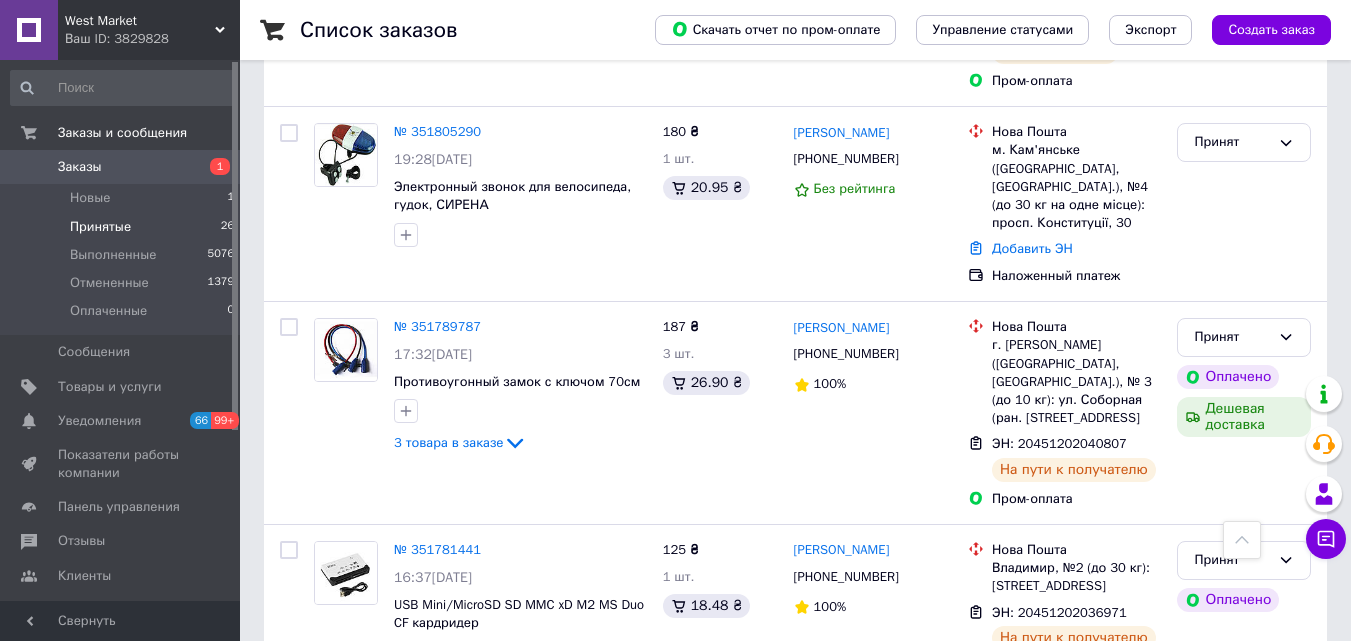 scroll, scrollTop: 2800, scrollLeft: 0, axis: vertical 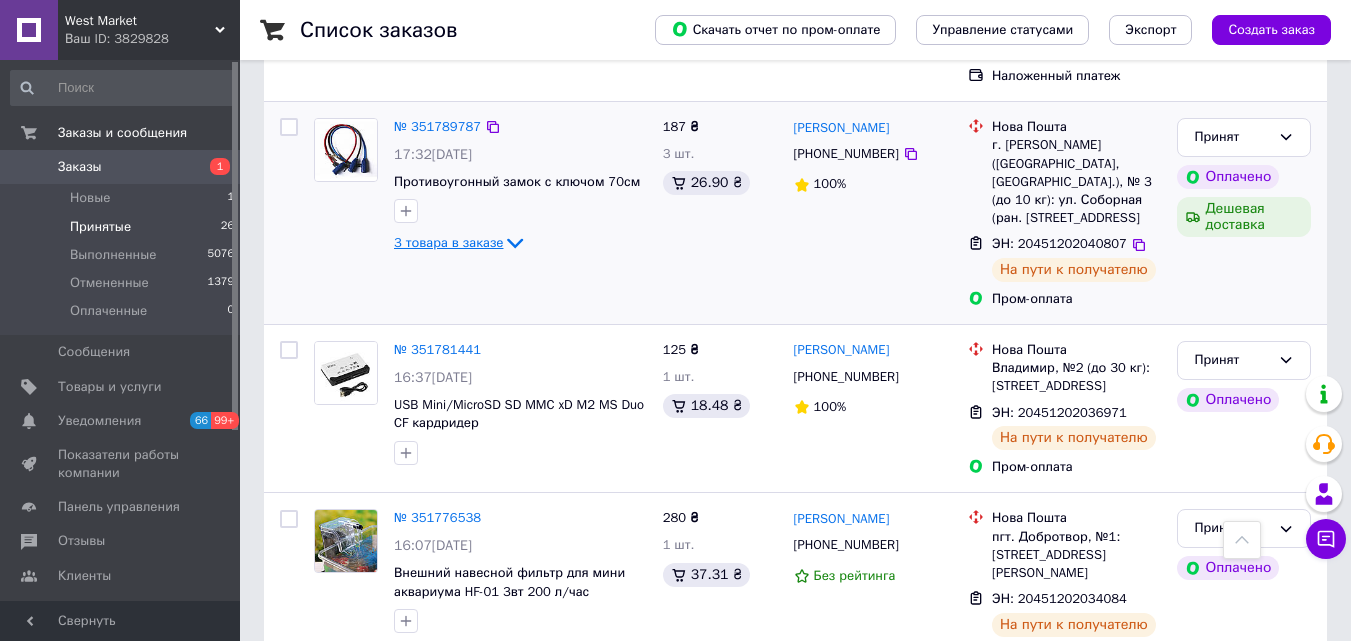 click 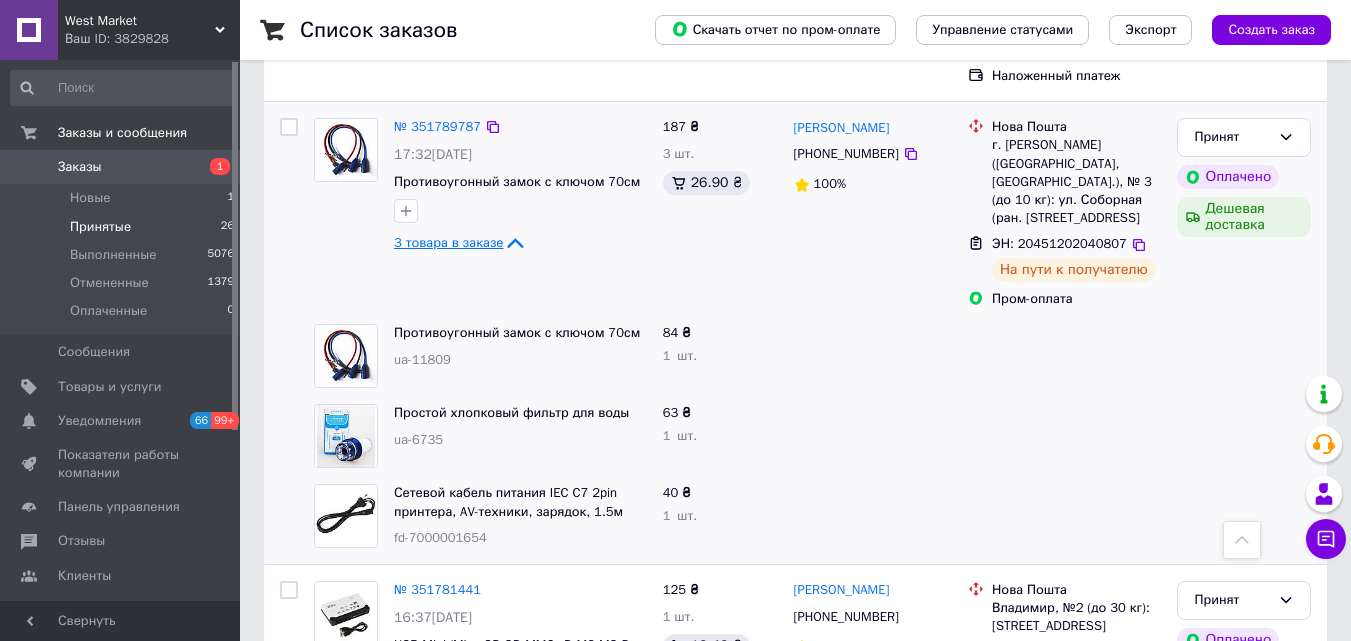 click 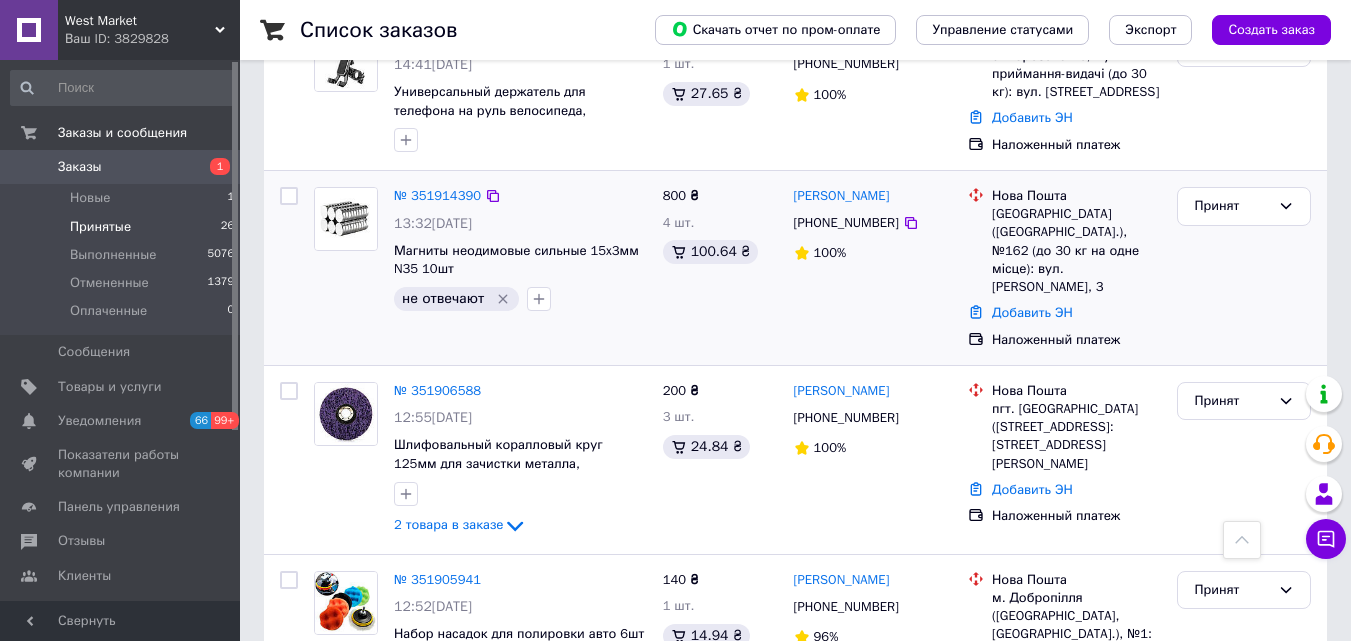 scroll, scrollTop: 1416, scrollLeft: 0, axis: vertical 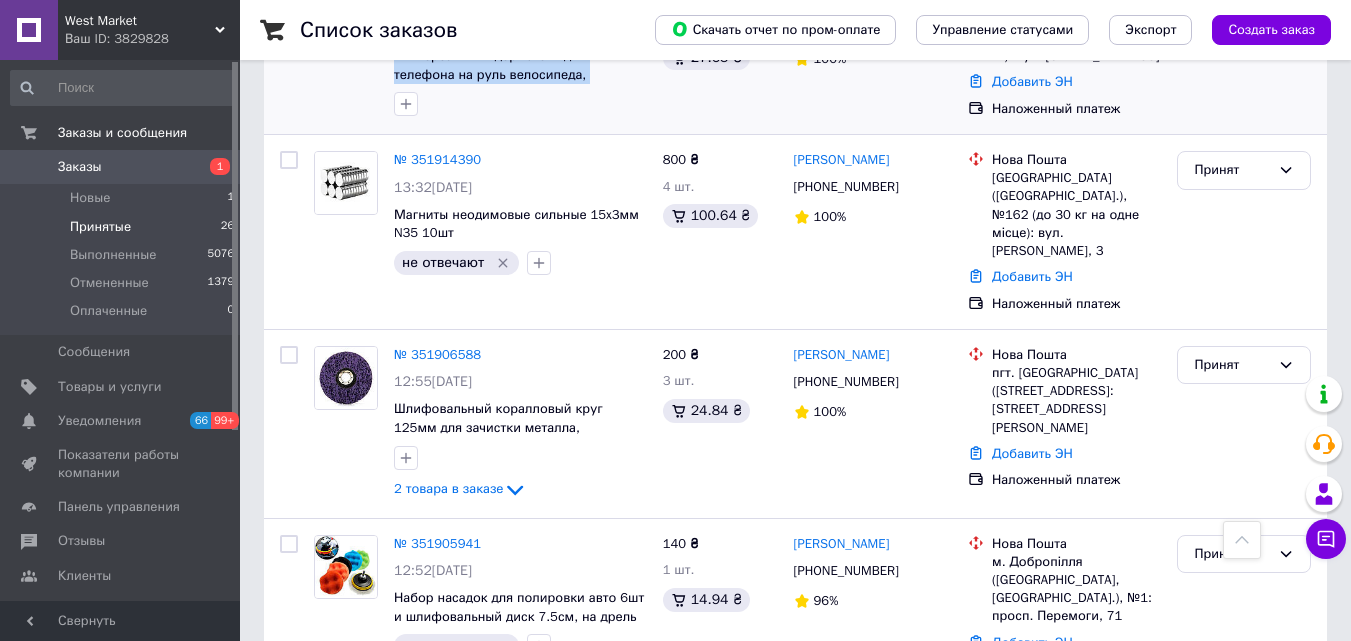 drag, startPoint x: 390, startPoint y: 152, endPoint x: 641, endPoint y: 176, distance: 252.1448 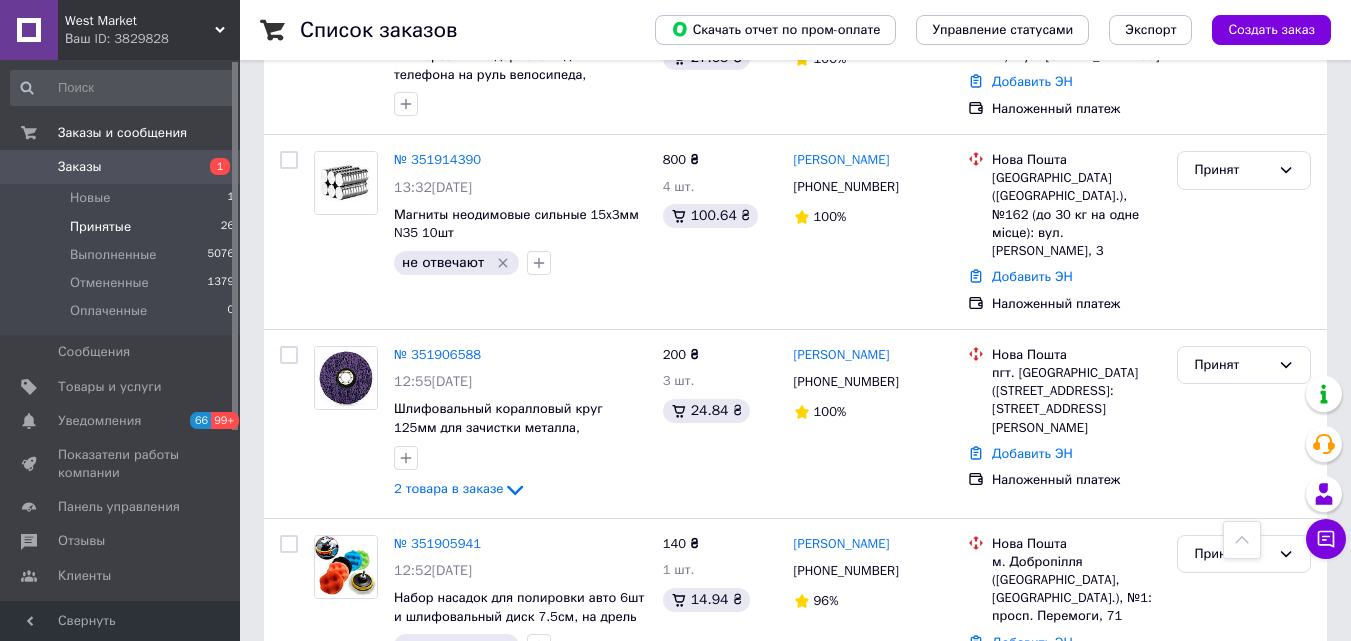 click on "Принятые" at bounding box center [100, 227] 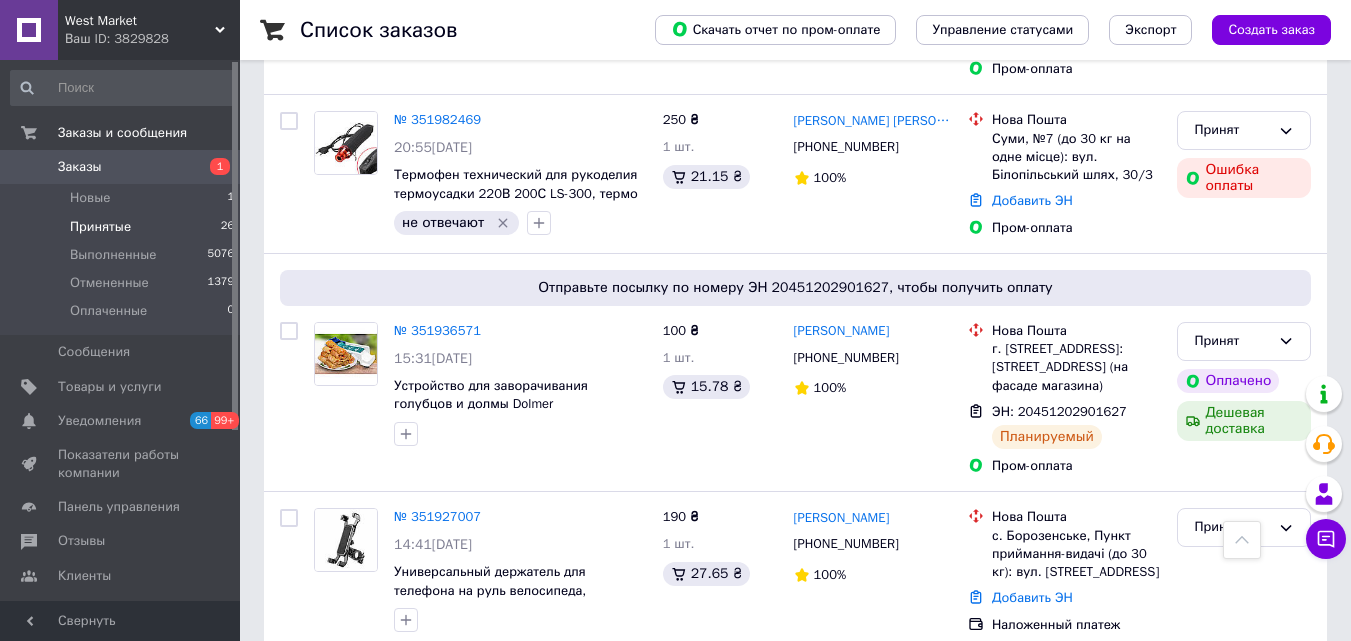 scroll, scrollTop: 1100, scrollLeft: 0, axis: vertical 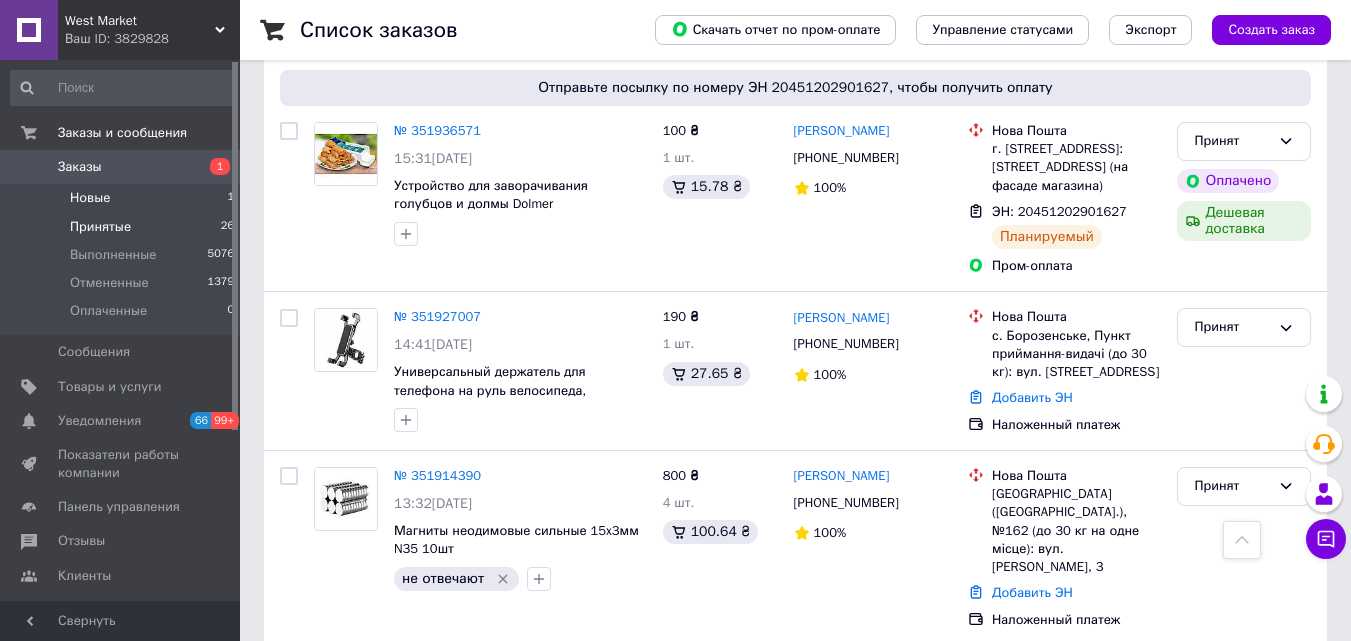 click on "Новые 1" at bounding box center [123, 198] 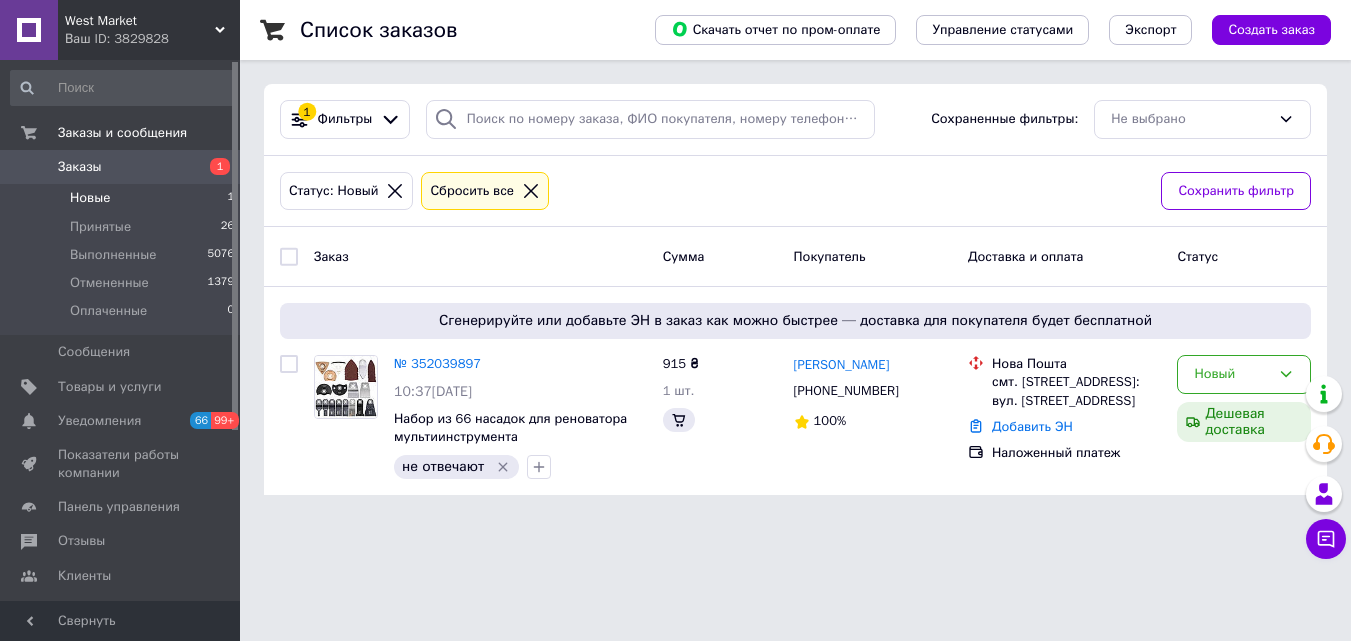 scroll, scrollTop: 0, scrollLeft: 0, axis: both 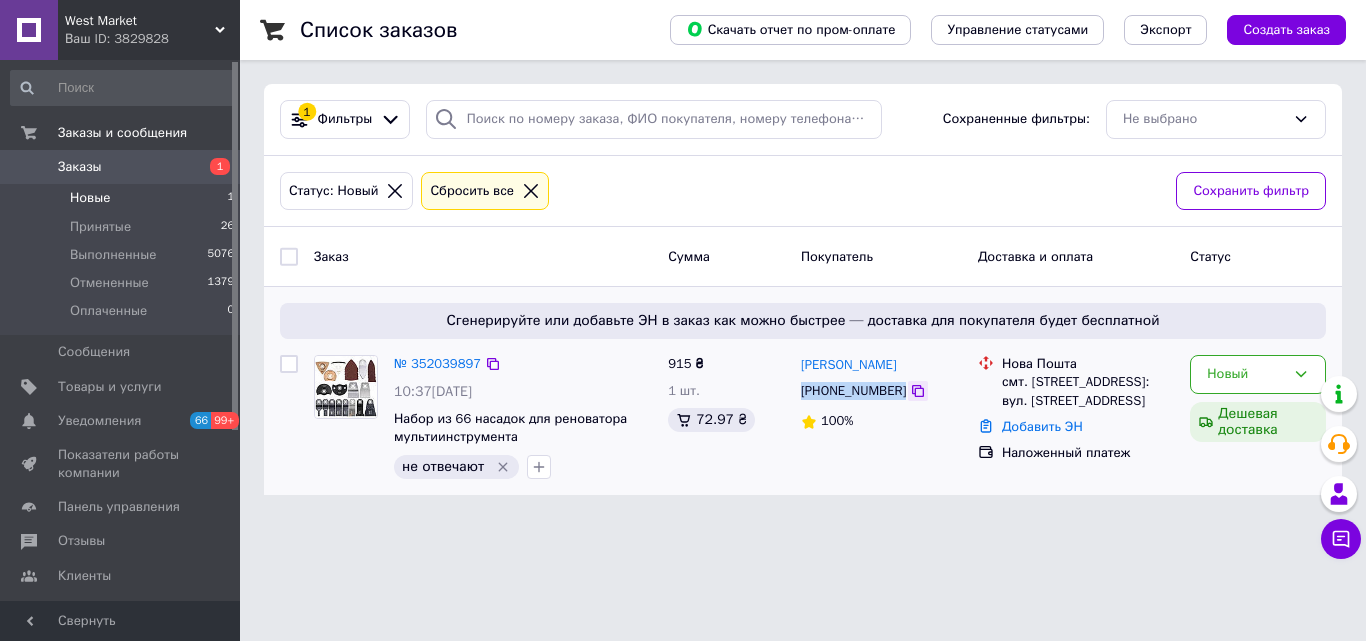 drag, startPoint x: 797, startPoint y: 403, endPoint x: 900, endPoint y: 403, distance: 103 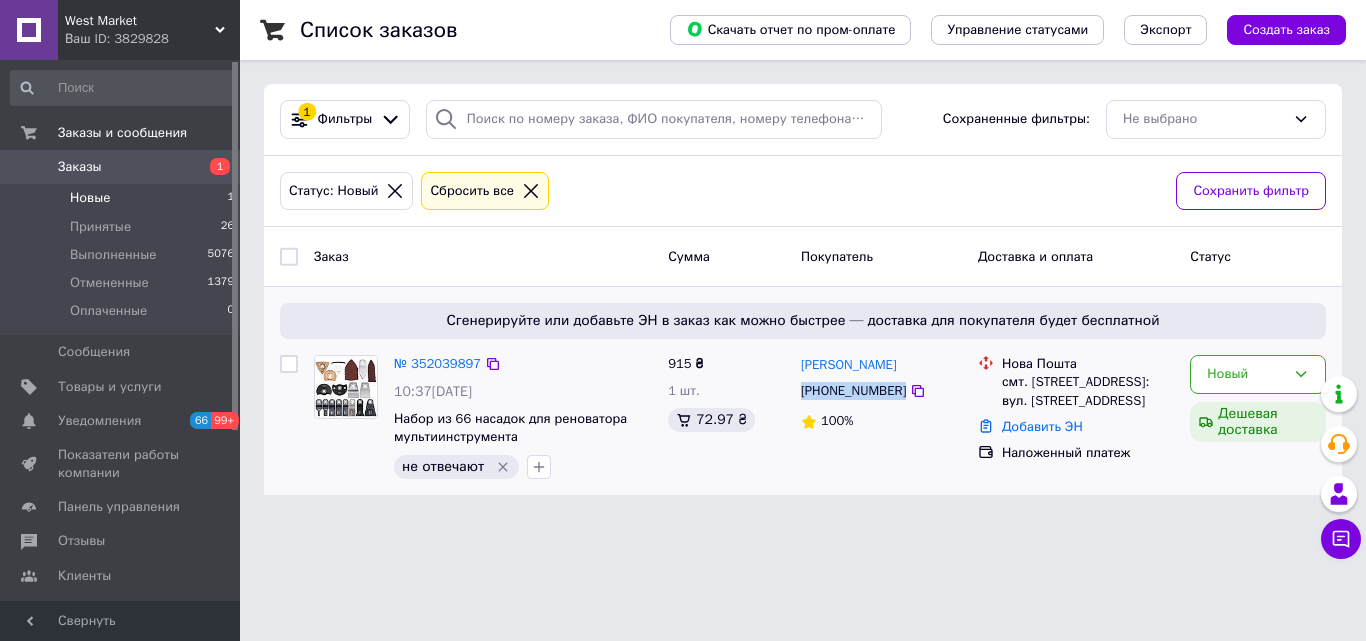 copy on "[PHONE_NUMBER]" 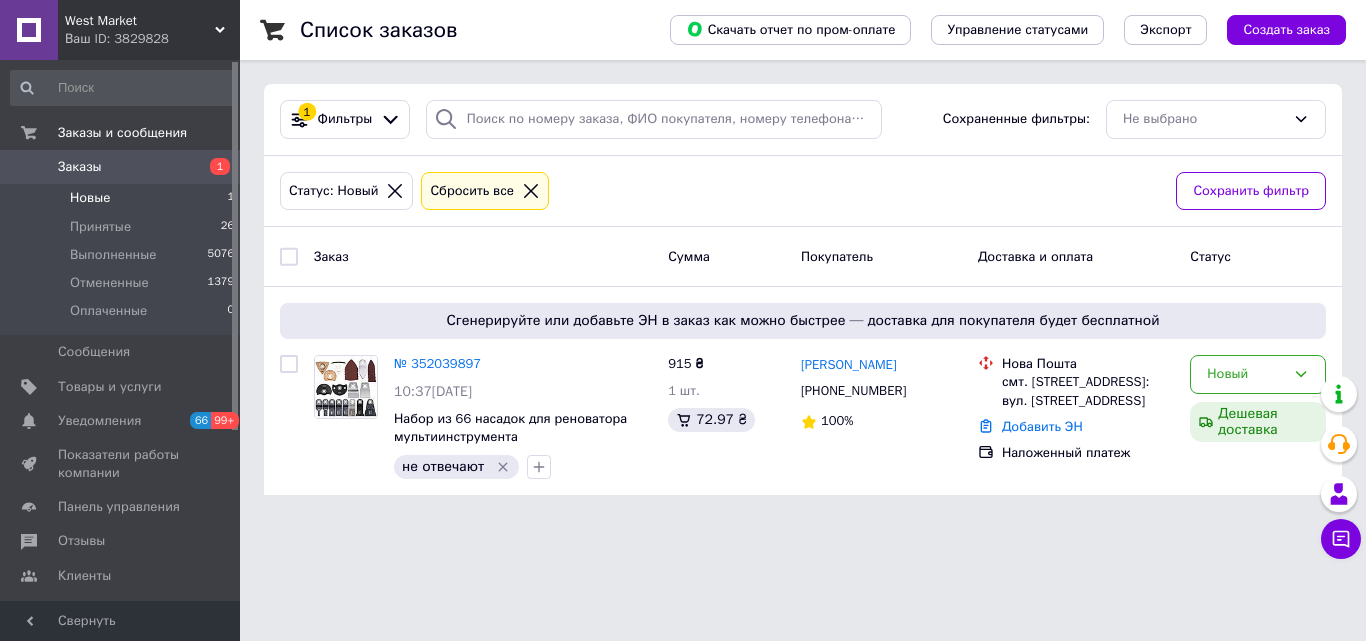 click 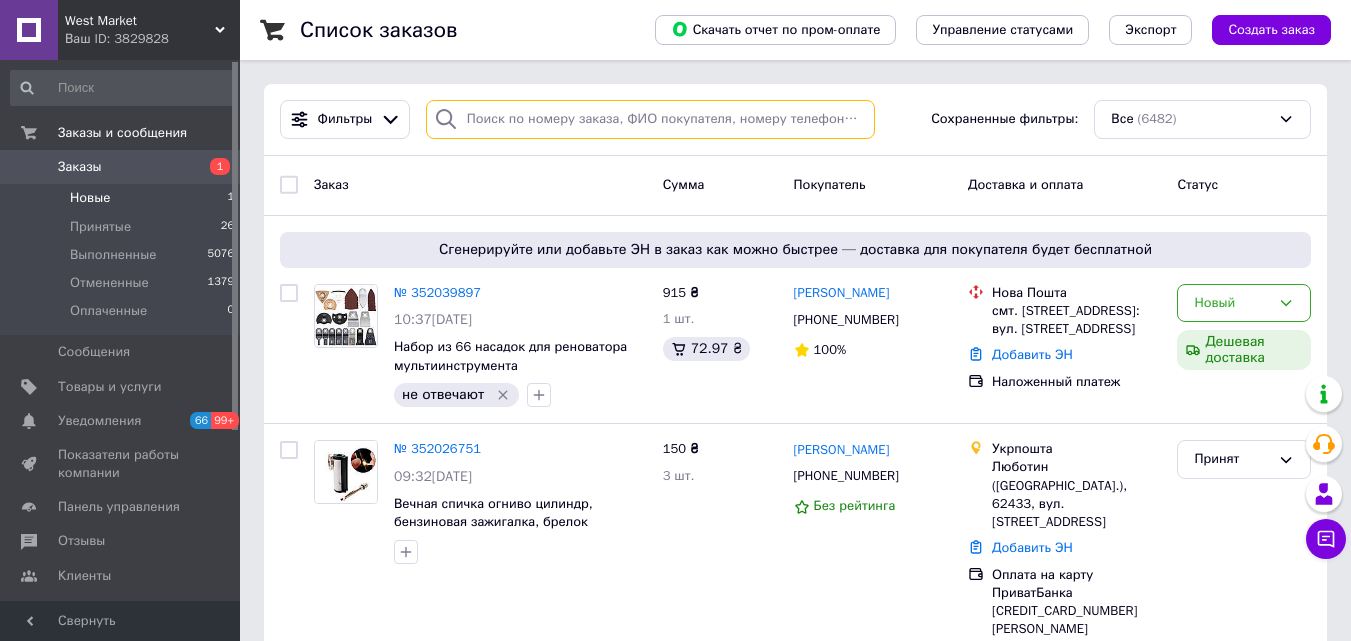 click at bounding box center [650, 119] 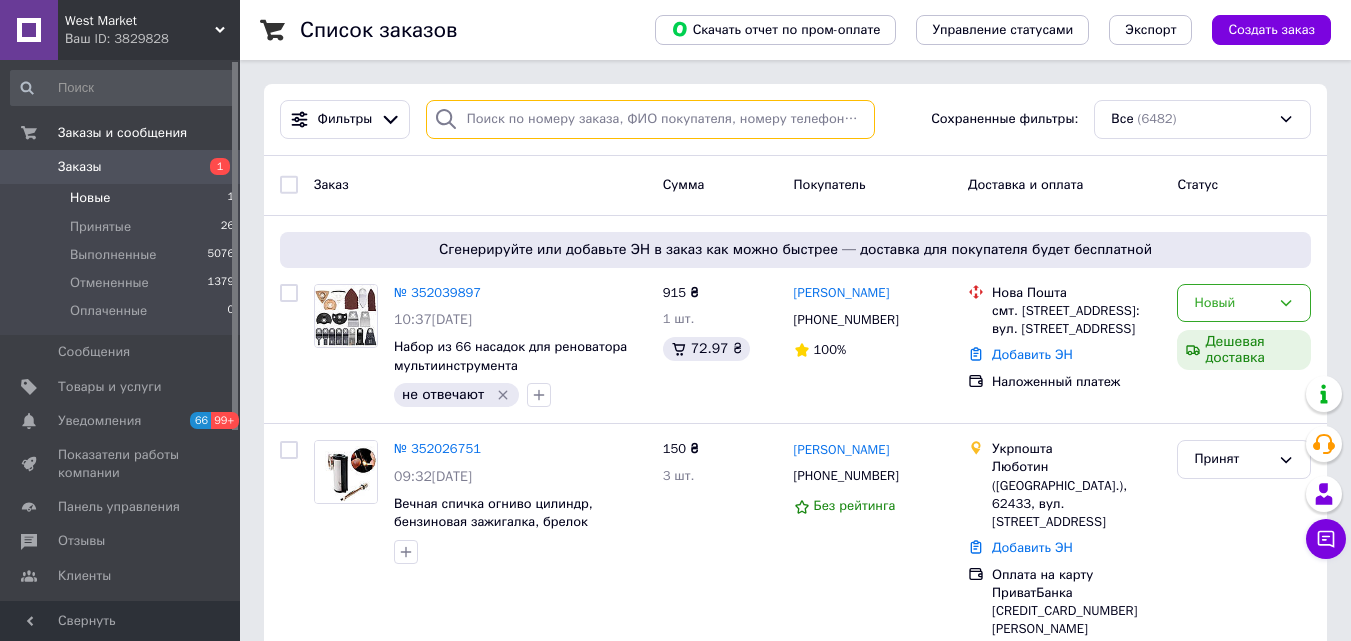 paste on "[PHONE_NUMBER]" 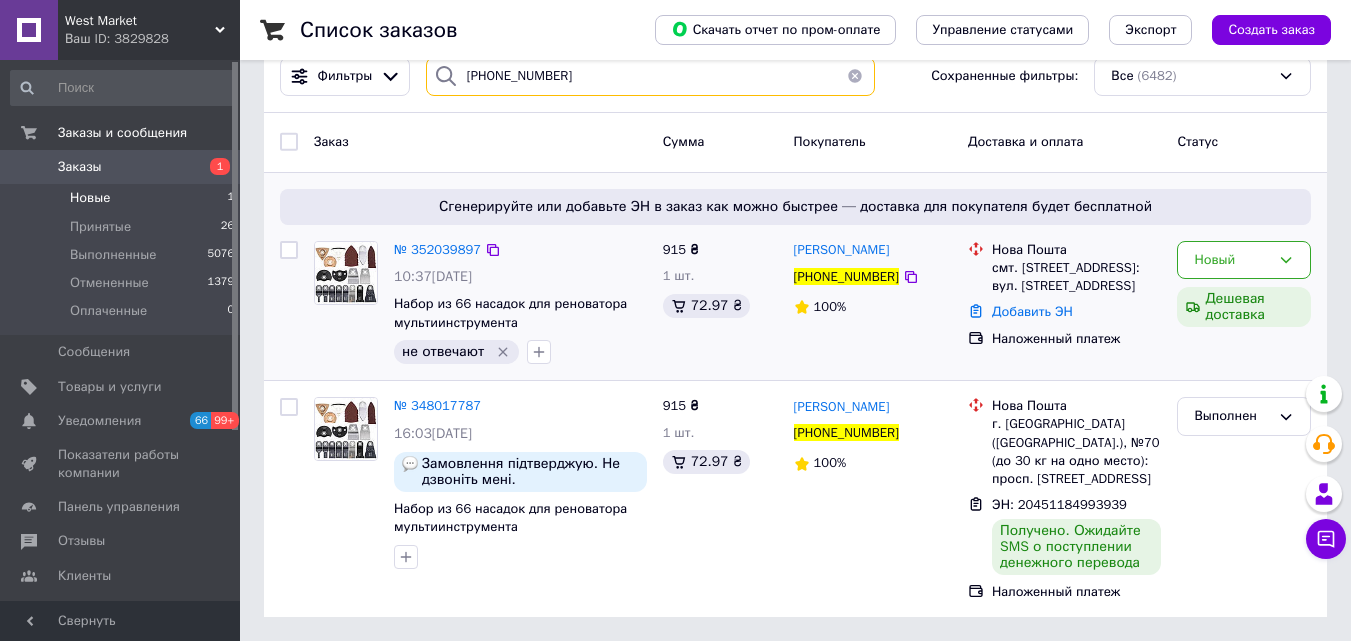 scroll, scrollTop: 167, scrollLeft: 0, axis: vertical 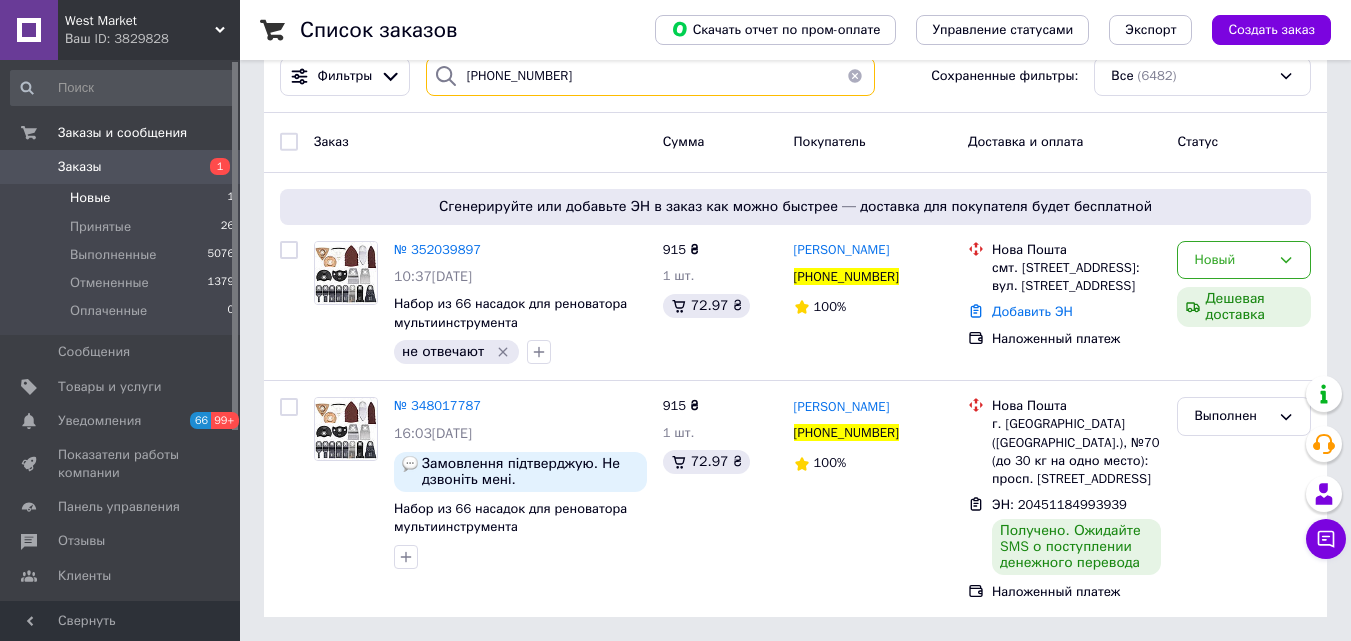 type on "[PHONE_NUMBER]" 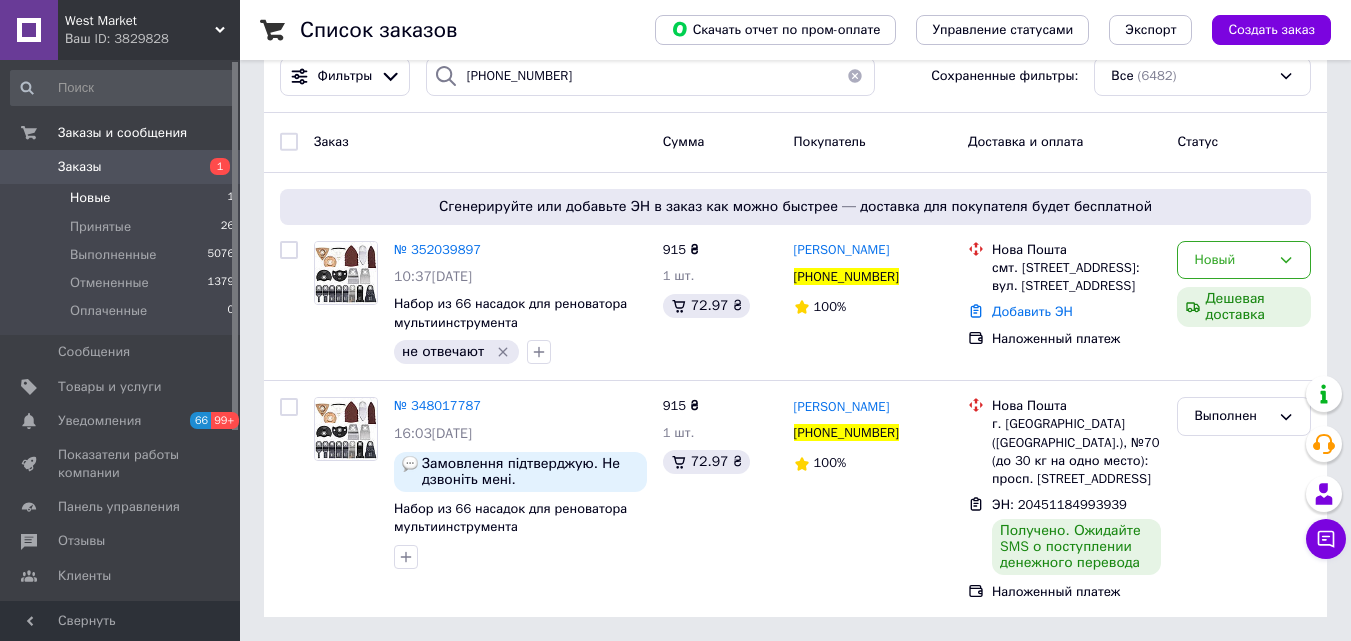 click on "Новые 1" at bounding box center [123, 198] 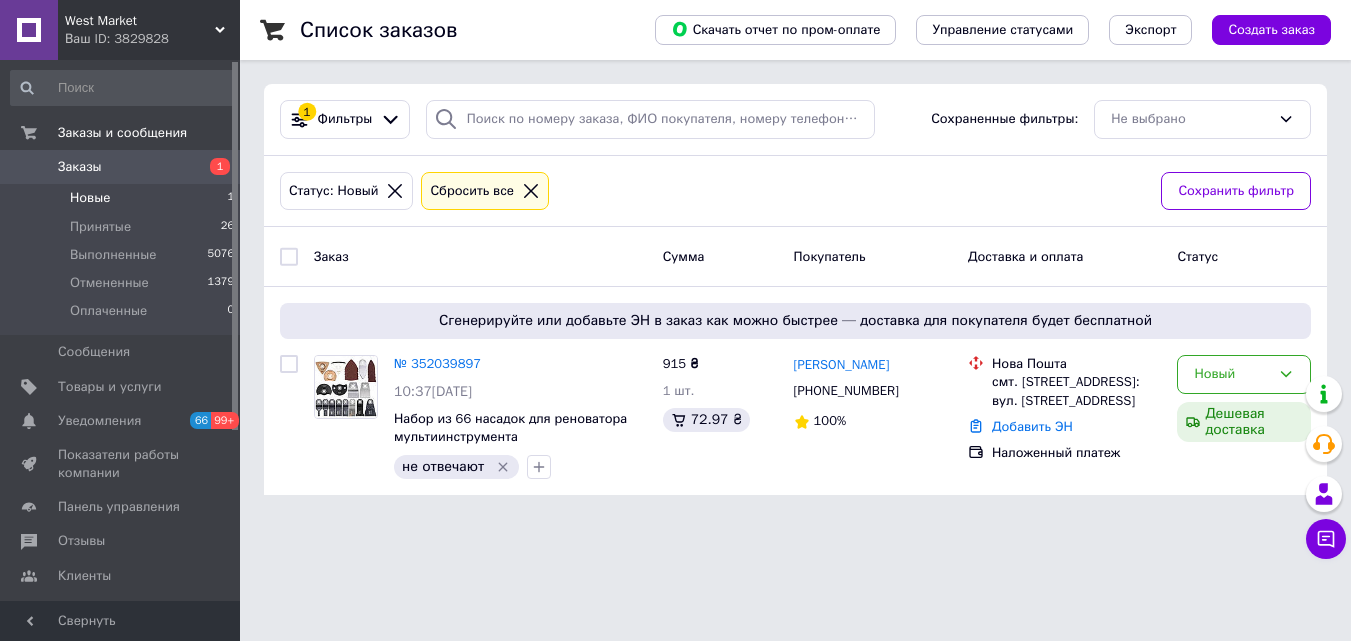 scroll, scrollTop: 0, scrollLeft: 0, axis: both 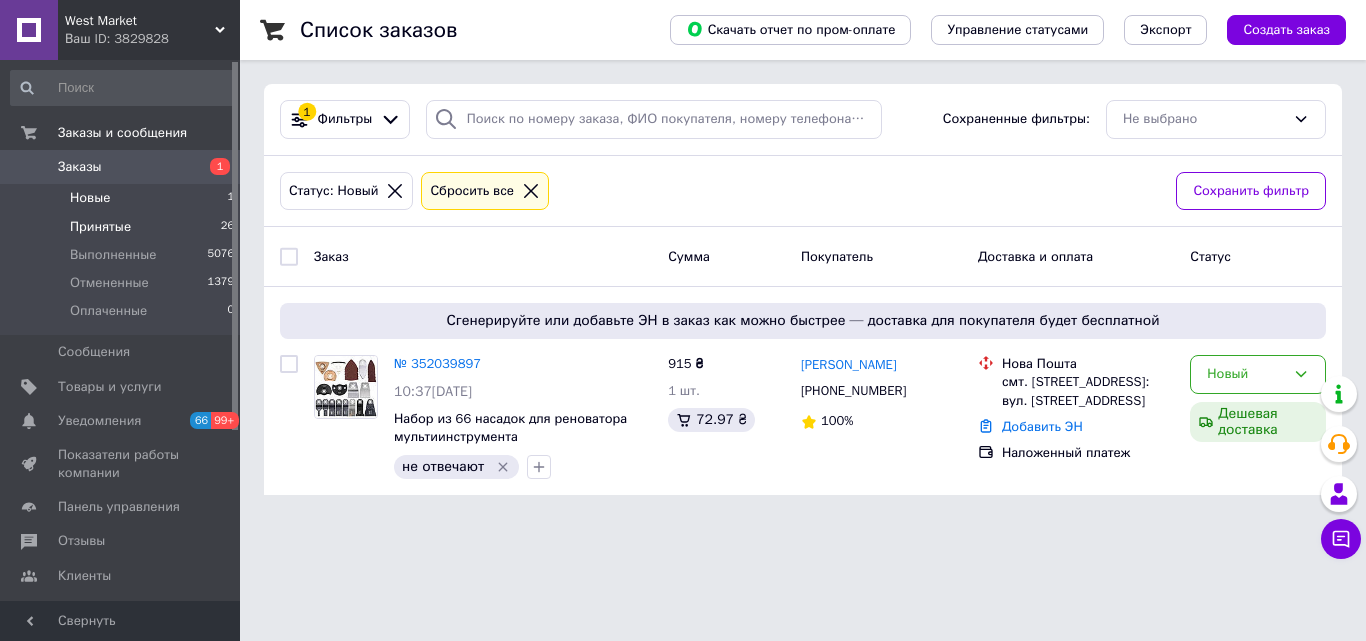 click on "Принятые 26" at bounding box center (123, 227) 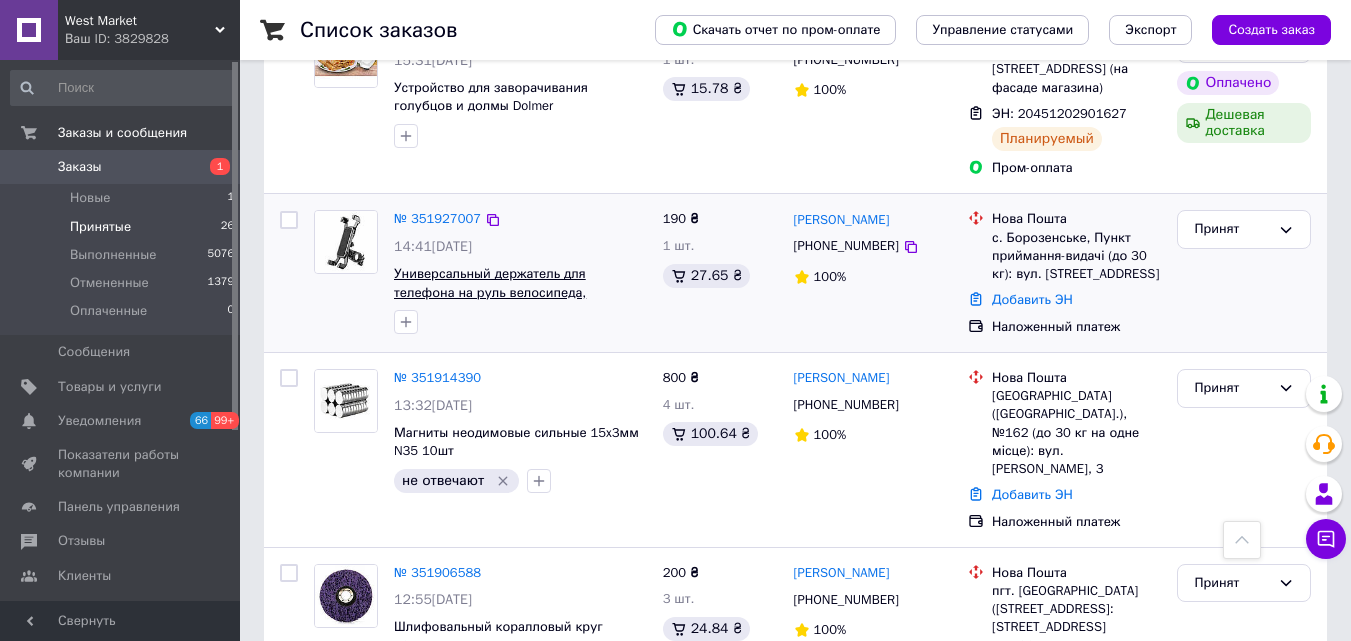 scroll, scrollTop: 1300, scrollLeft: 0, axis: vertical 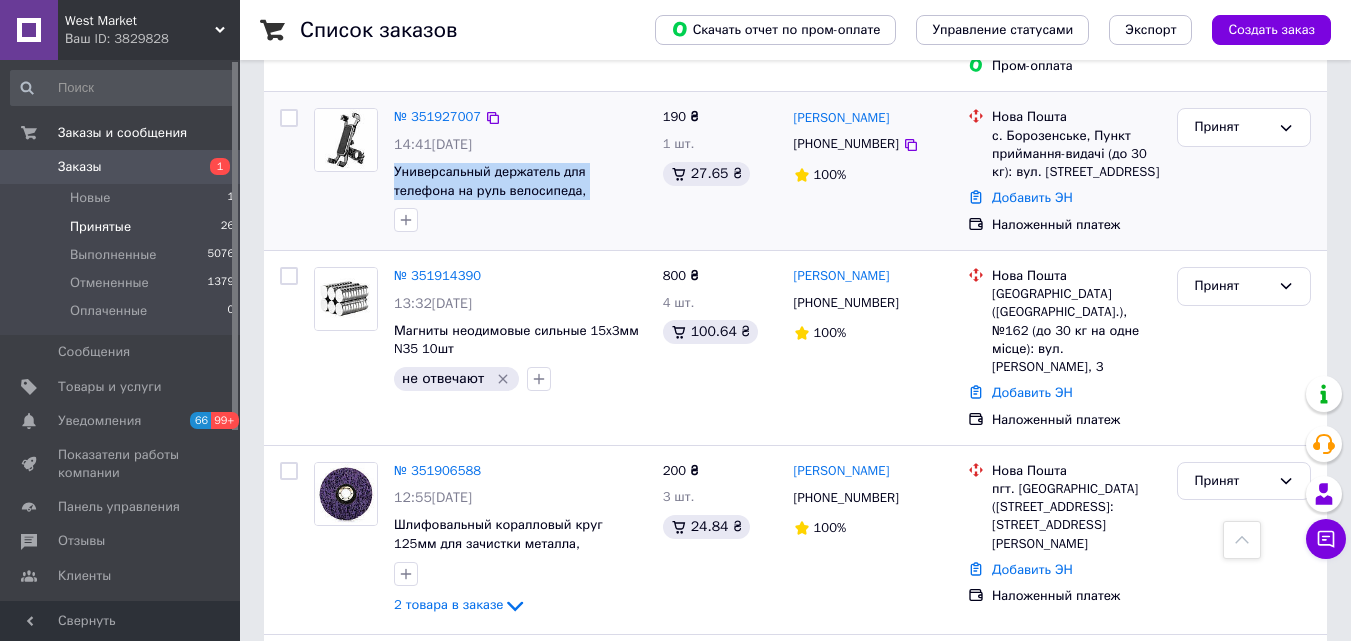drag, startPoint x: 387, startPoint y: 269, endPoint x: 652, endPoint y: 279, distance: 265.1886 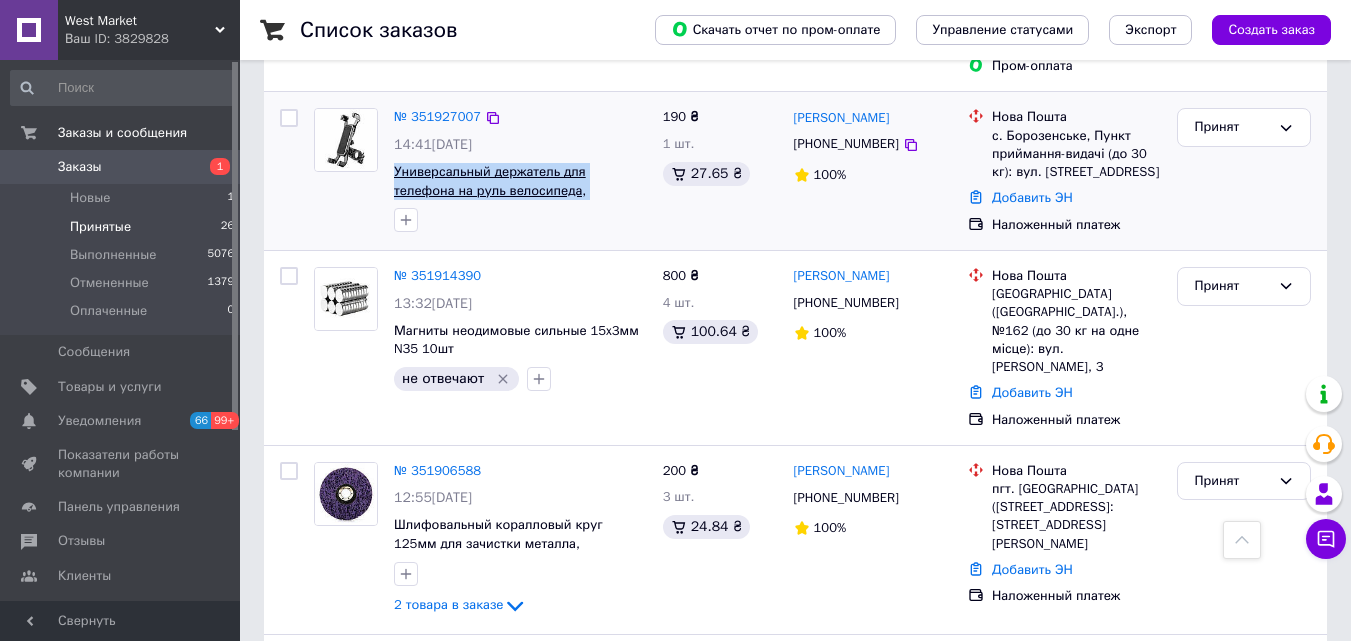 copy on "Универсальный держатель для телефона на руль велосипеда, мотоцикла черный" 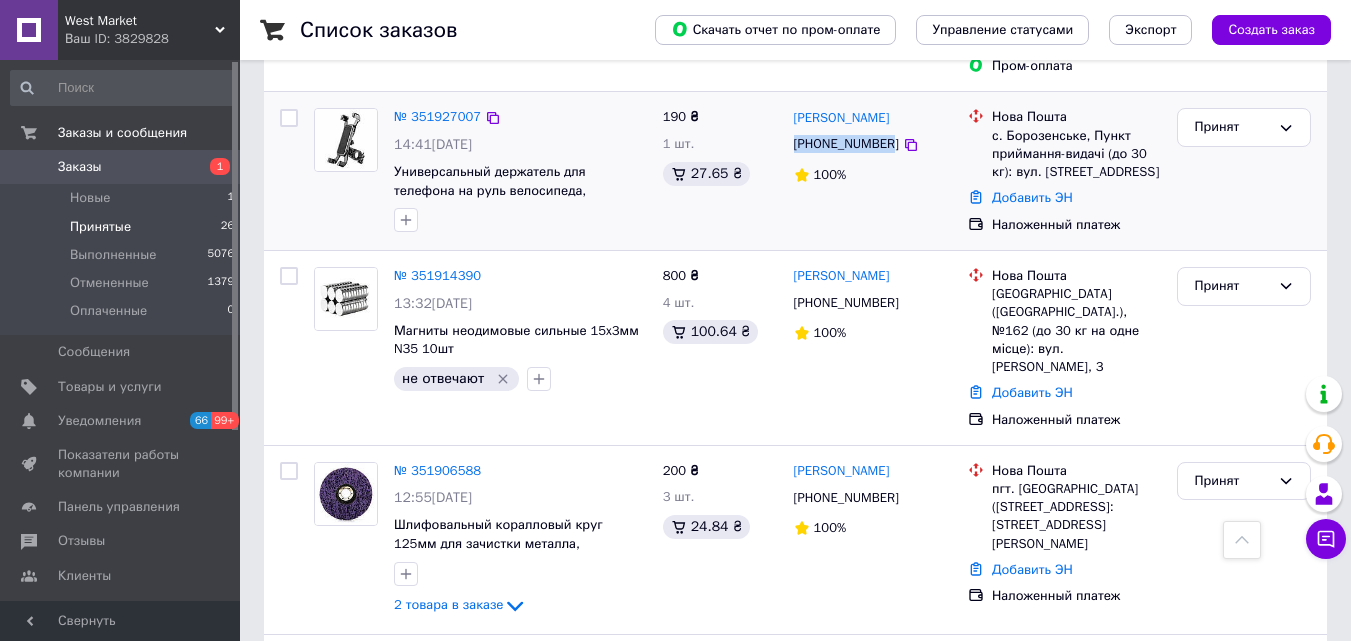 drag, startPoint x: 793, startPoint y: 233, endPoint x: 887, endPoint y: 233, distance: 94 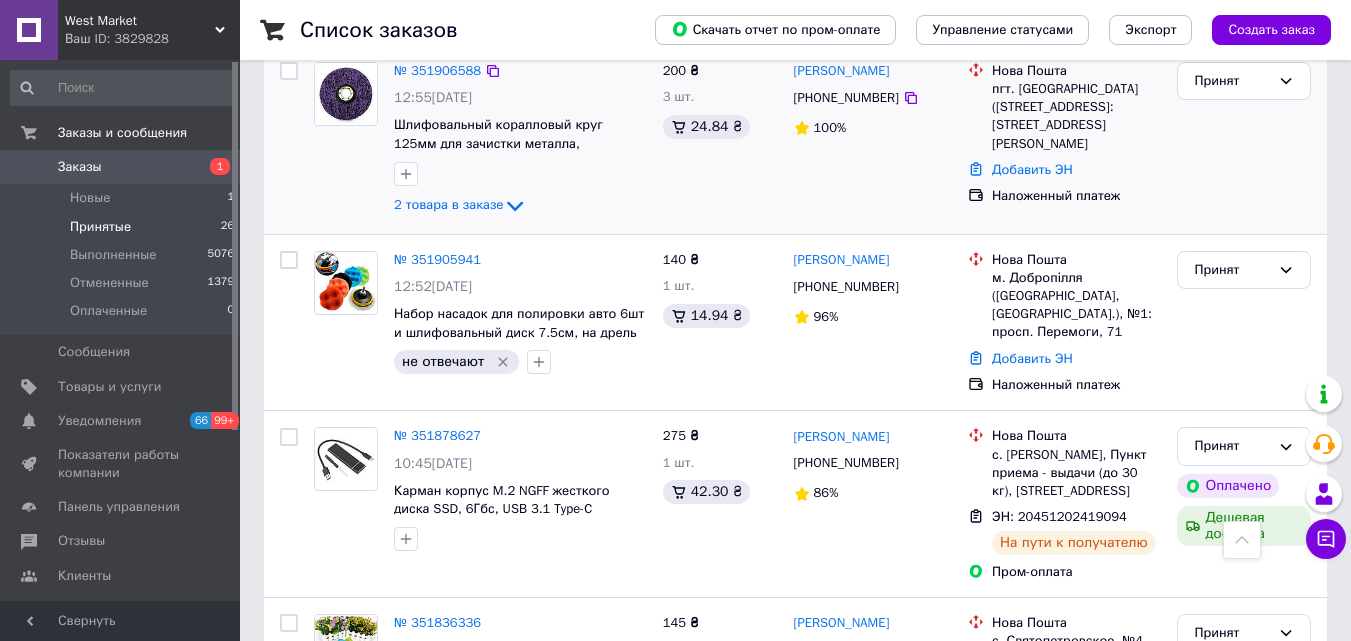 scroll, scrollTop: 1500, scrollLeft: 0, axis: vertical 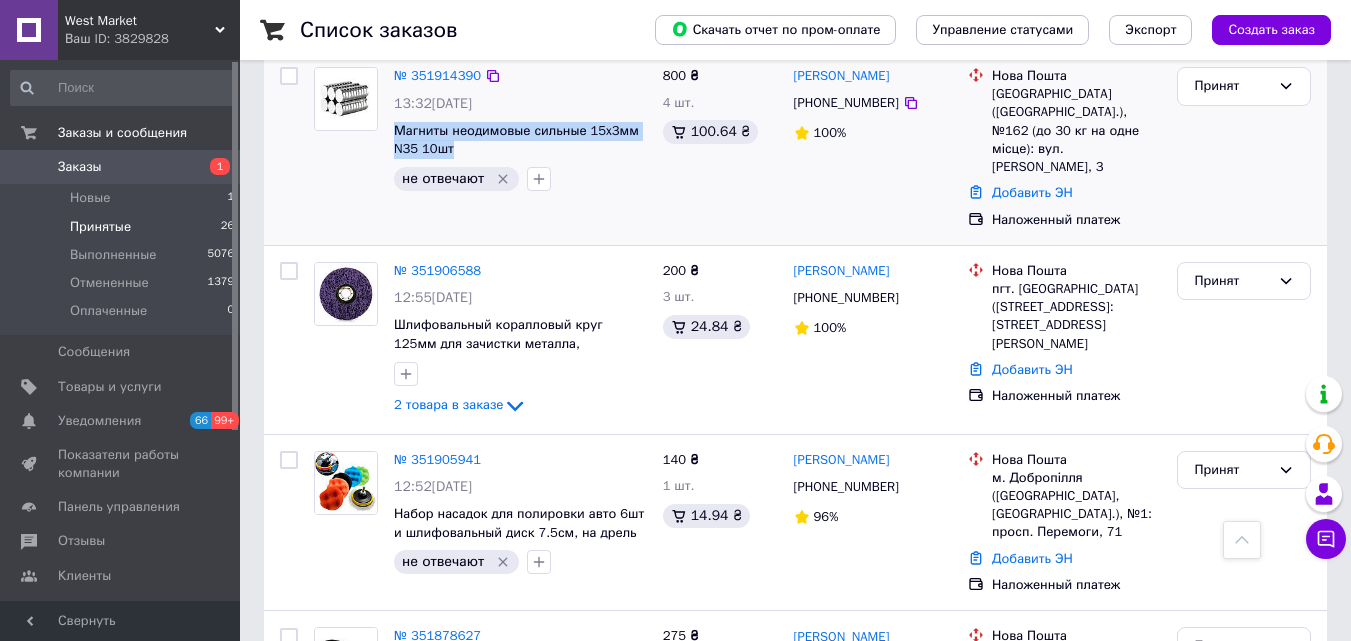 drag, startPoint x: 390, startPoint y: 232, endPoint x: 453, endPoint y: 247, distance: 64.7611 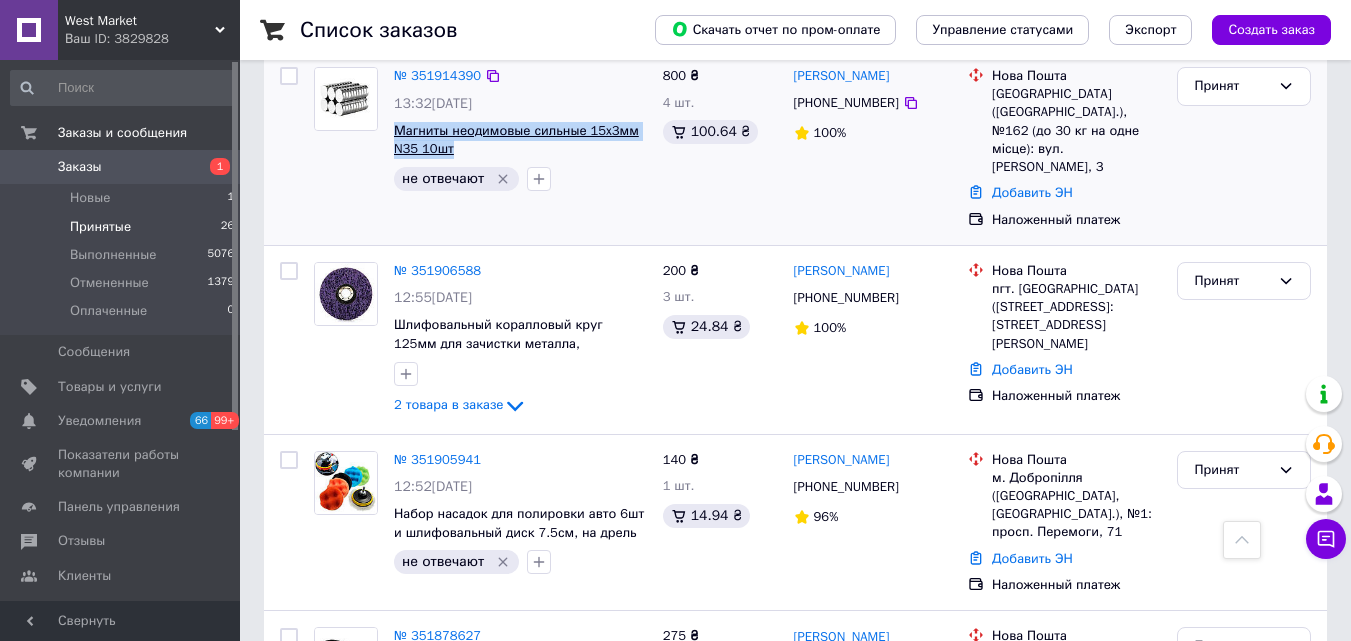 copy on "Магниты неодимовые сильные 15x3мм N35 10шт" 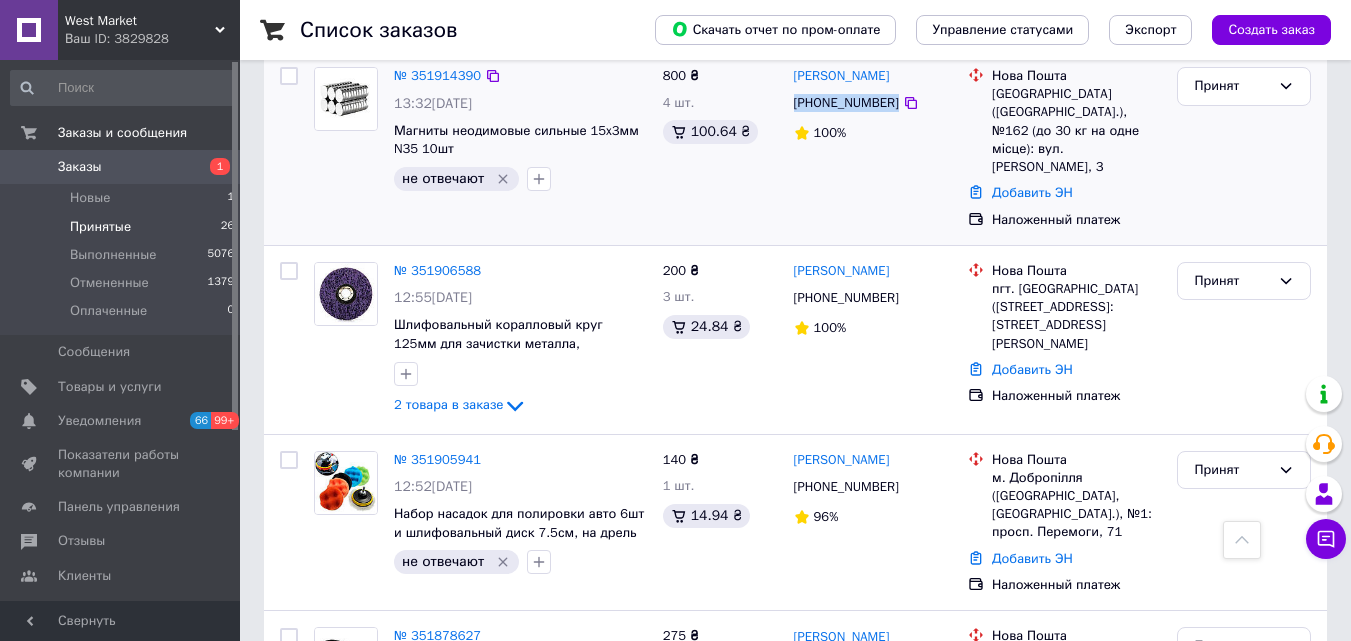 drag, startPoint x: 791, startPoint y: 198, endPoint x: 869, endPoint y: 198, distance: 78 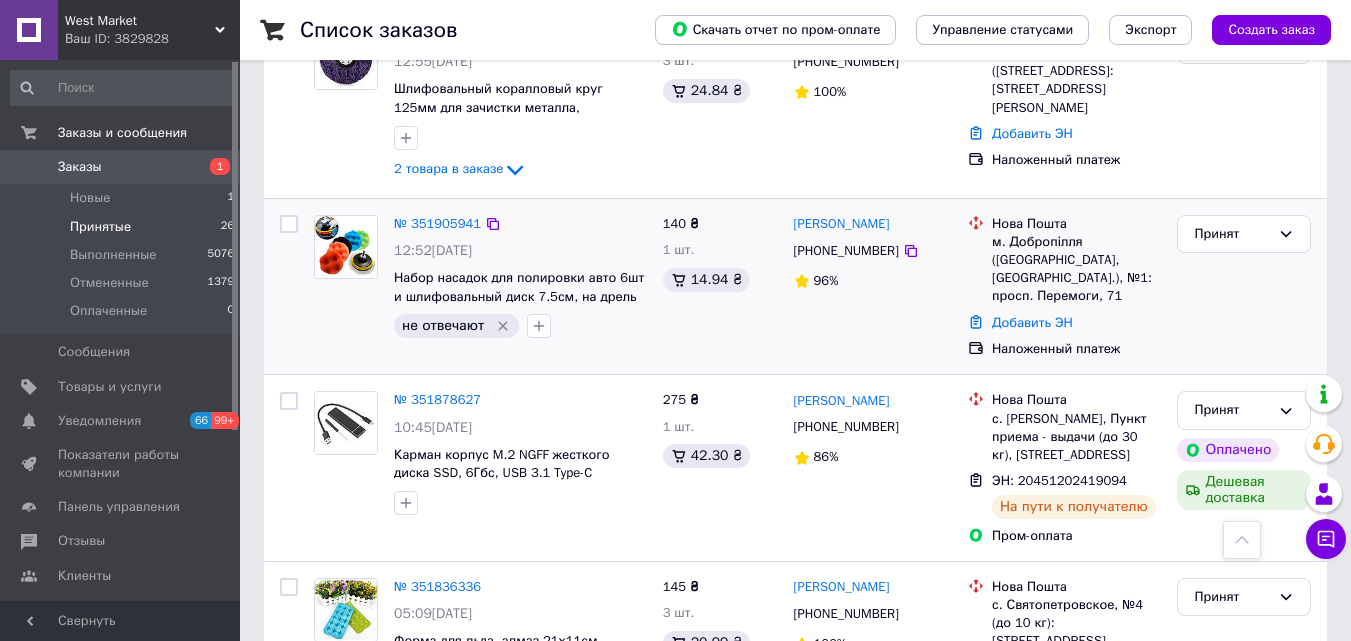 scroll, scrollTop: 1700, scrollLeft: 0, axis: vertical 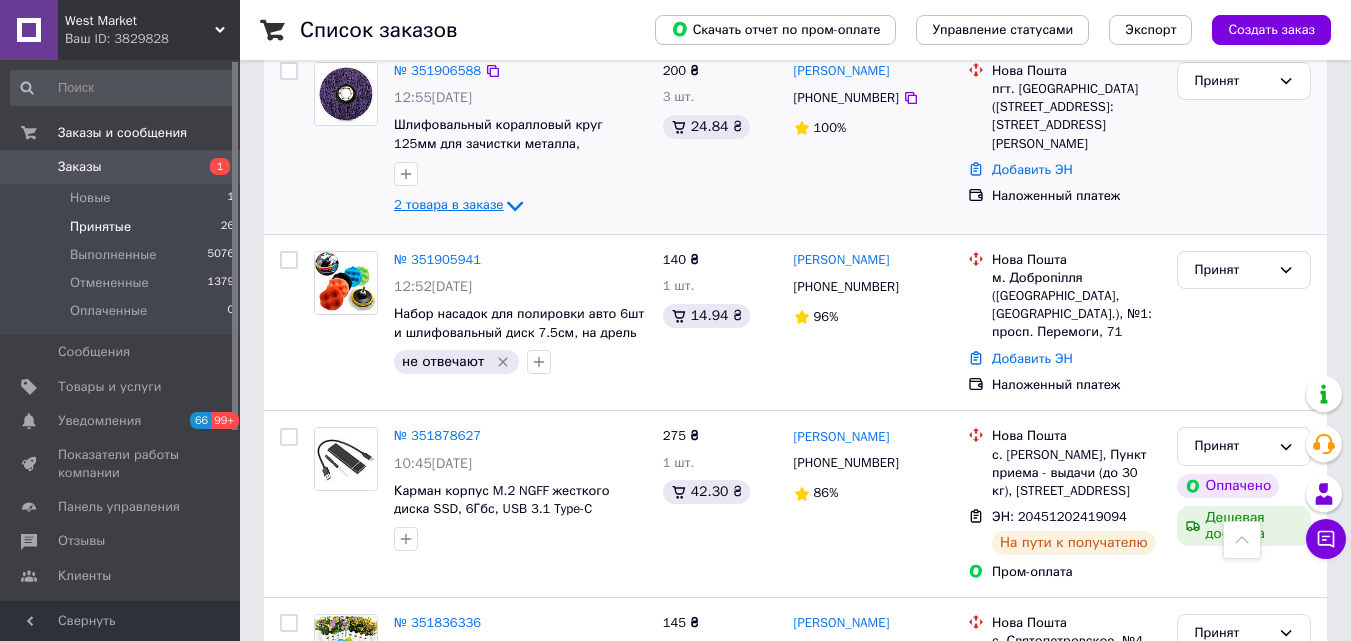 click 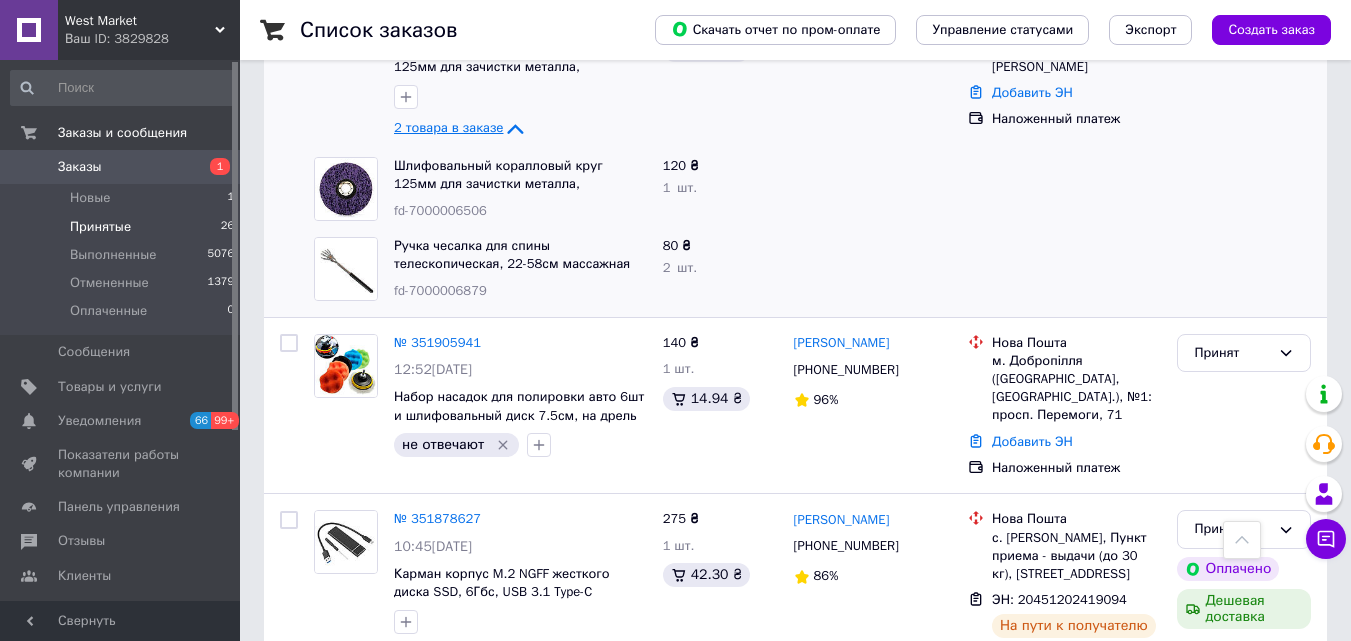 scroll, scrollTop: 1800, scrollLeft: 0, axis: vertical 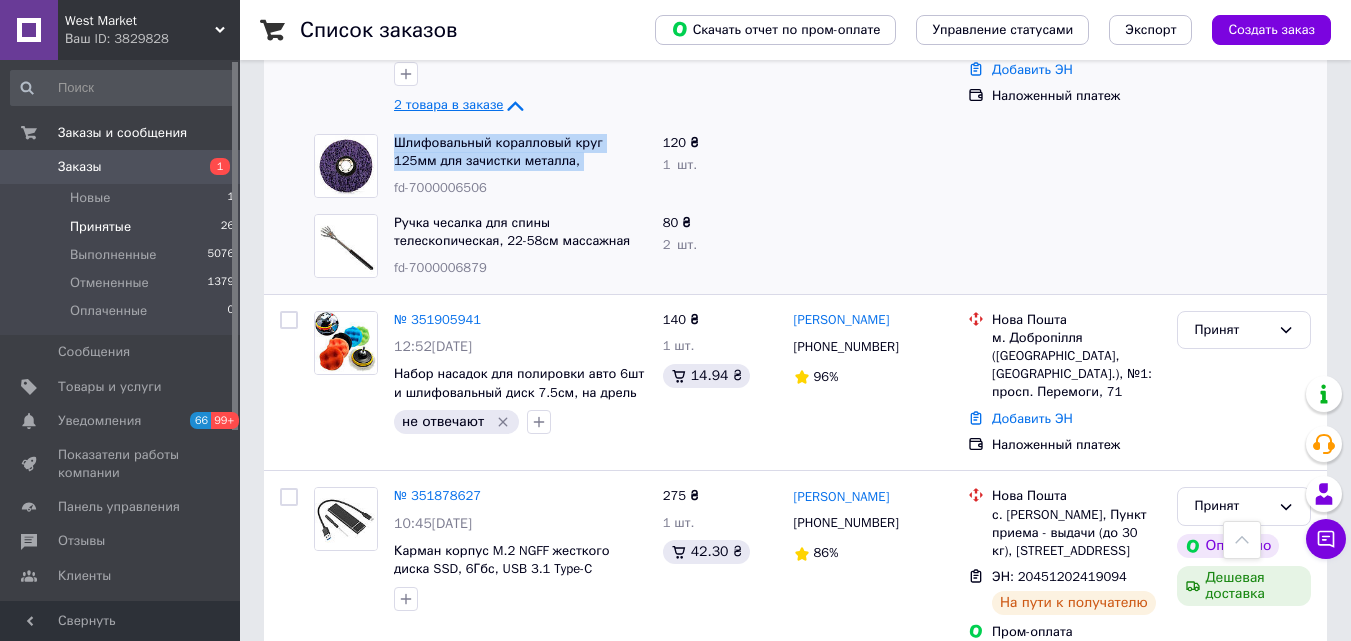 drag, startPoint x: 391, startPoint y: 234, endPoint x: 614, endPoint y: 253, distance: 223.80795 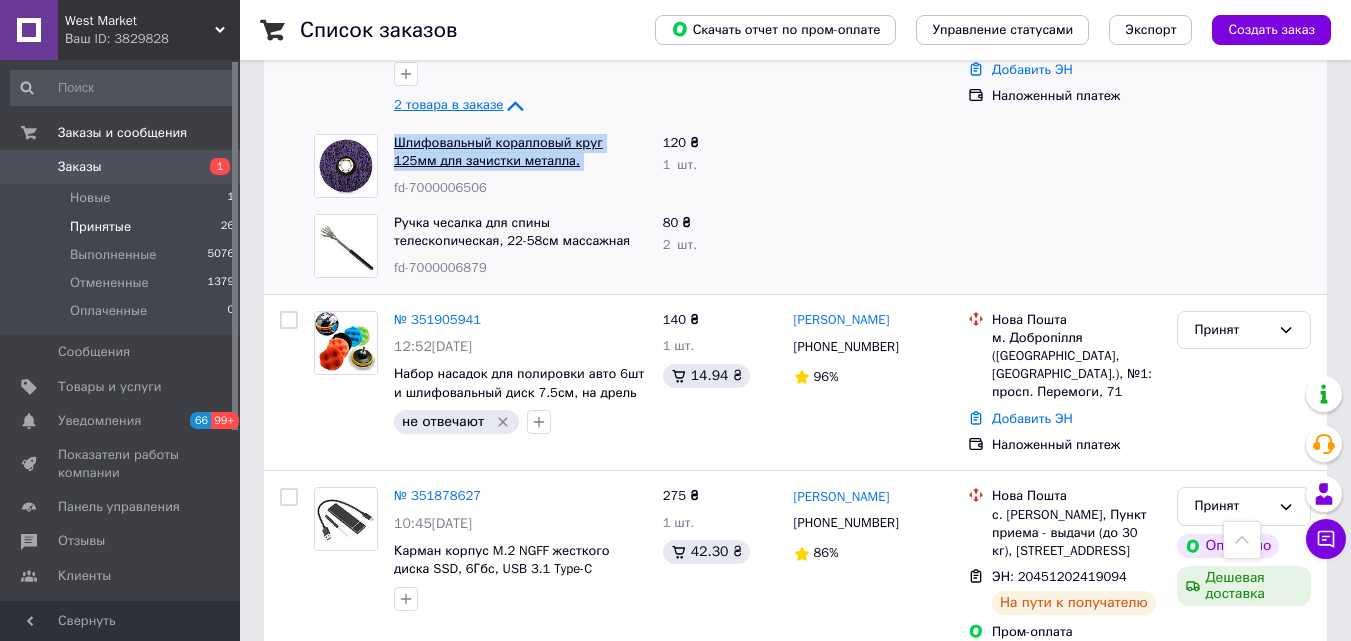 copy on "Шлифовальный коралловый круг 125мм для зачистки металла, фиолетовый" 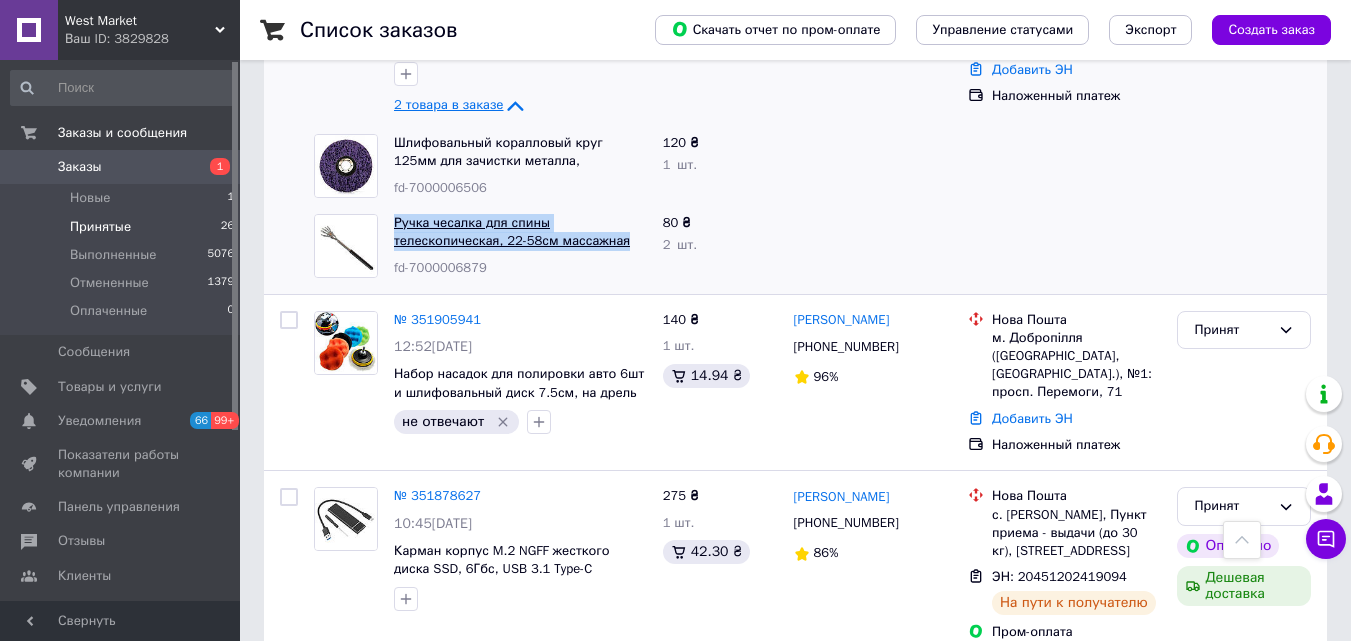 drag, startPoint x: 397, startPoint y: 307, endPoint x: 562, endPoint y: 318, distance: 165.36626 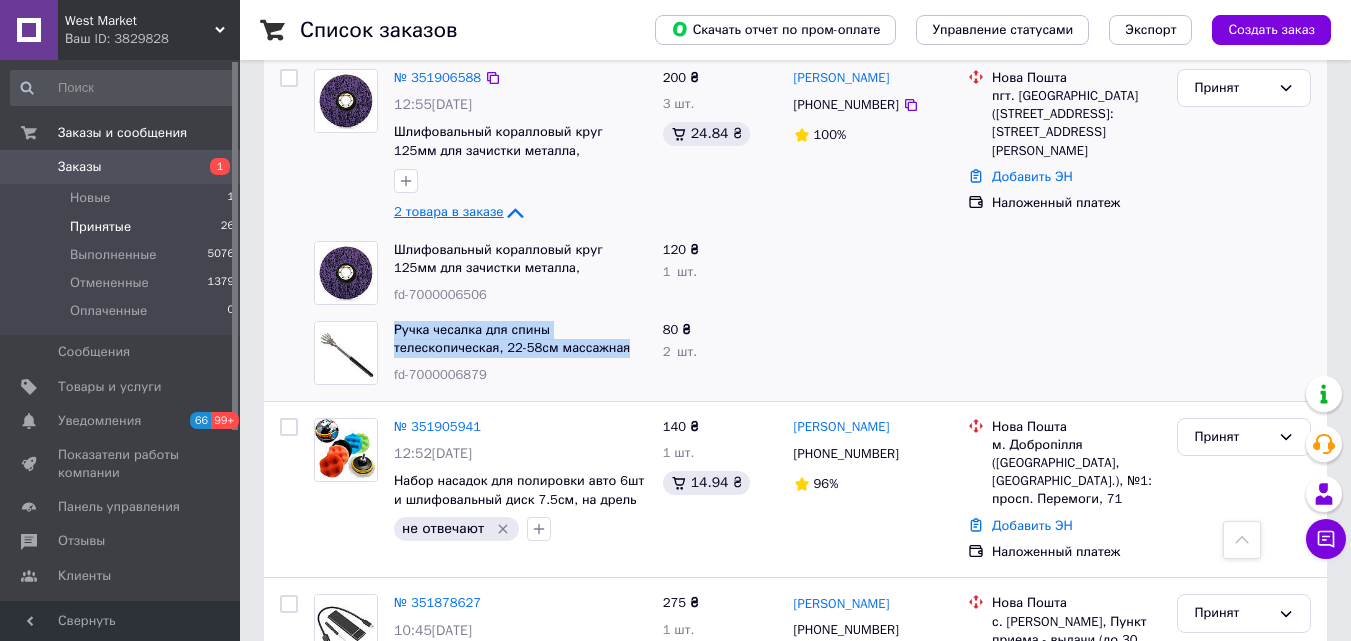 scroll, scrollTop: 1600, scrollLeft: 0, axis: vertical 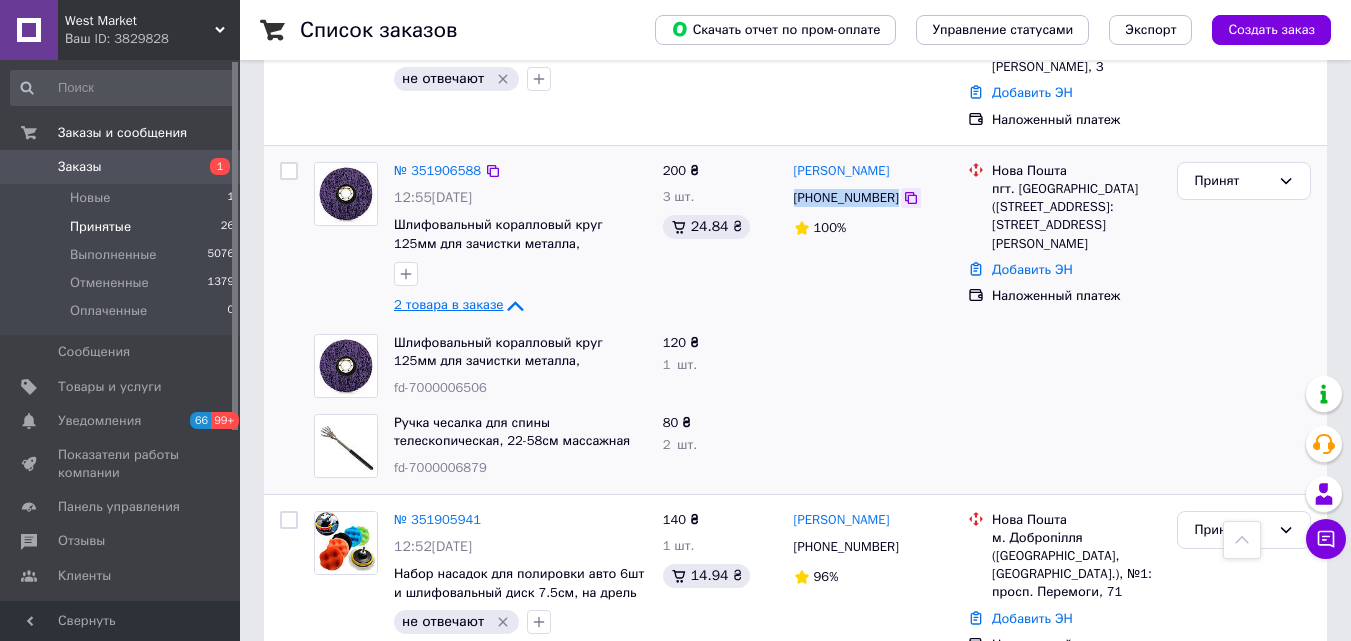 drag, startPoint x: 800, startPoint y: 270, endPoint x: 889, endPoint y: 269, distance: 89.005615 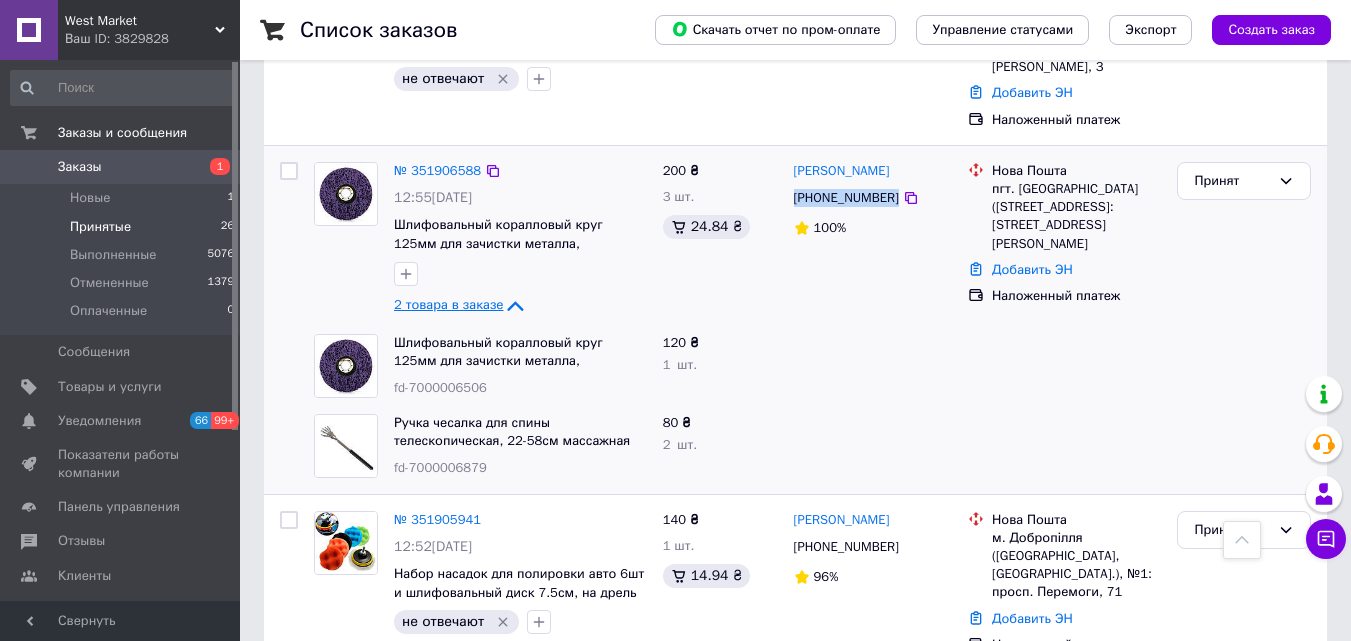 copy on "+380506973668" 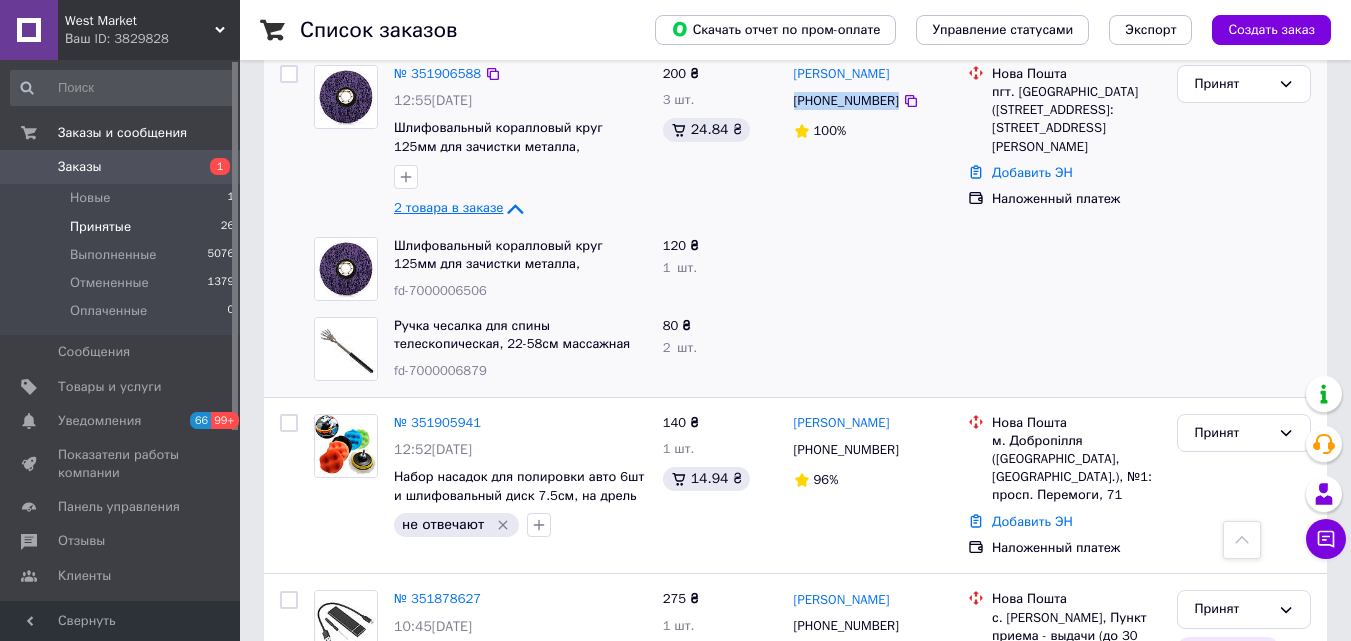 scroll, scrollTop: 1800, scrollLeft: 0, axis: vertical 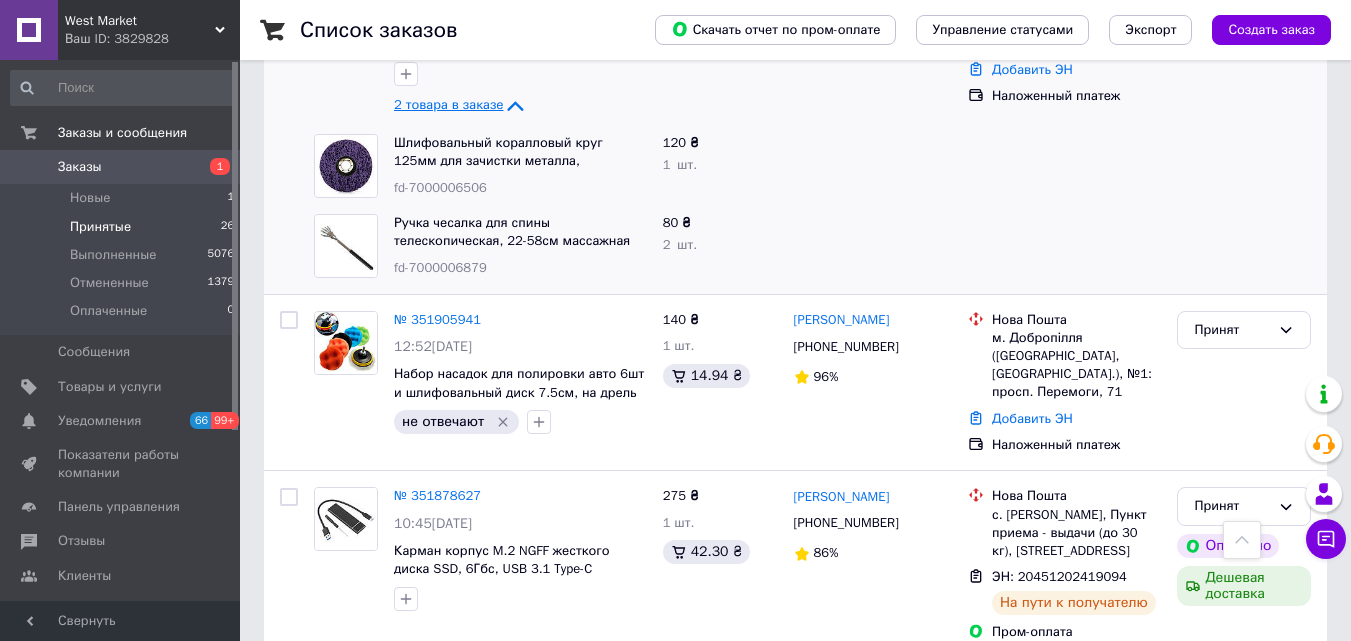 click 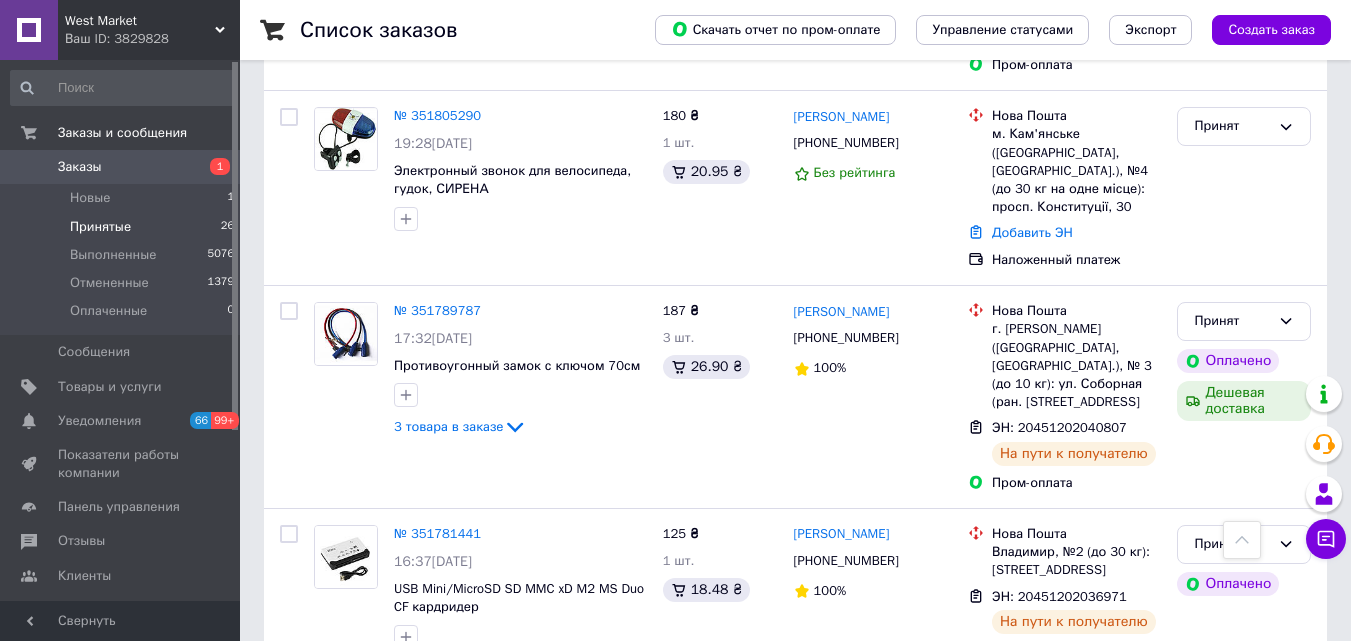 scroll, scrollTop: 2216, scrollLeft: 0, axis: vertical 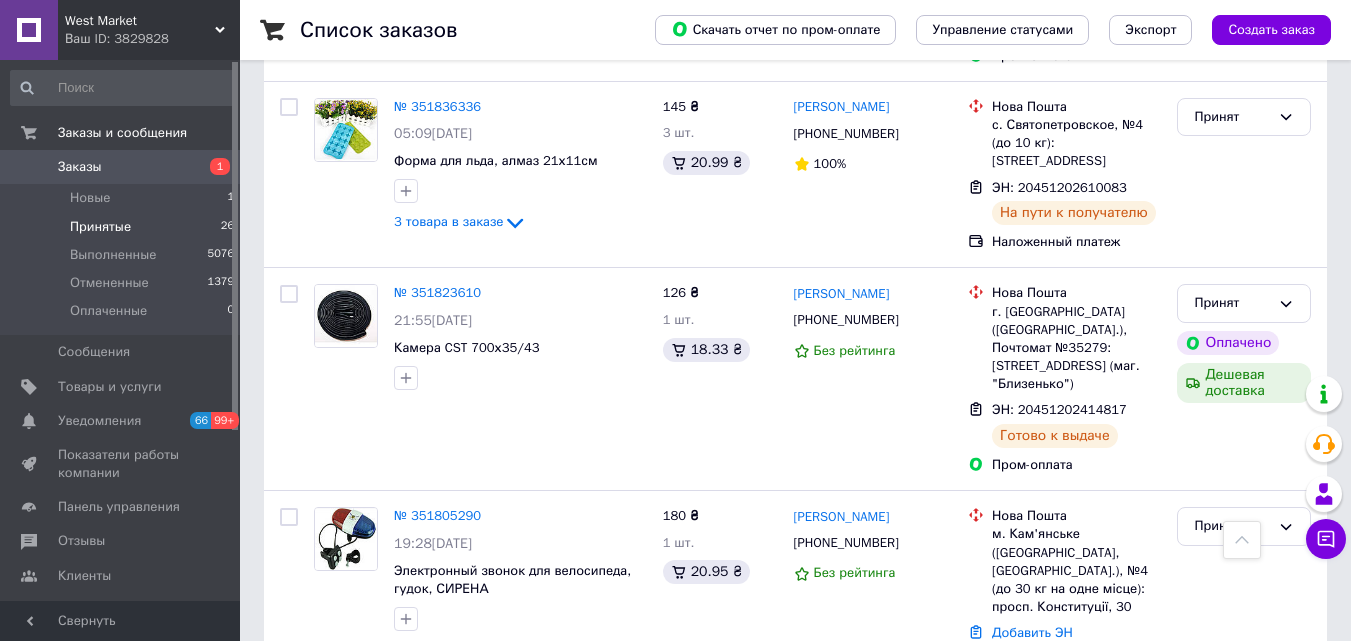 click on "Принятые" at bounding box center (100, 227) 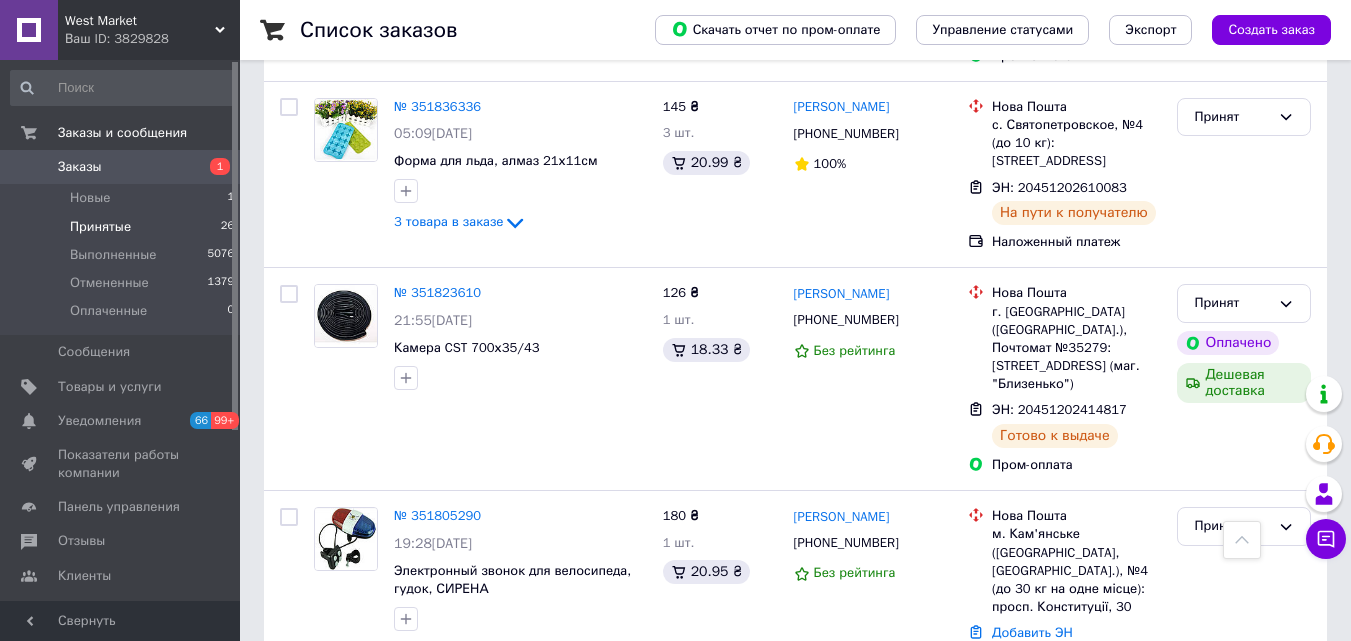 scroll, scrollTop: 0, scrollLeft: 0, axis: both 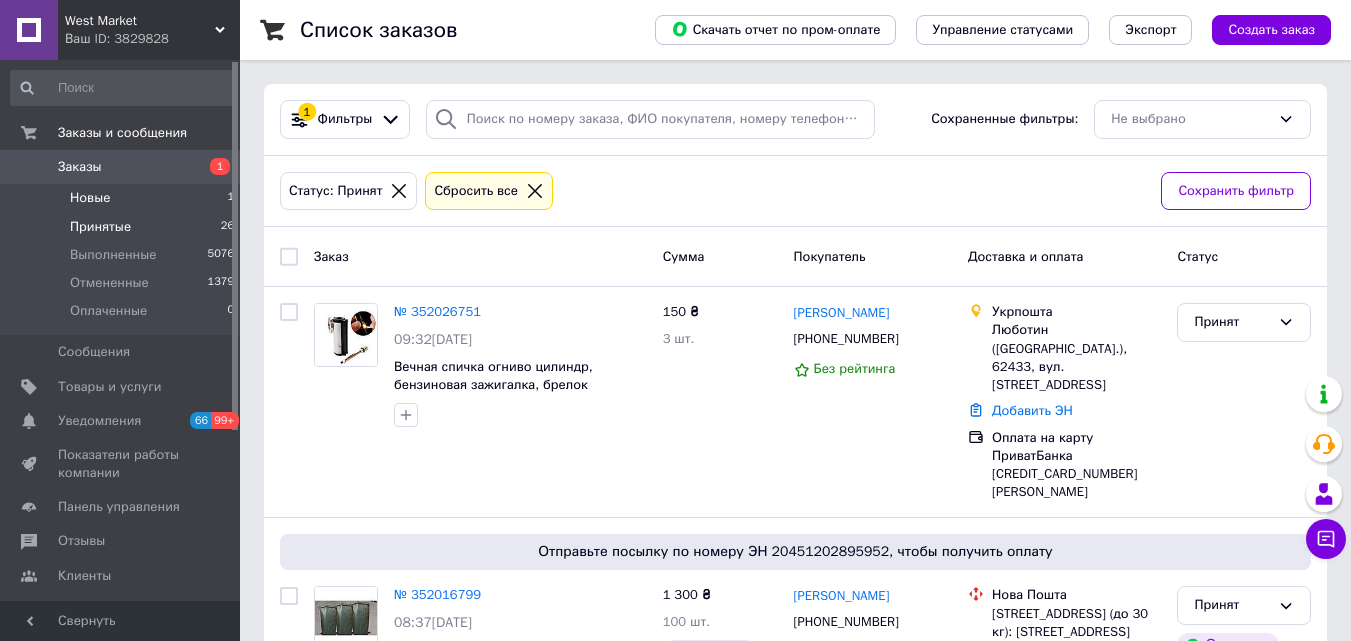 click on "Новые 1" at bounding box center (123, 198) 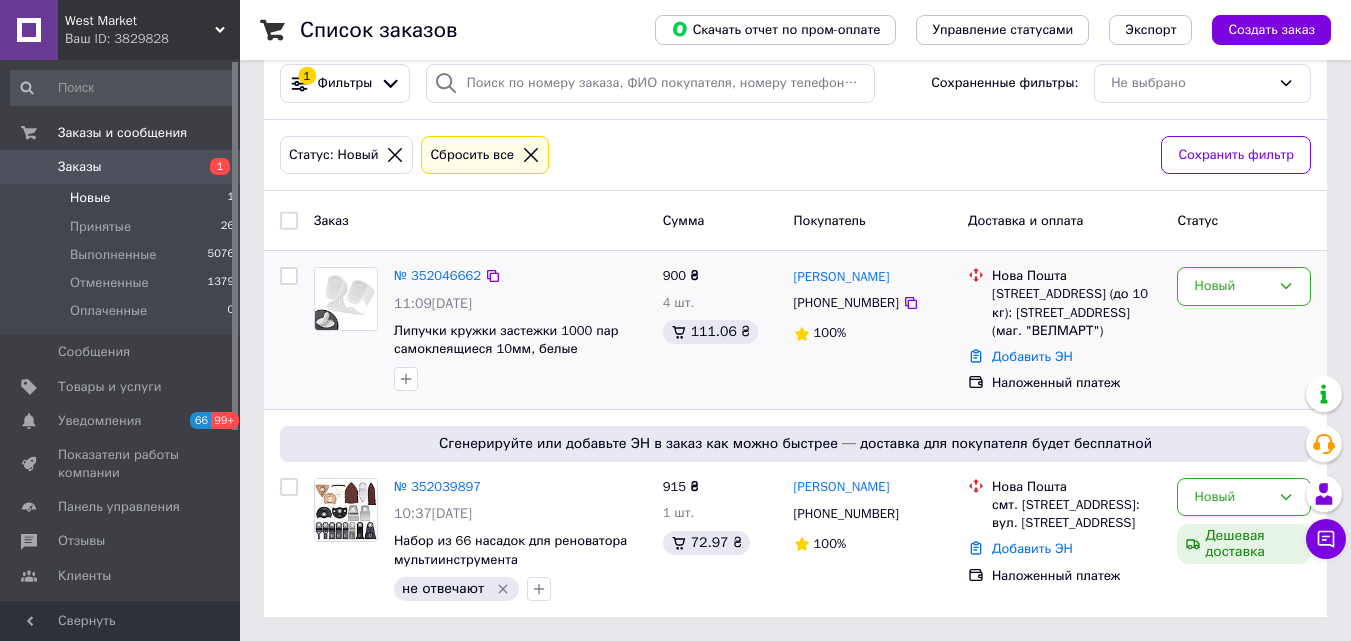 scroll, scrollTop: 100, scrollLeft: 0, axis: vertical 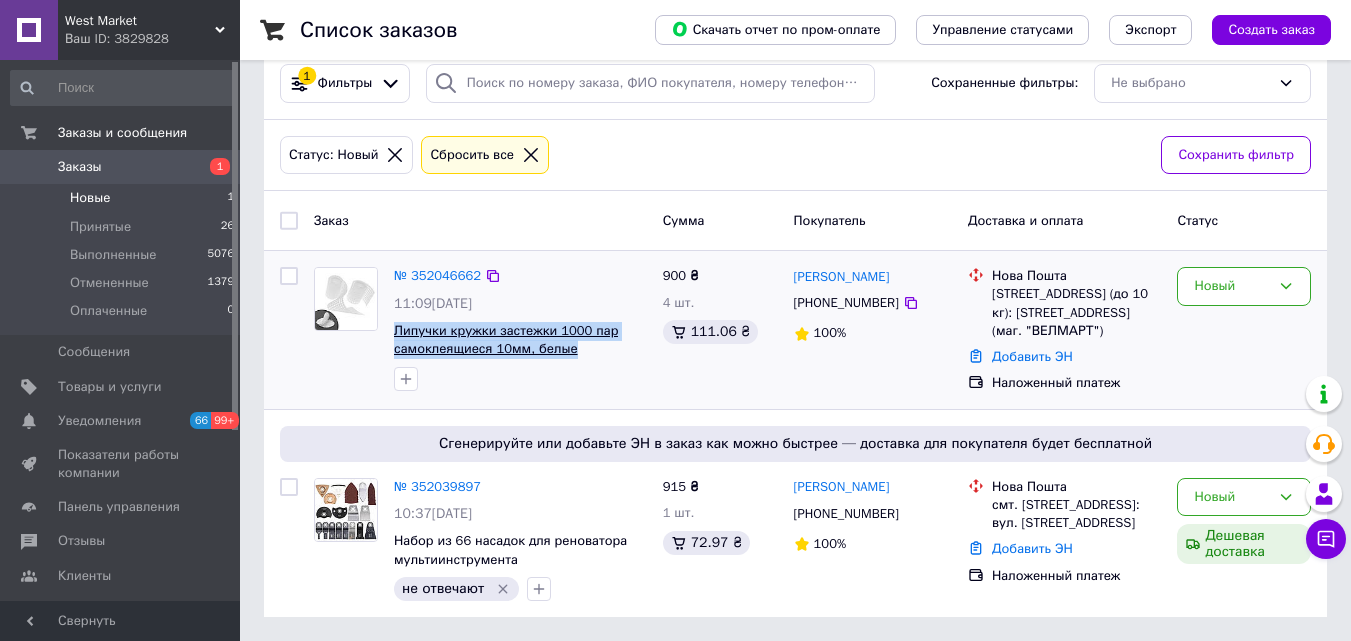 drag, startPoint x: 389, startPoint y: 283, endPoint x: 567, endPoint y: 302, distance: 179.01117 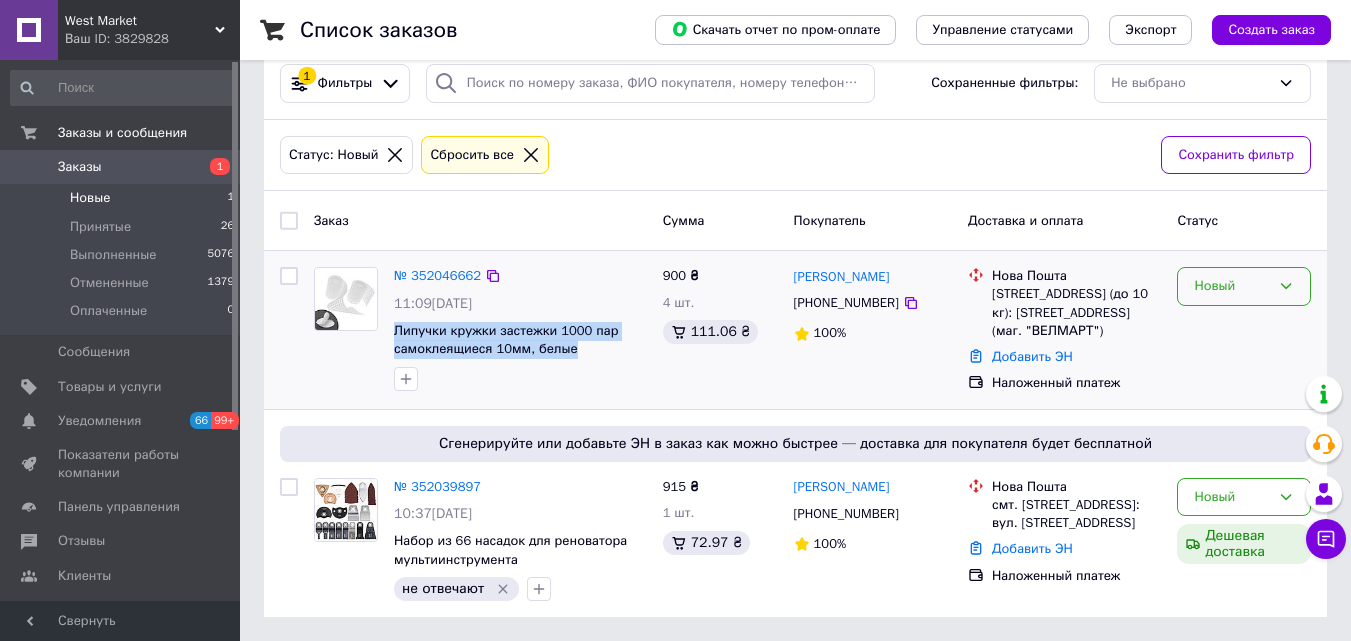 click on "Новый" at bounding box center [1244, 286] 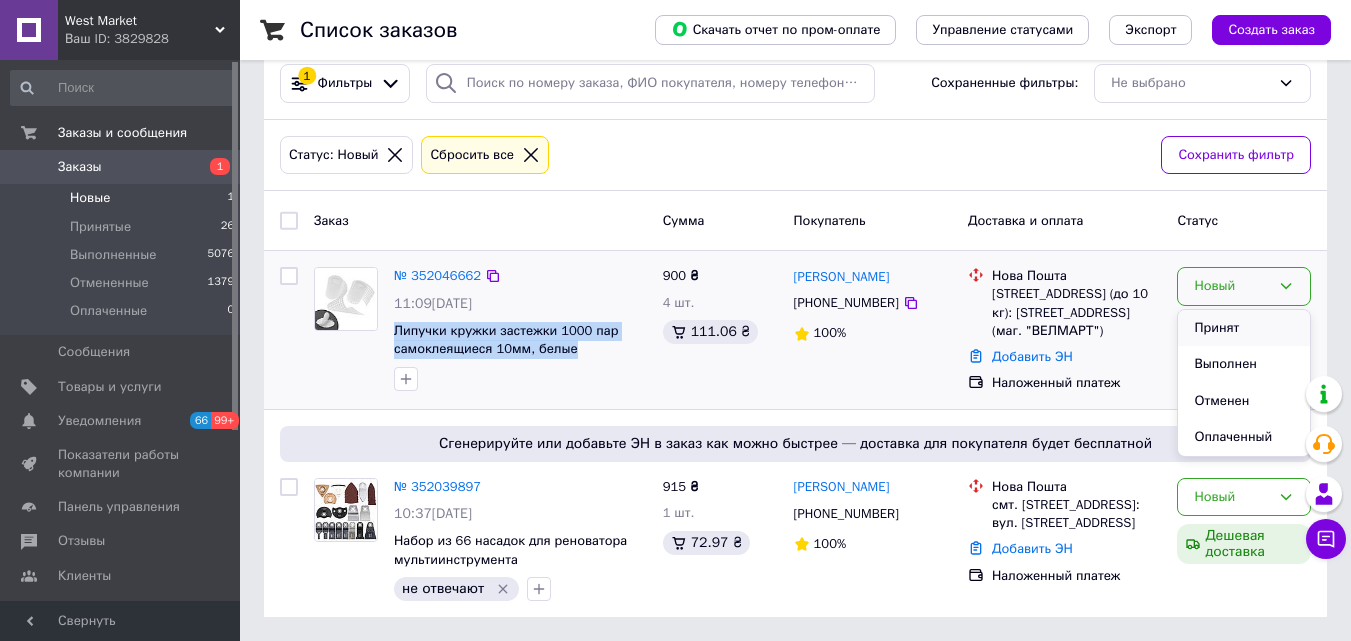 click on "Принят" at bounding box center [1244, 328] 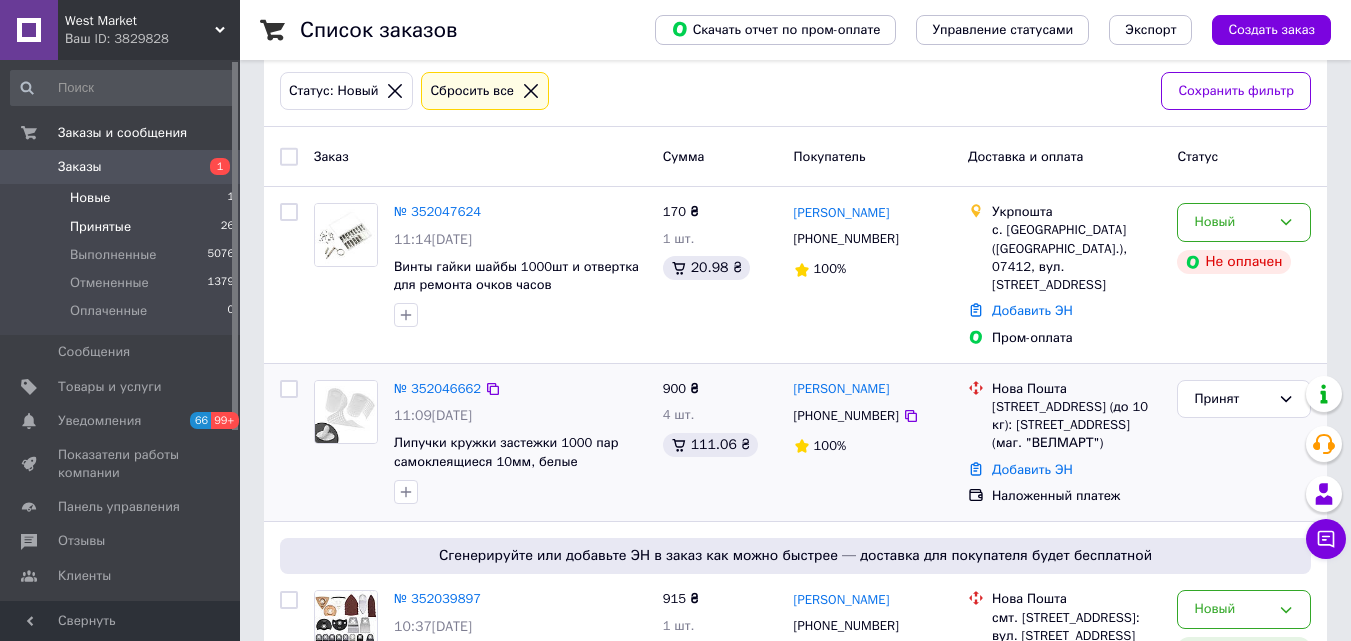 click on "Принятые 26" at bounding box center (123, 227) 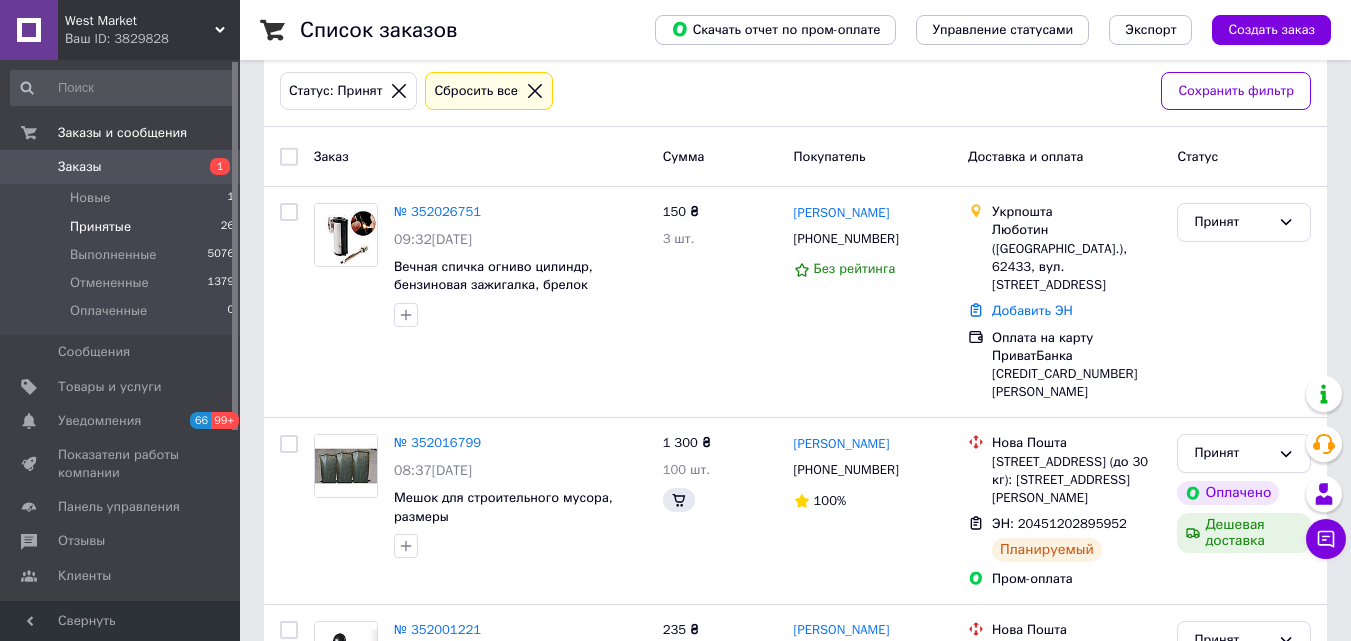 scroll, scrollTop: 0, scrollLeft: 0, axis: both 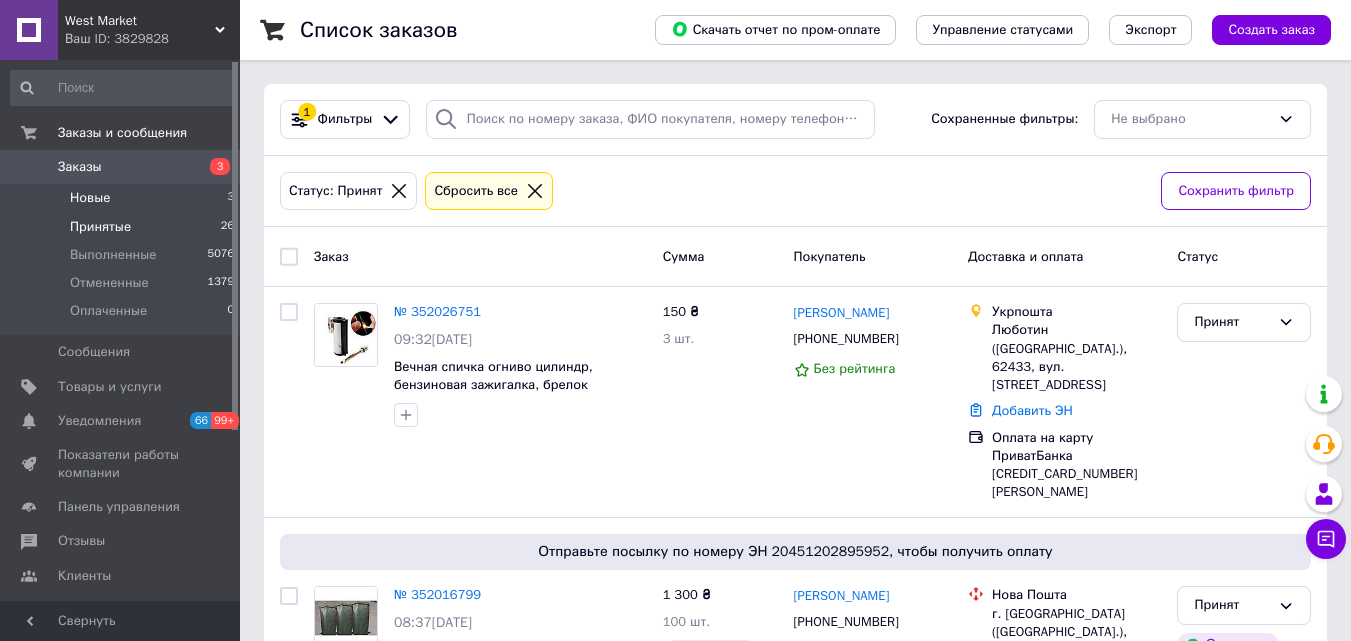 click on "Новые" at bounding box center (90, 198) 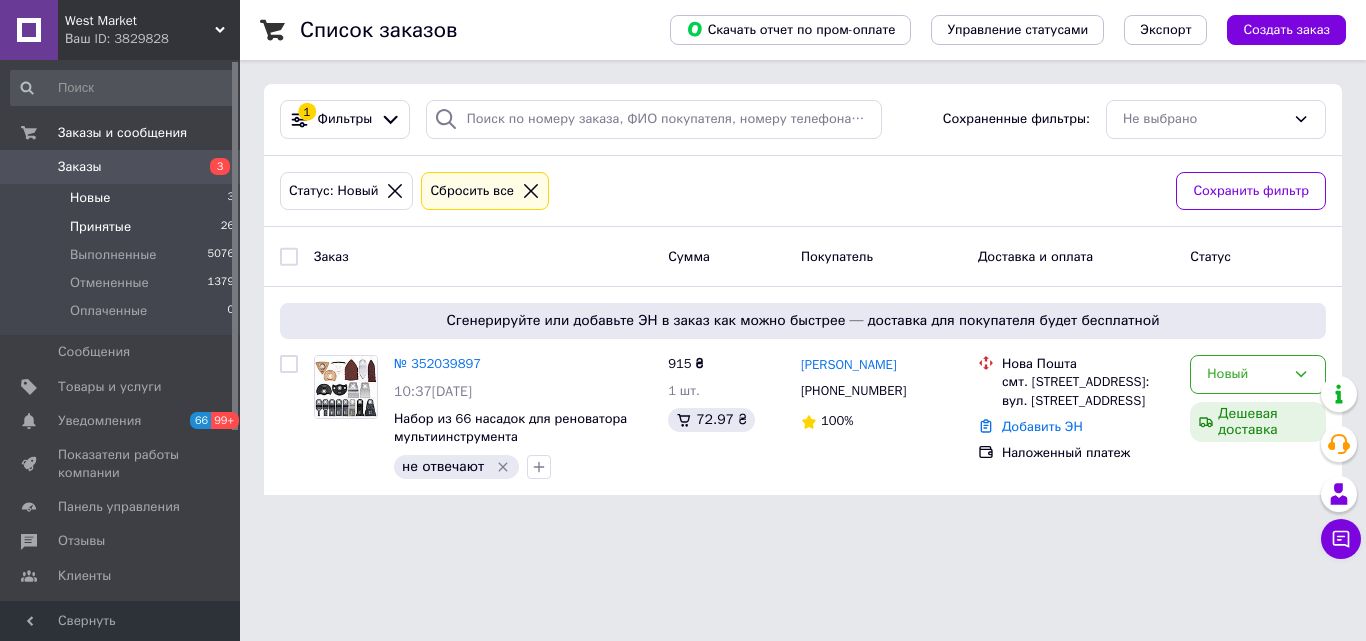 click on "Принятые" at bounding box center (100, 227) 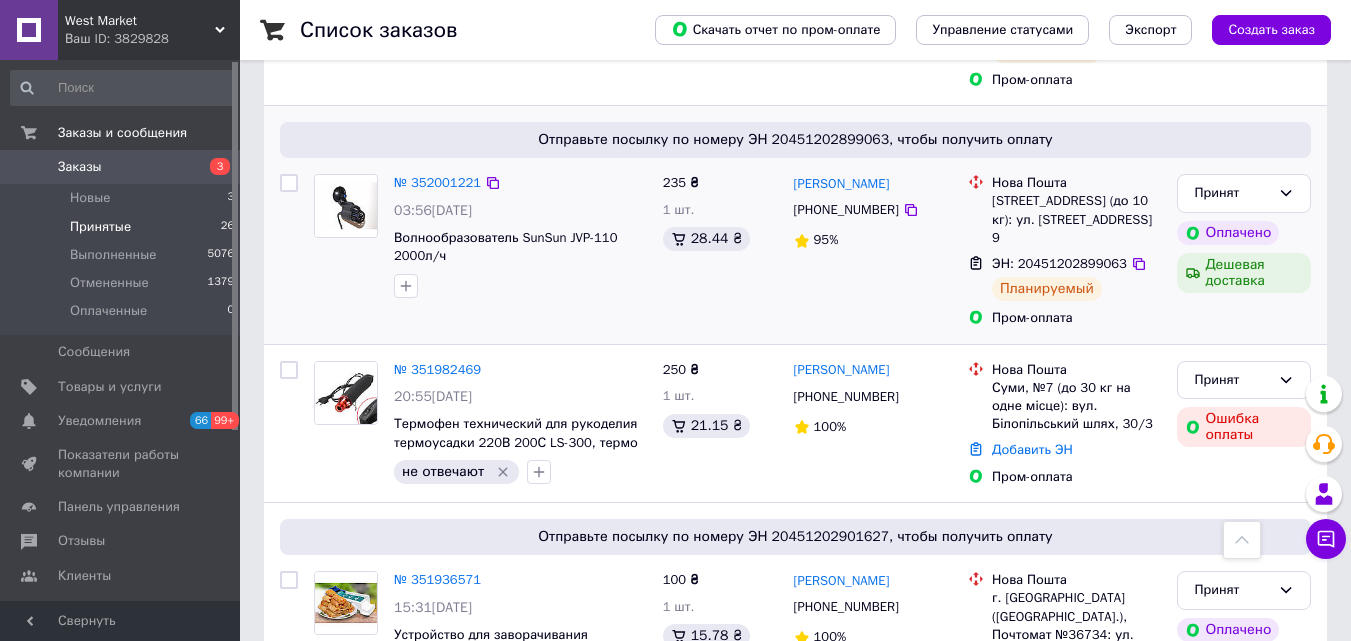 scroll, scrollTop: 700, scrollLeft: 0, axis: vertical 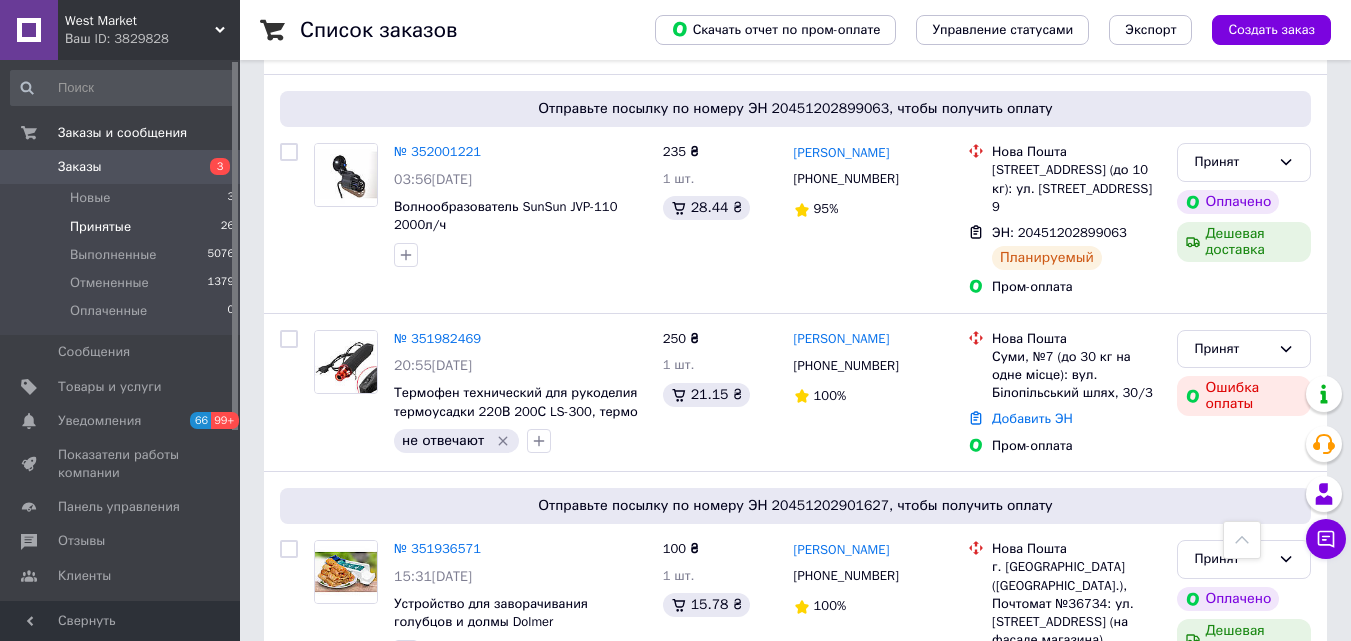 click on "Принятые 26" at bounding box center [123, 227] 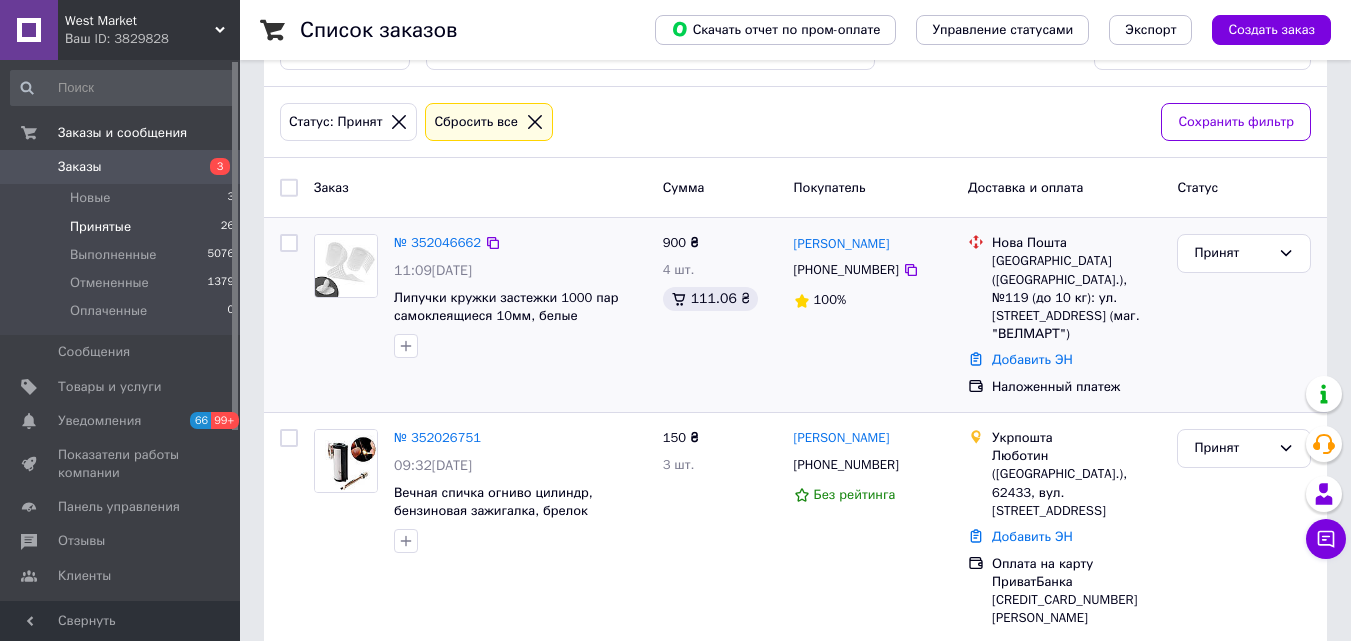 scroll, scrollTop: 100, scrollLeft: 0, axis: vertical 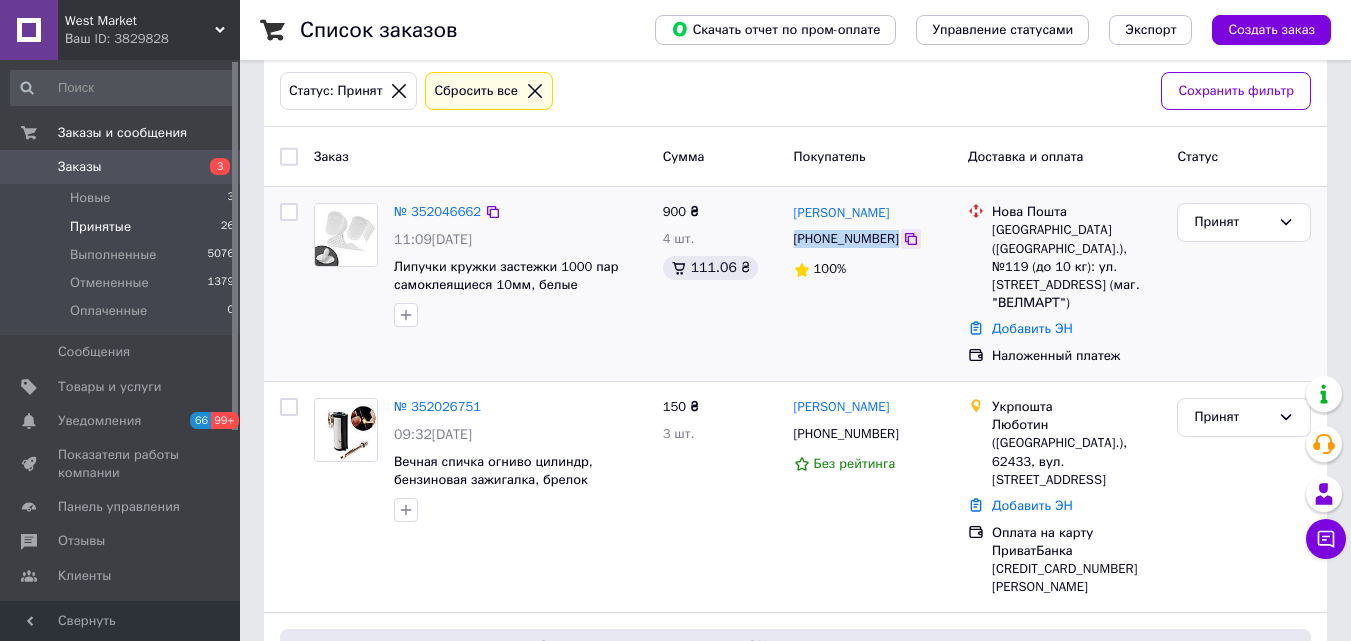drag, startPoint x: 795, startPoint y: 239, endPoint x: 892, endPoint y: 239, distance: 97 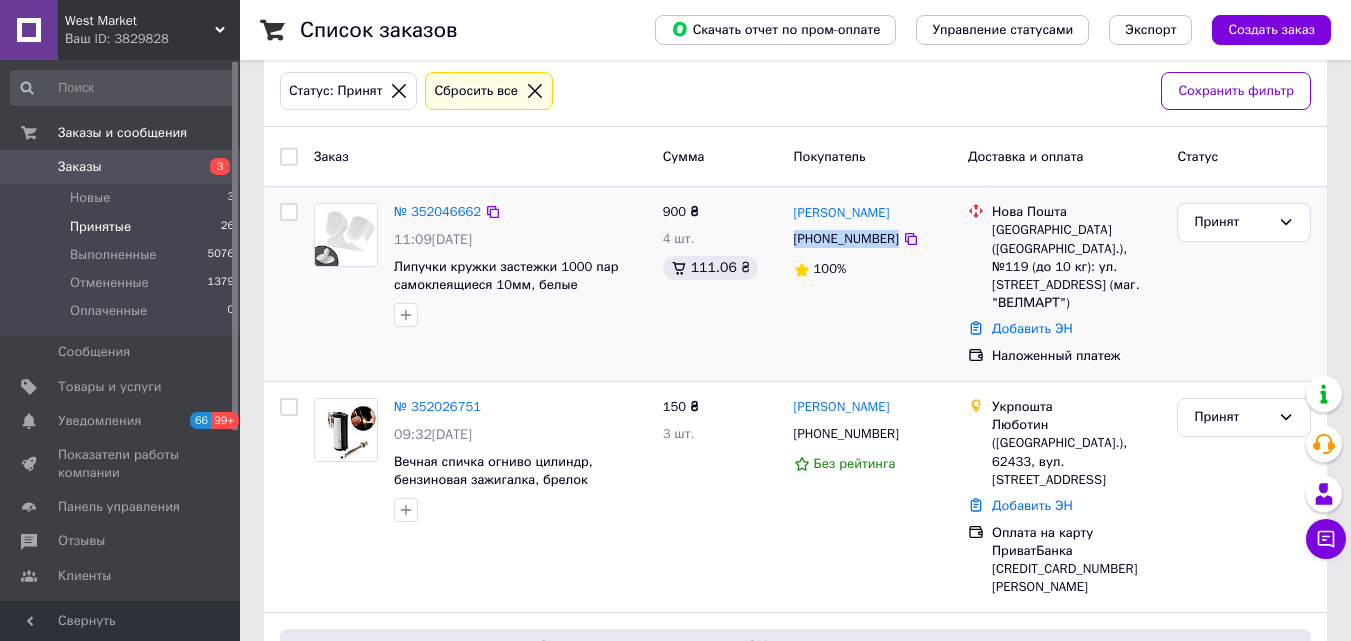 copy on "[PHONE_NUMBER]" 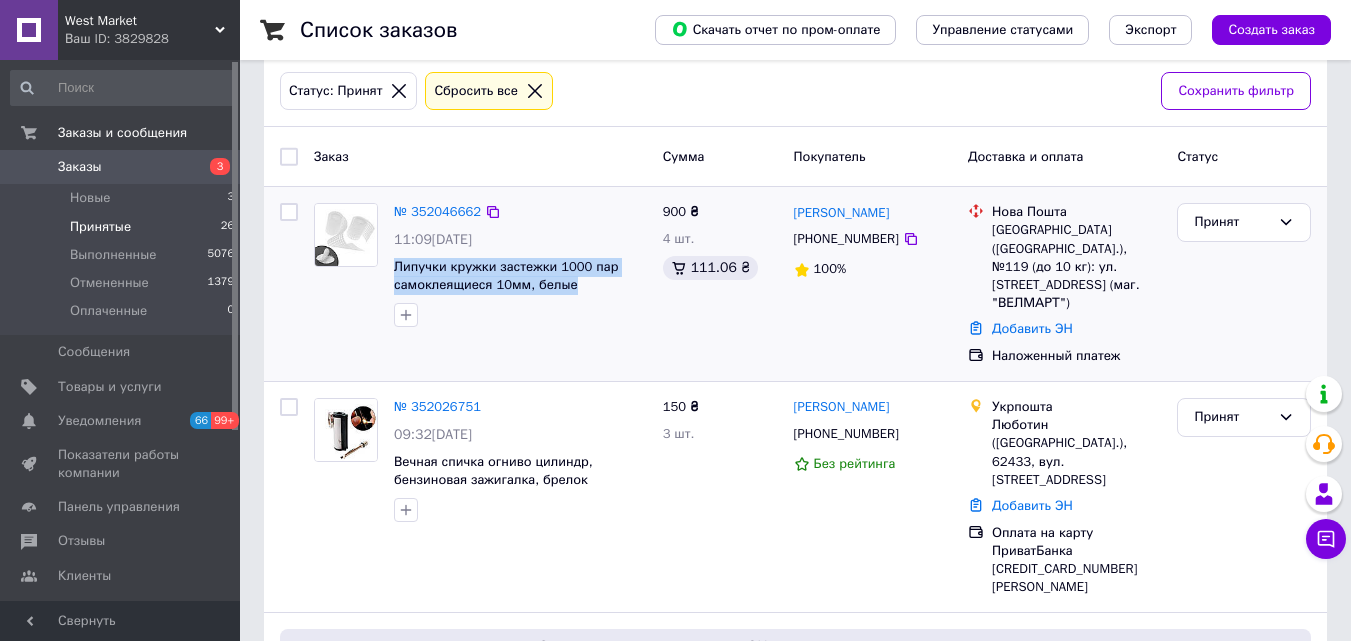 drag, startPoint x: 389, startPoint y: 280, endPoint x: 612, endPoint y: 301, distance: 223.9866 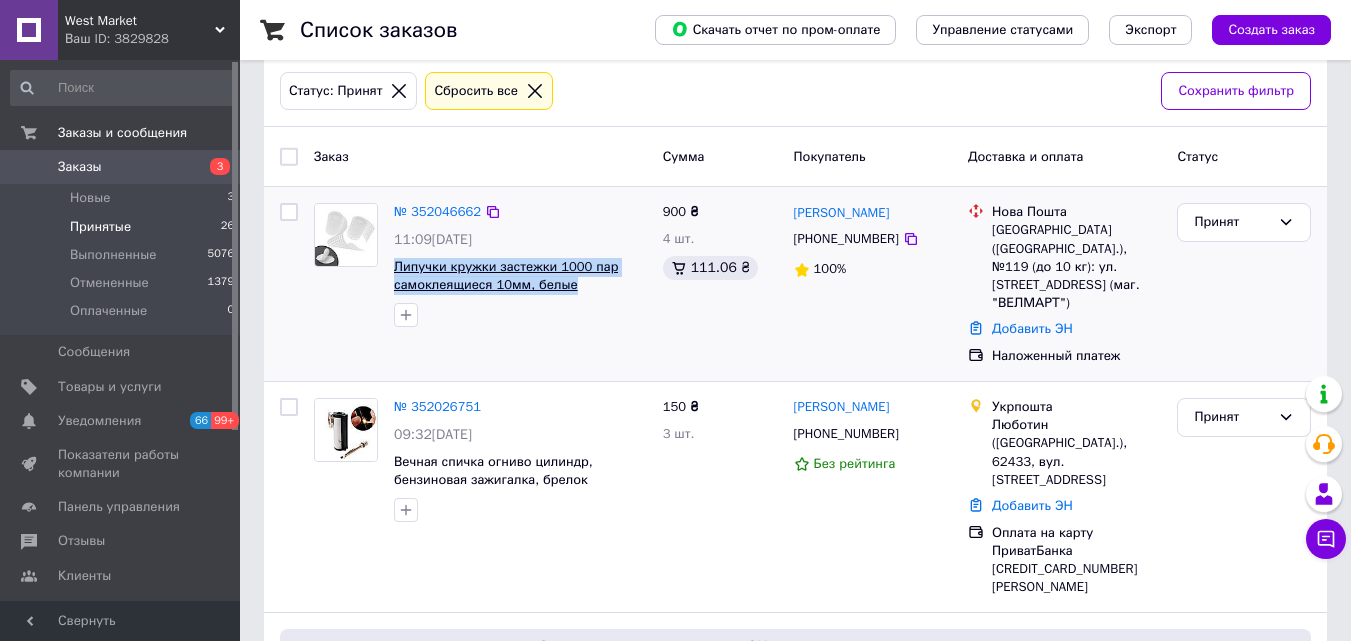 copy on "Липучки кружки застежки 1000 пар самоклеящиеся 10мм, белые" 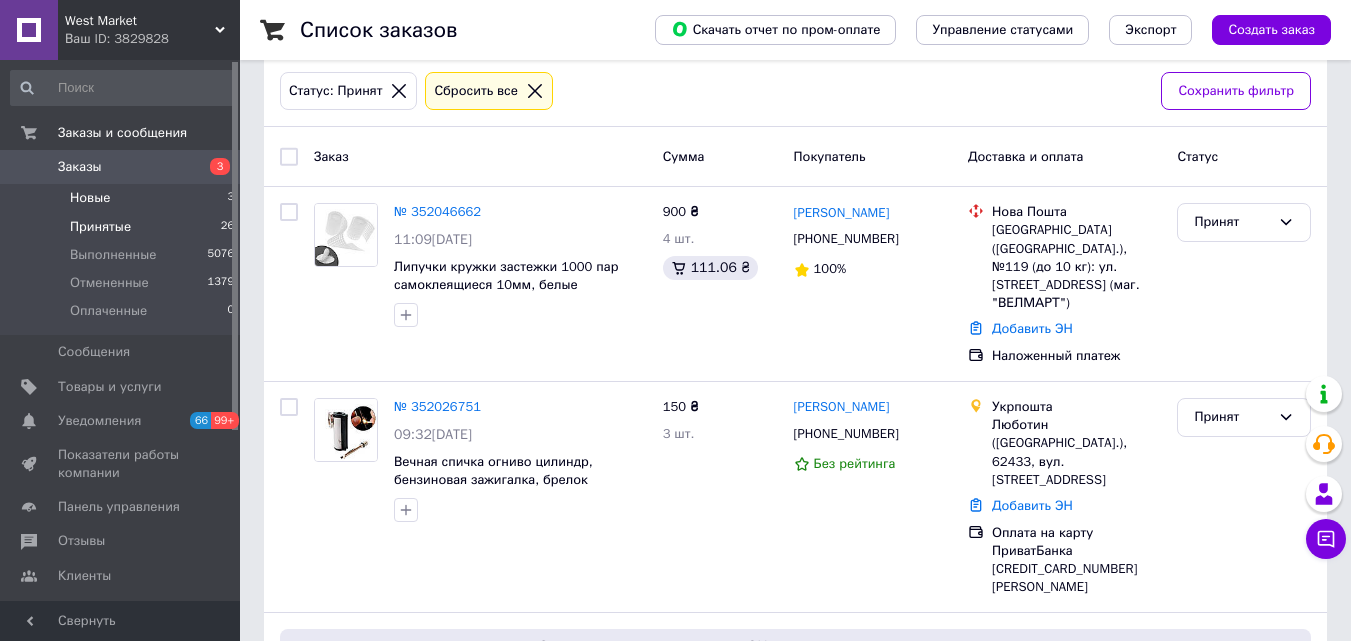 click on "Новые 3" at bounding box center (123, 198) 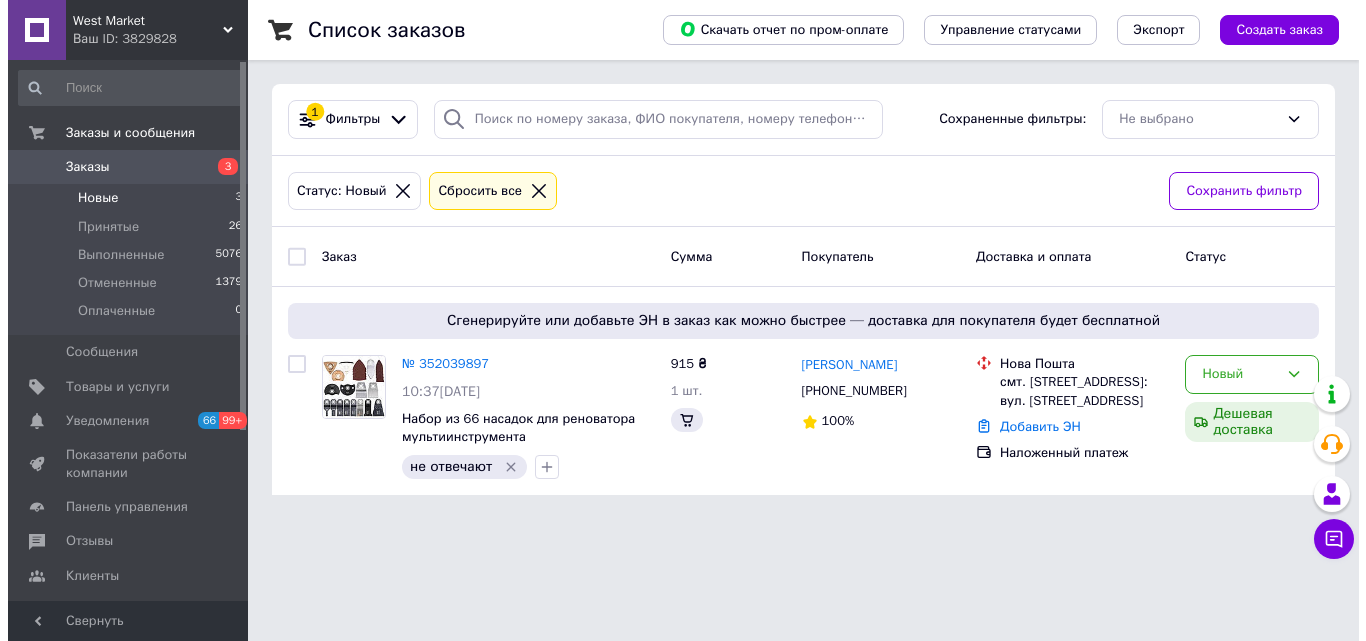 scroll, scrollTop: 0, scrollLeft: 0, axis: both 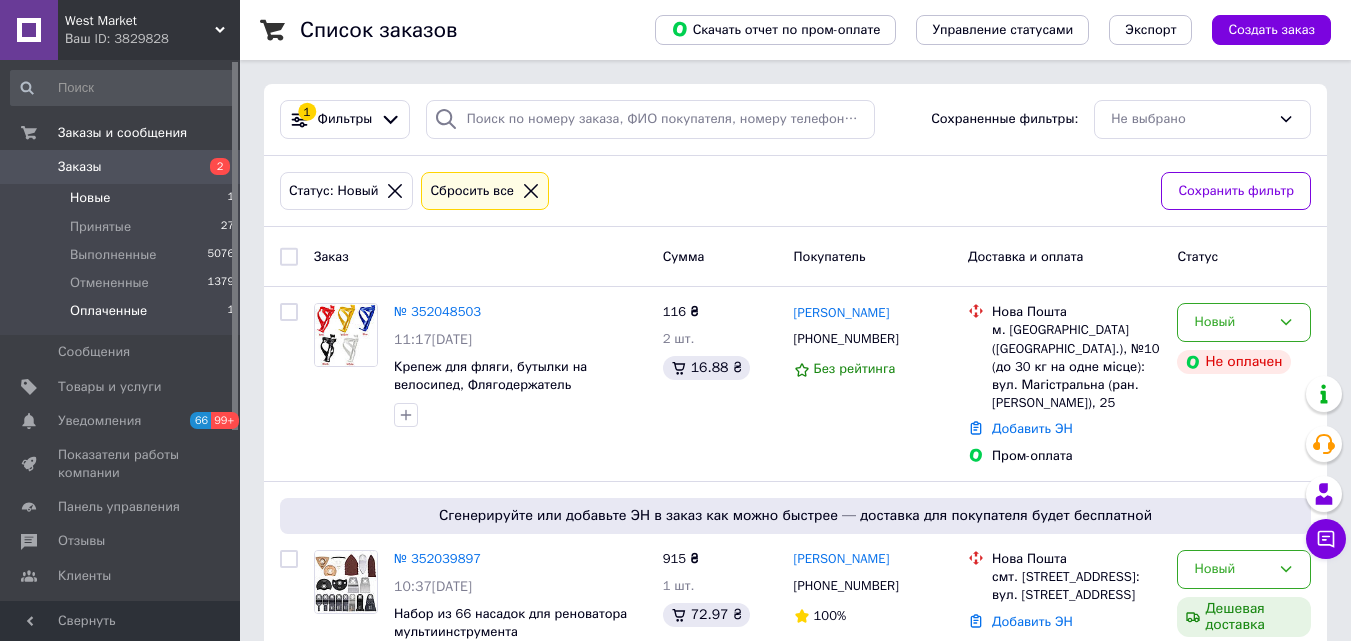 click on "Оплаченные" at bounding box center [108, 311] 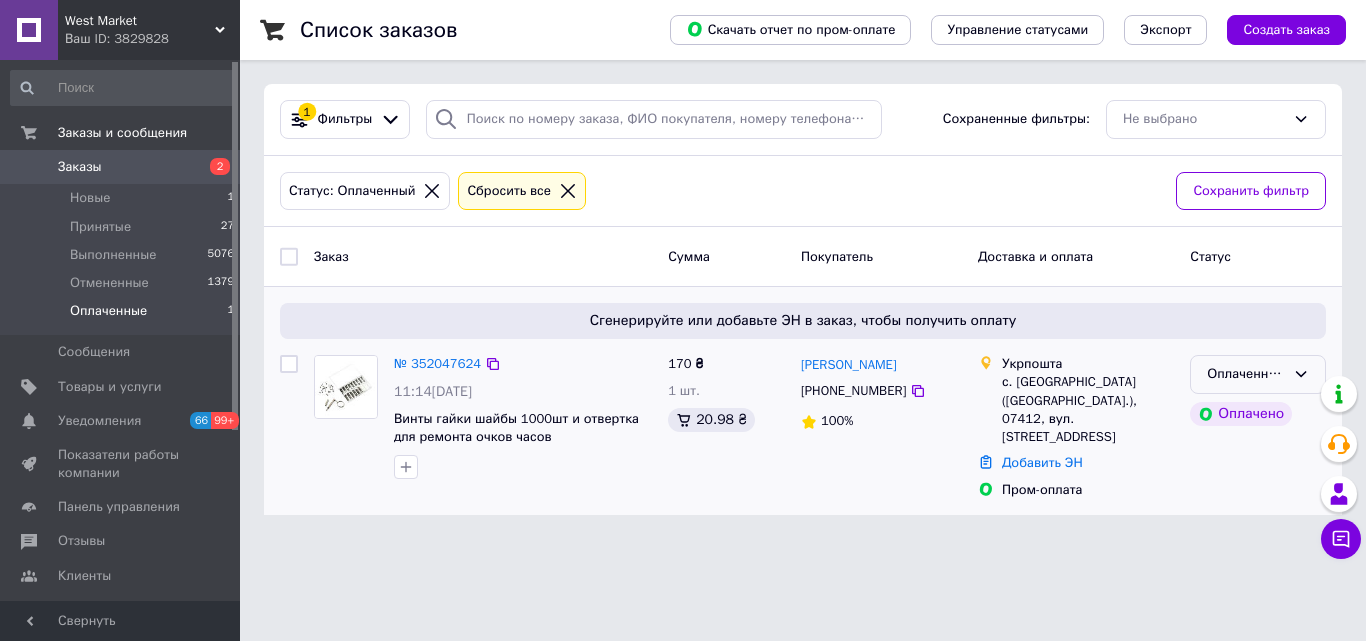 click on "Оплаченный" at bounding box center [1246, 374] 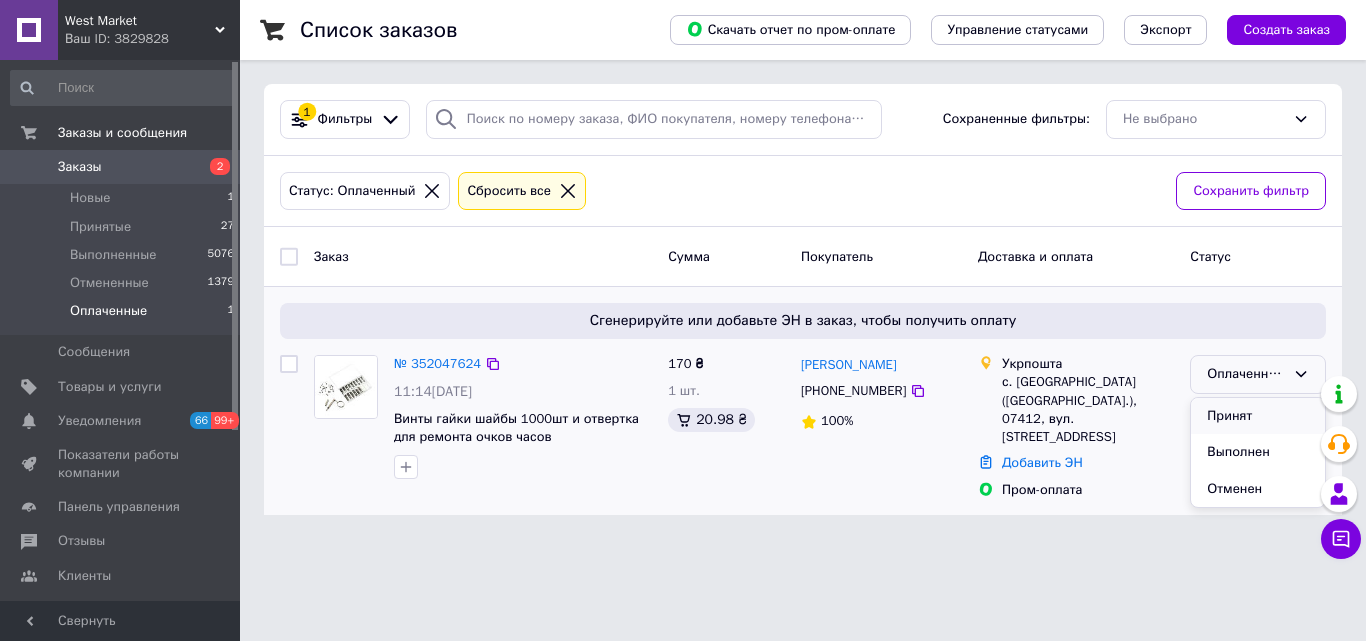 click on "Принят" at bounding box center (1258, 416) 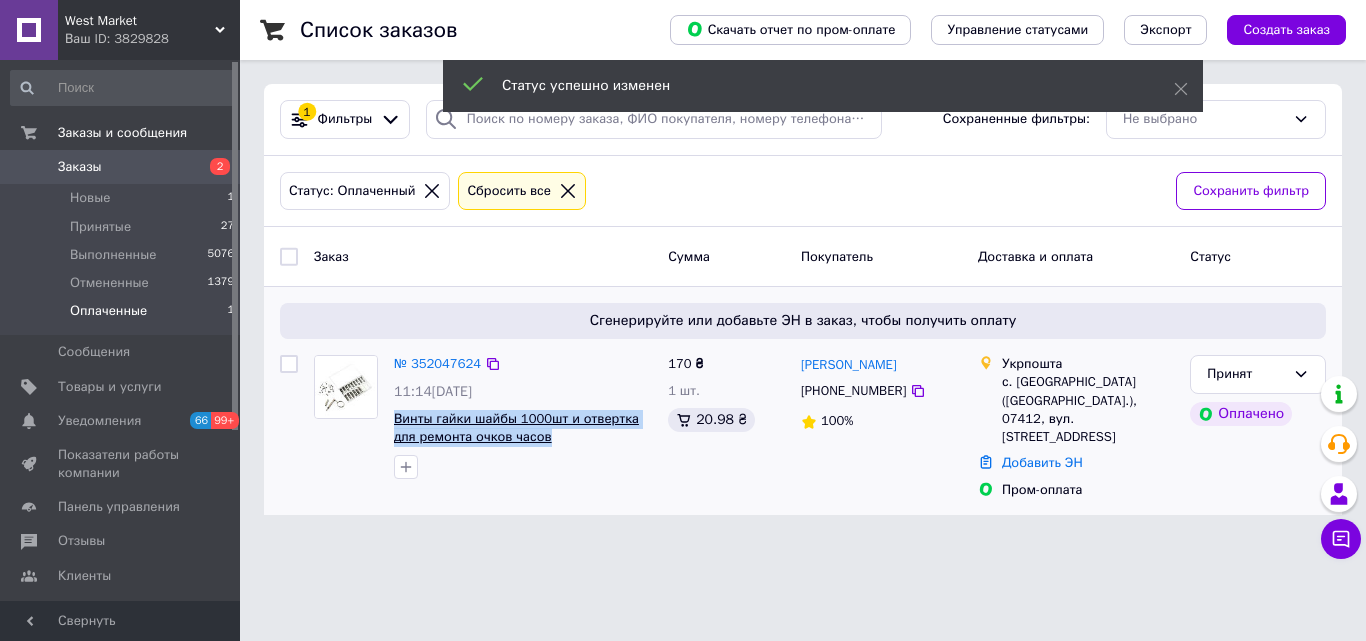 drag, startPoint x: 388, startPoint y: 446, endPoint x: 520, endPoint y: 460, distance: 132.74034 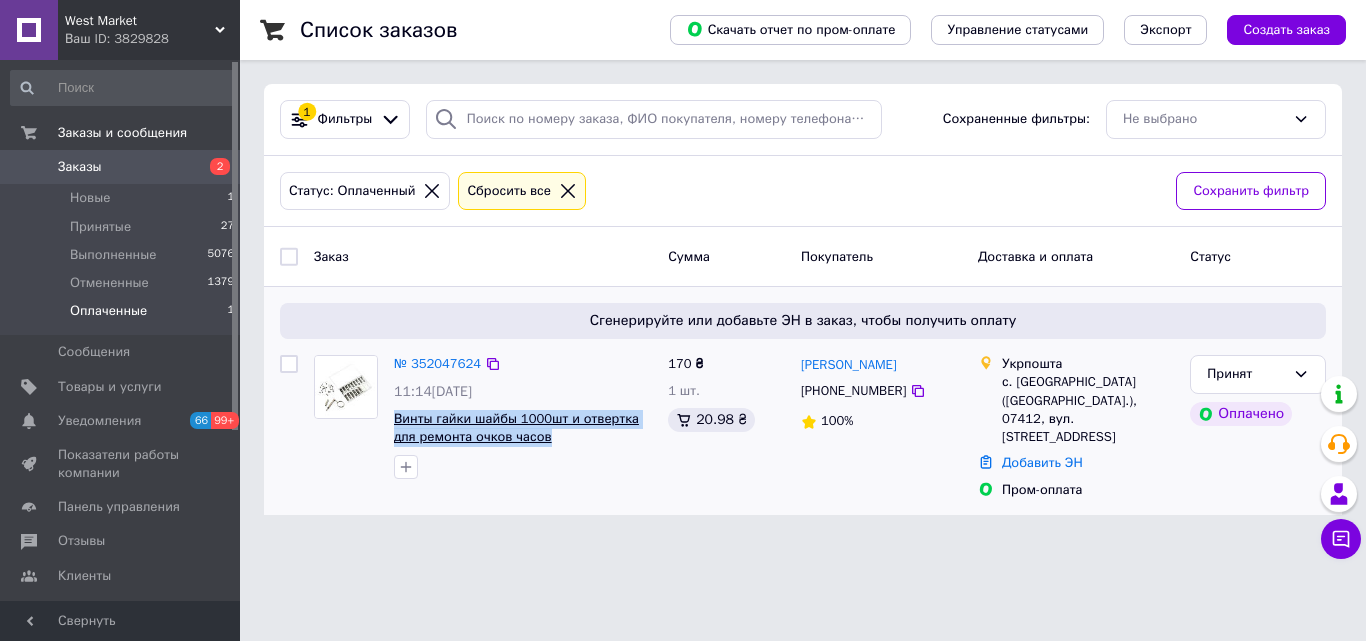copy on "Винты гайки шайбы 1000шт и отвертка для ремонта очков часов" 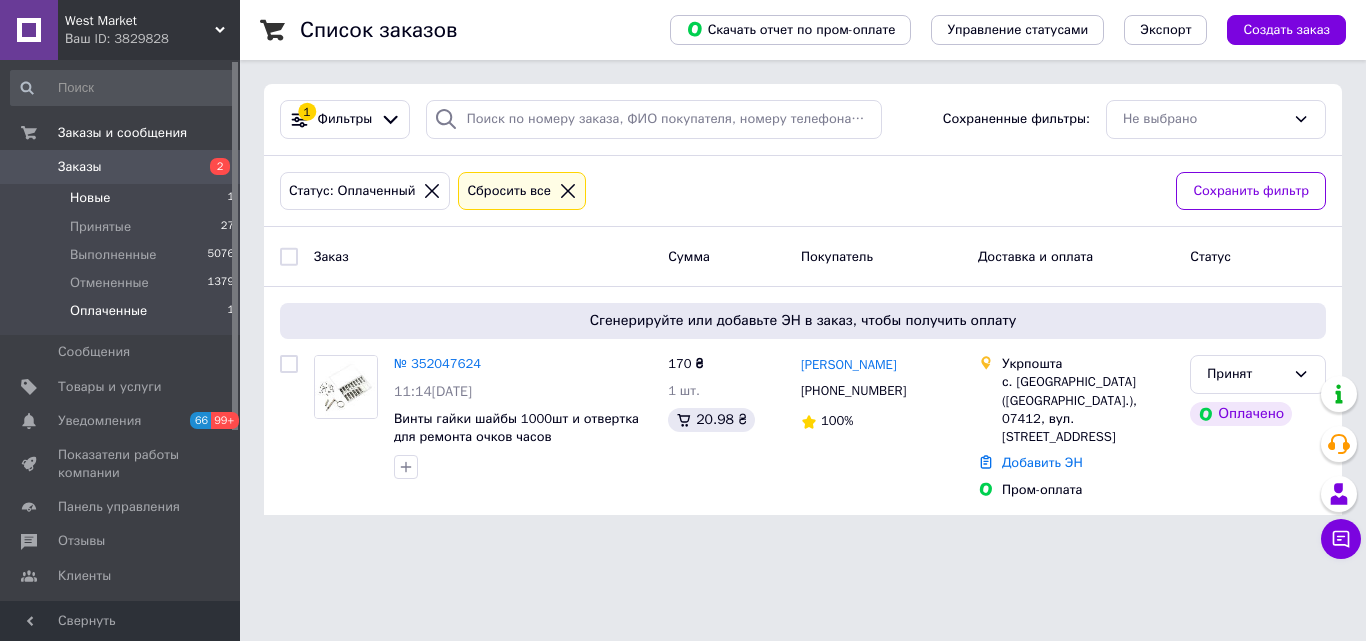 click on "Новые 1" at bounding box center [123, 198] 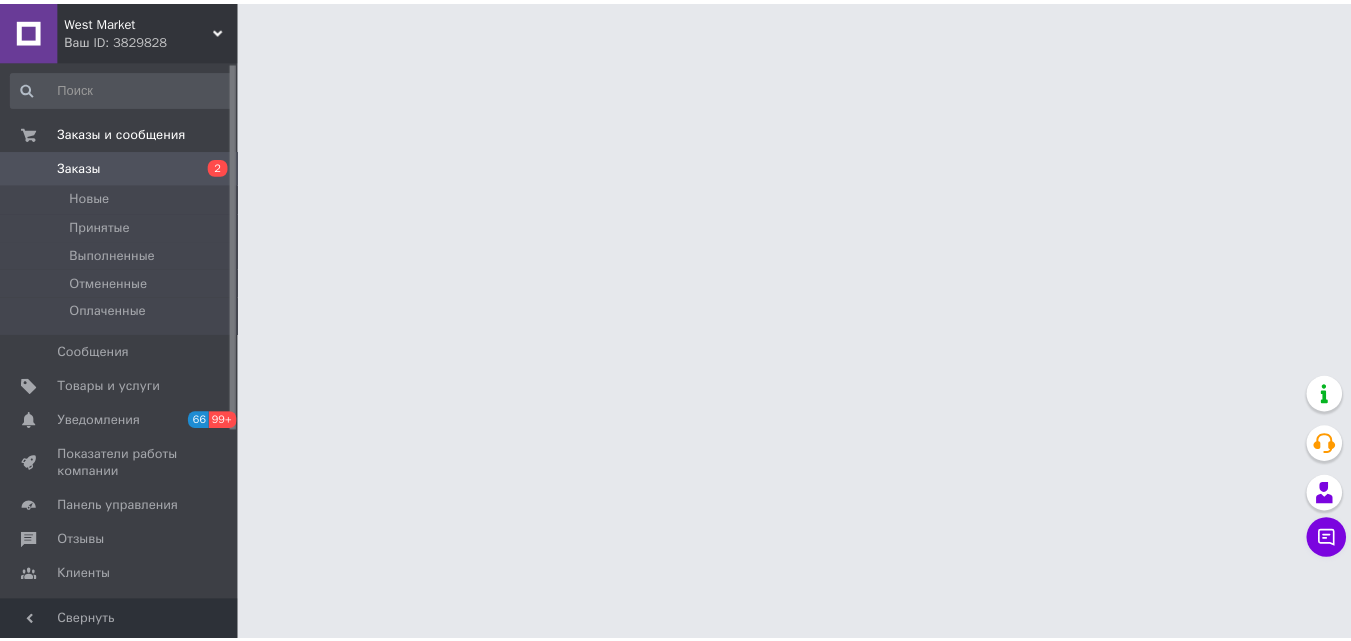 scroll, scrollTop: 0, scrollLeft: 0, axis: both 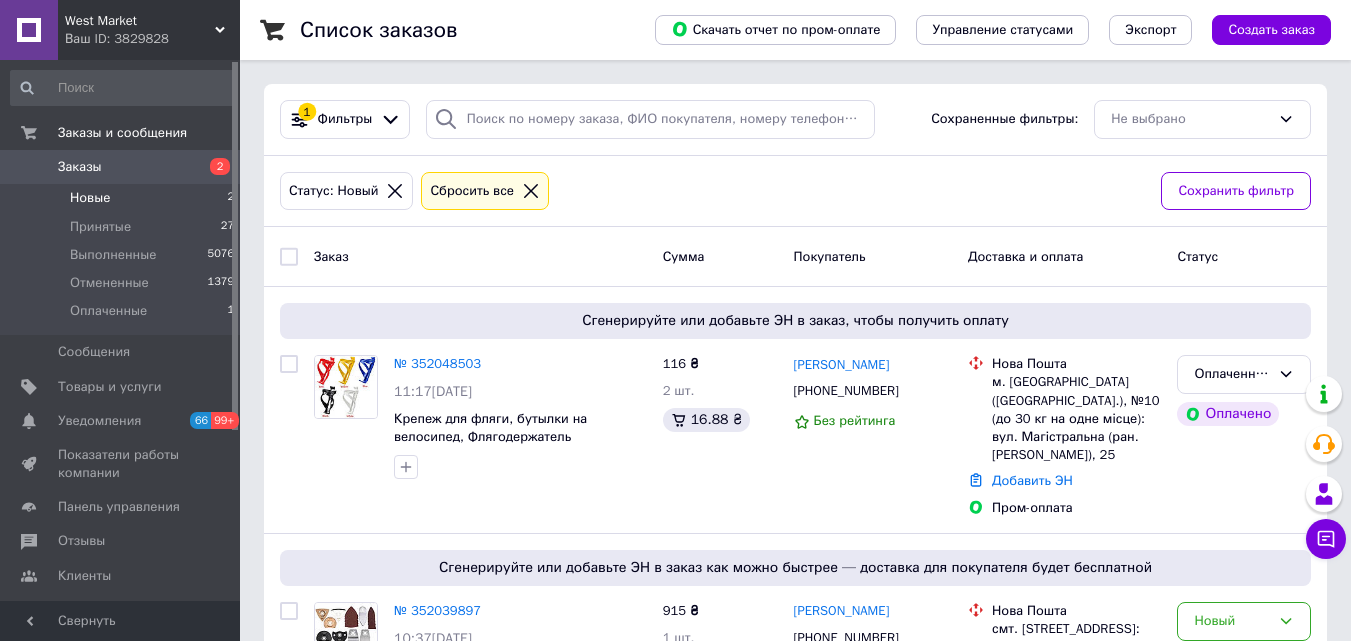 click on "Новые 2" at bounding box center (123, 198) 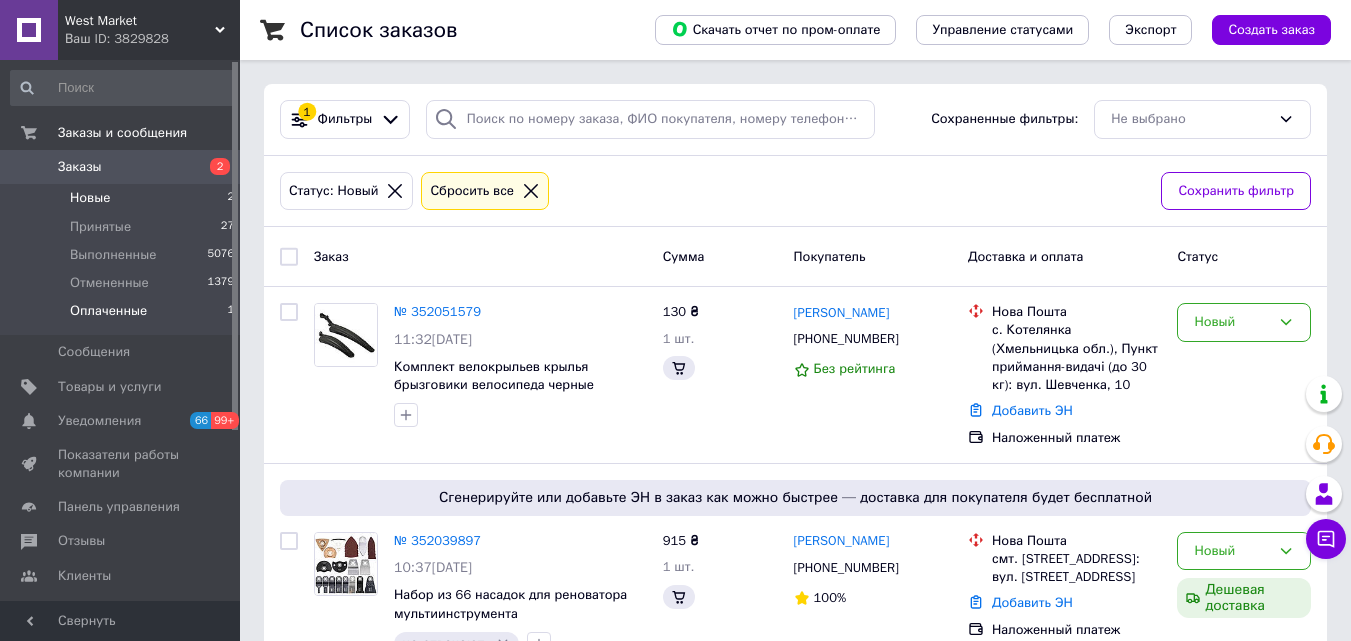 click on "Оплаченные" at bounding box center [108, 311] 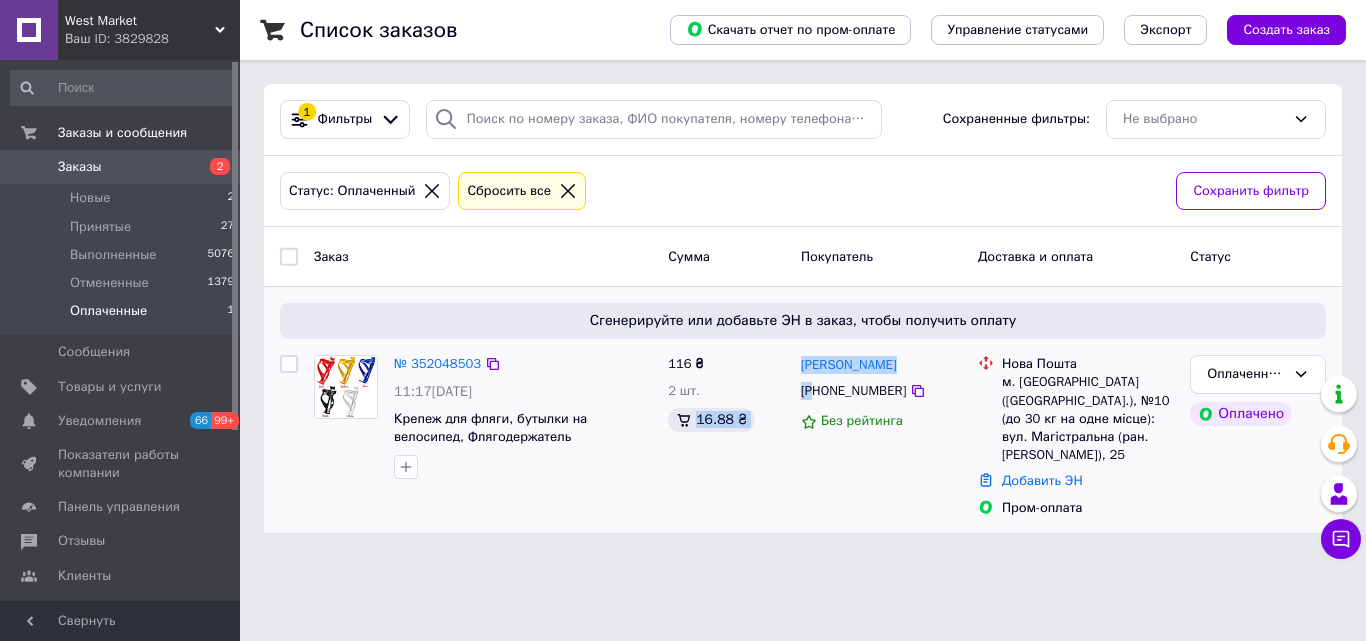 drag, startPoint x: 779, startPoint y: 408, endPoint x: 814, endPoint y: 445, distance: 50.931328 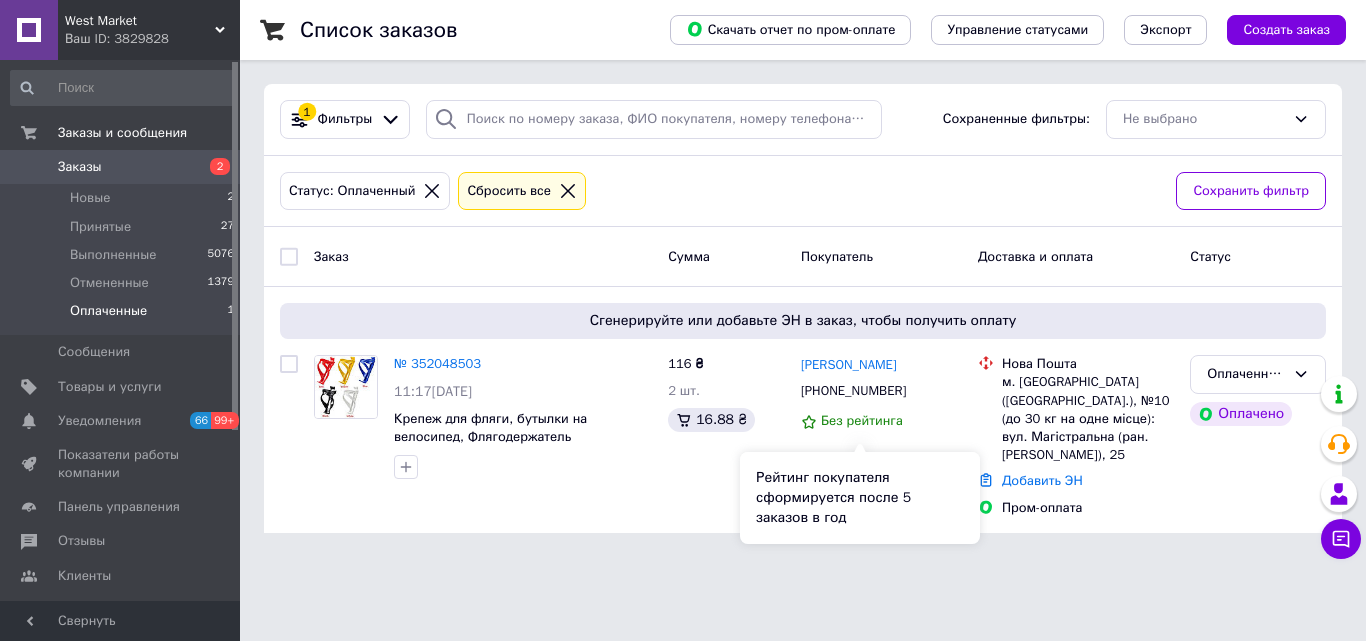 click on "Рейтинг покупателя сформируется после 5 заказов в год" at bounding box center (860, 498) 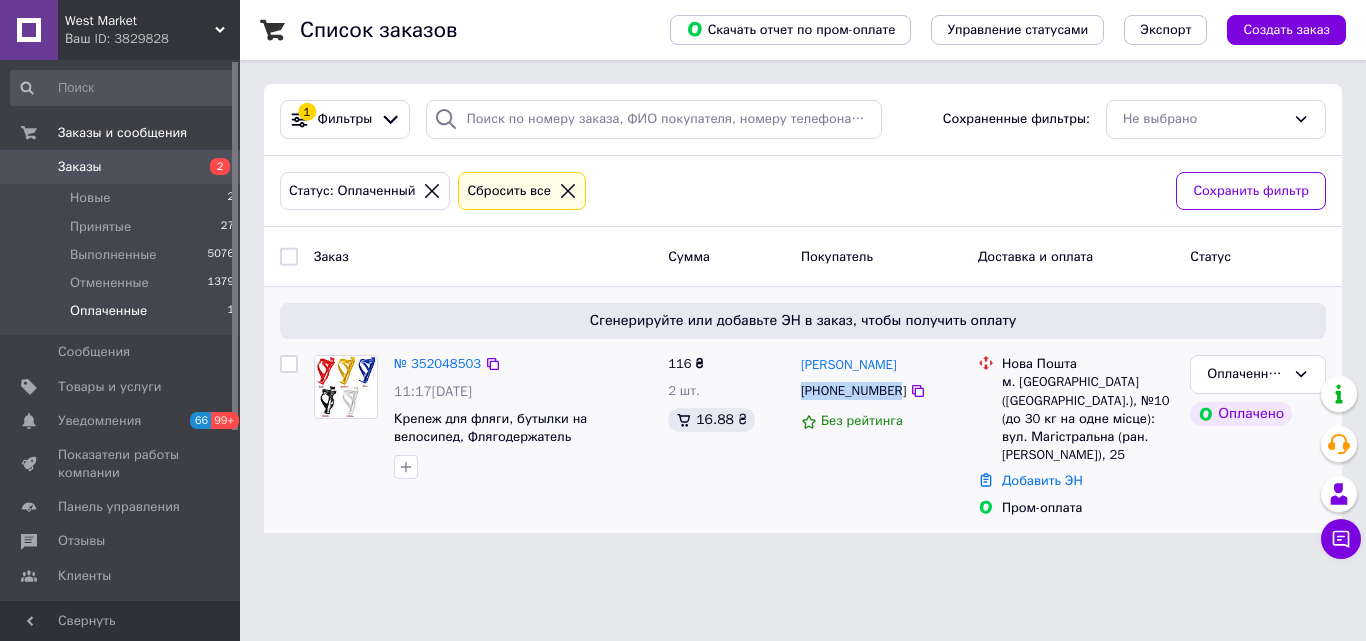 drag, startPoint x: 801, startPoint y: 403, endPoint x: 893, endPoint y: 399, distance: 92.086914 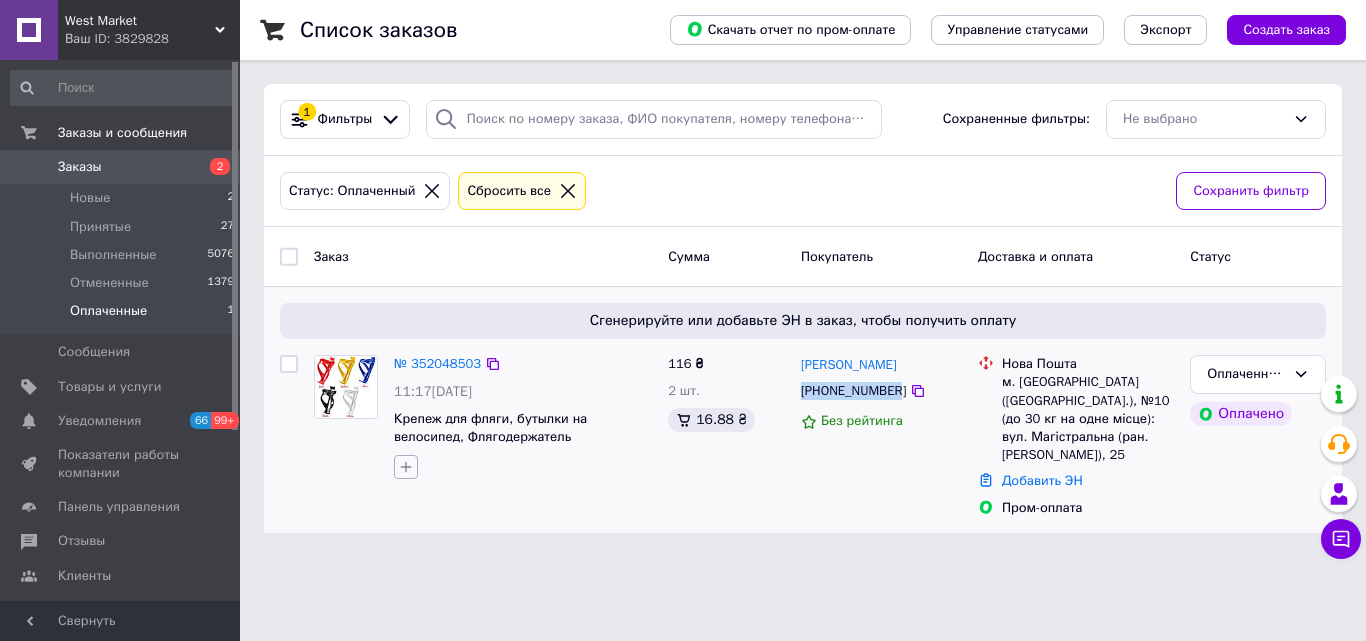 click at bounding box center [406, 467] 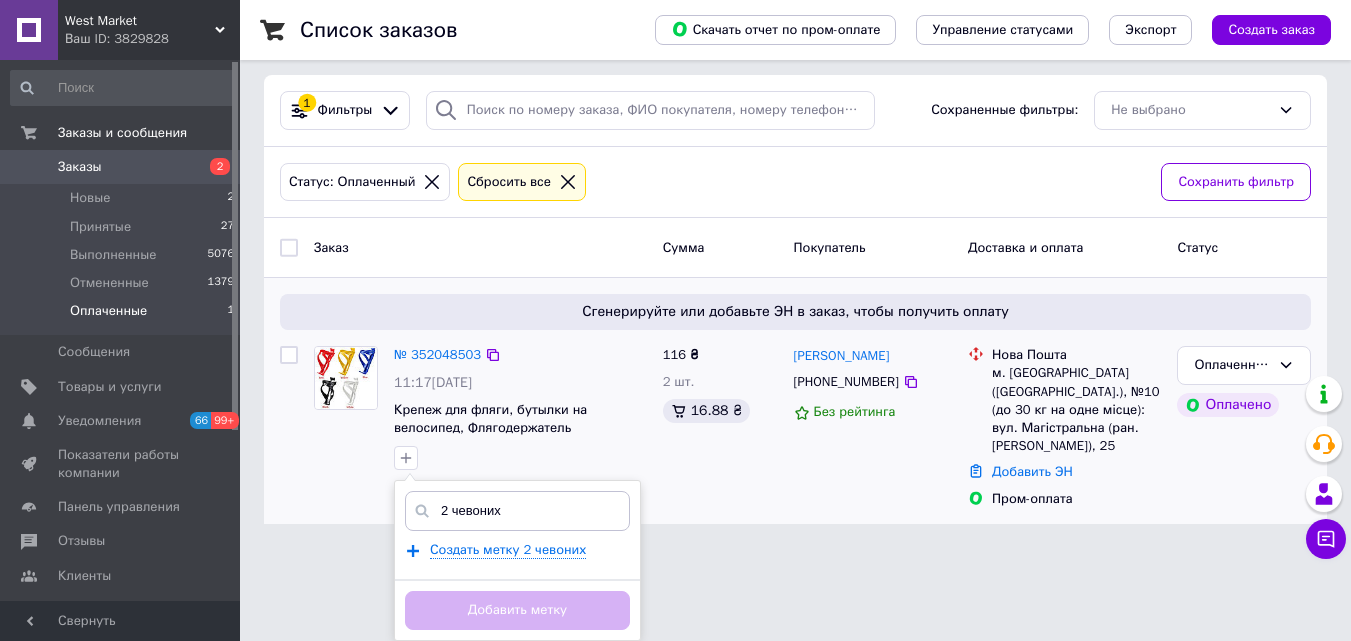 scroll, scrollTop: 29, scrollLeft: 0, axis: vertical 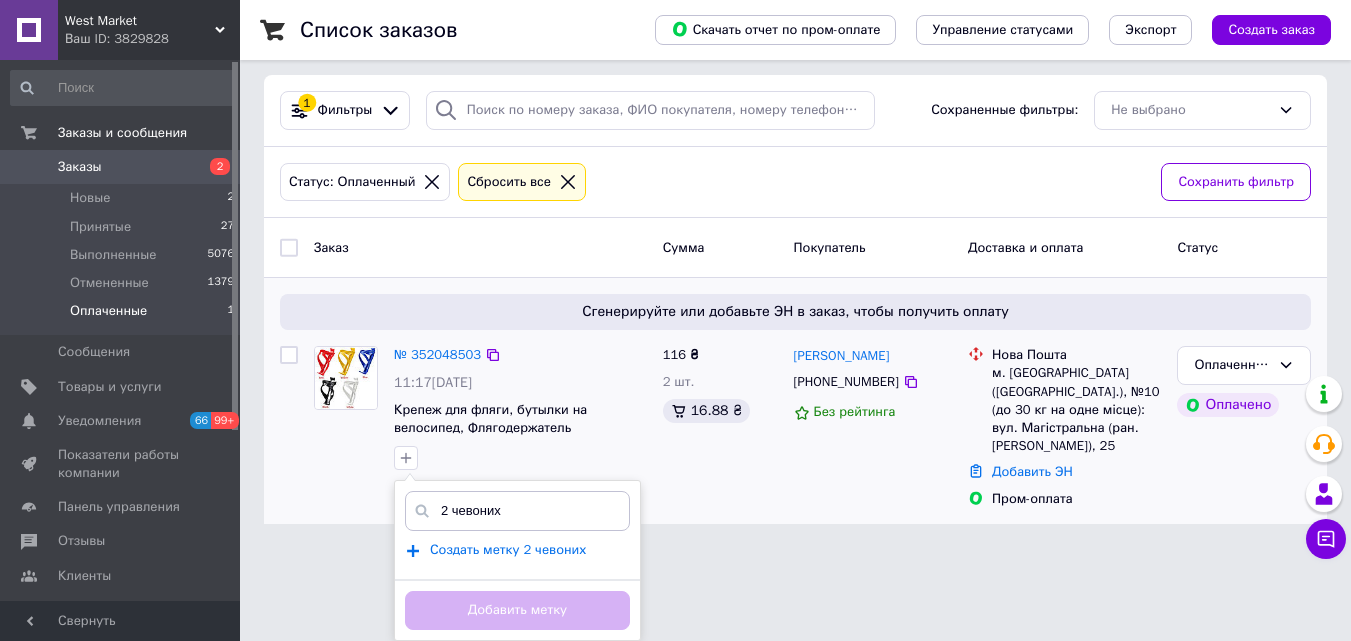 type on "2 чевоних" 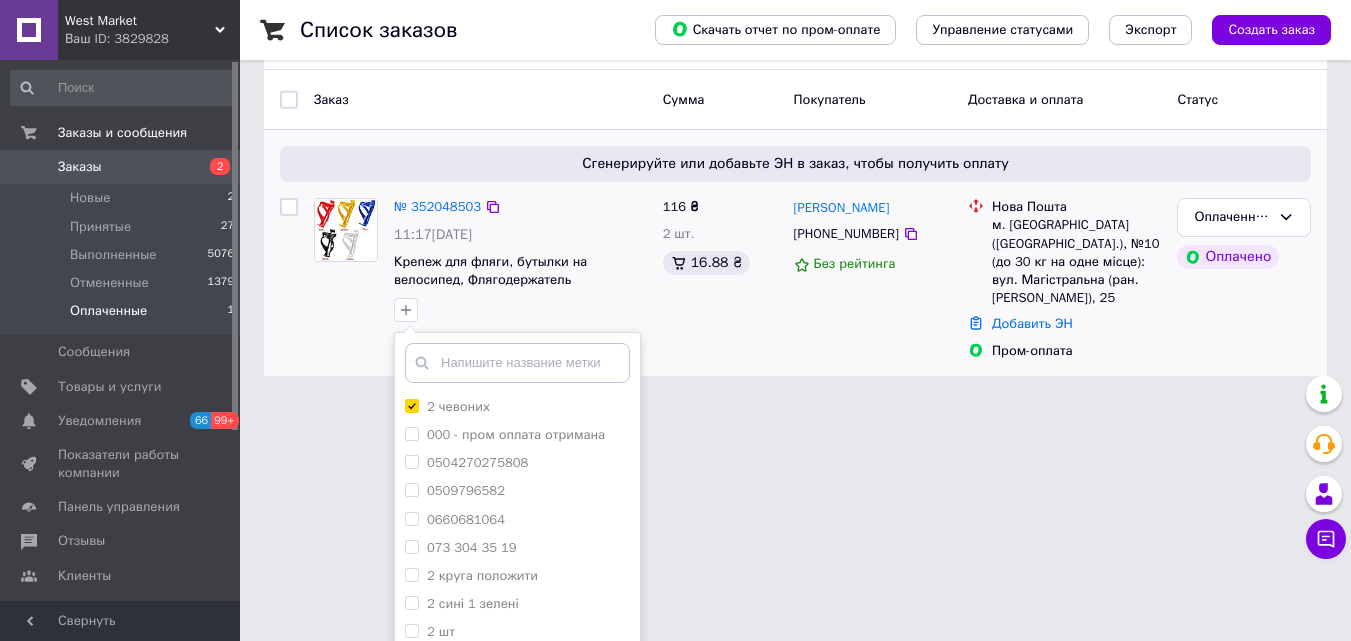 scroll, scrollTop: 295, scrollLeft: 0, axis: vertical 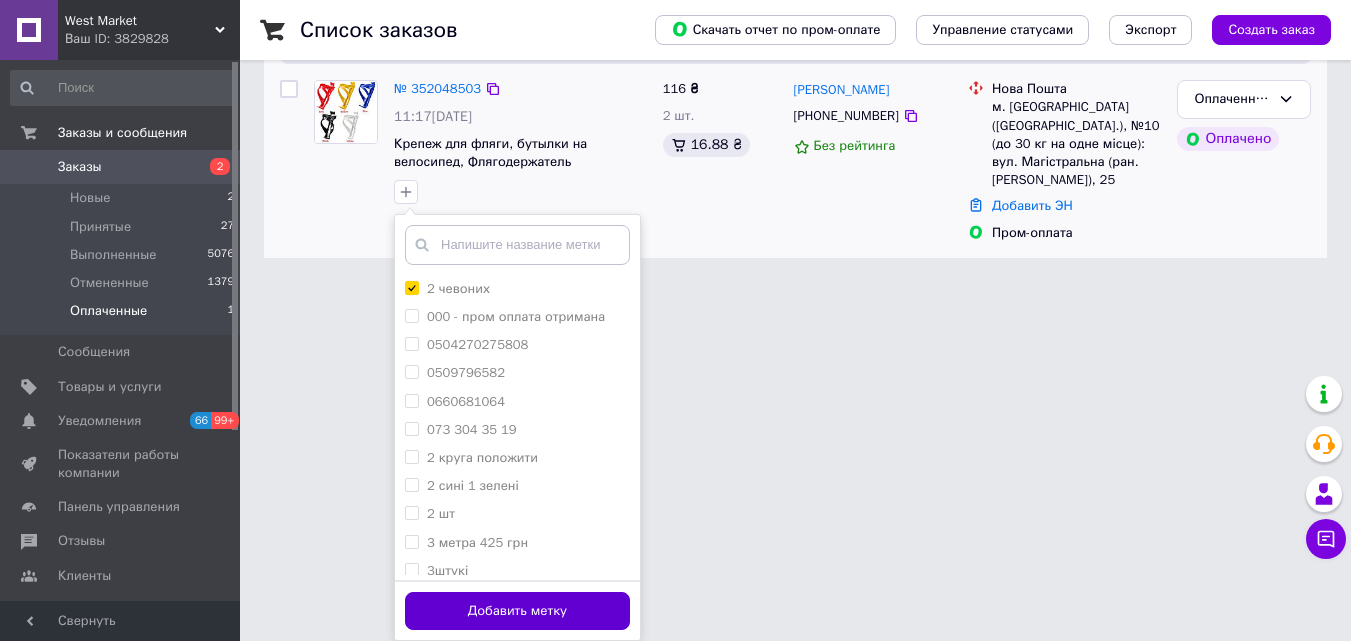 click on "Добавить метку" at bounding box center (517, 611) 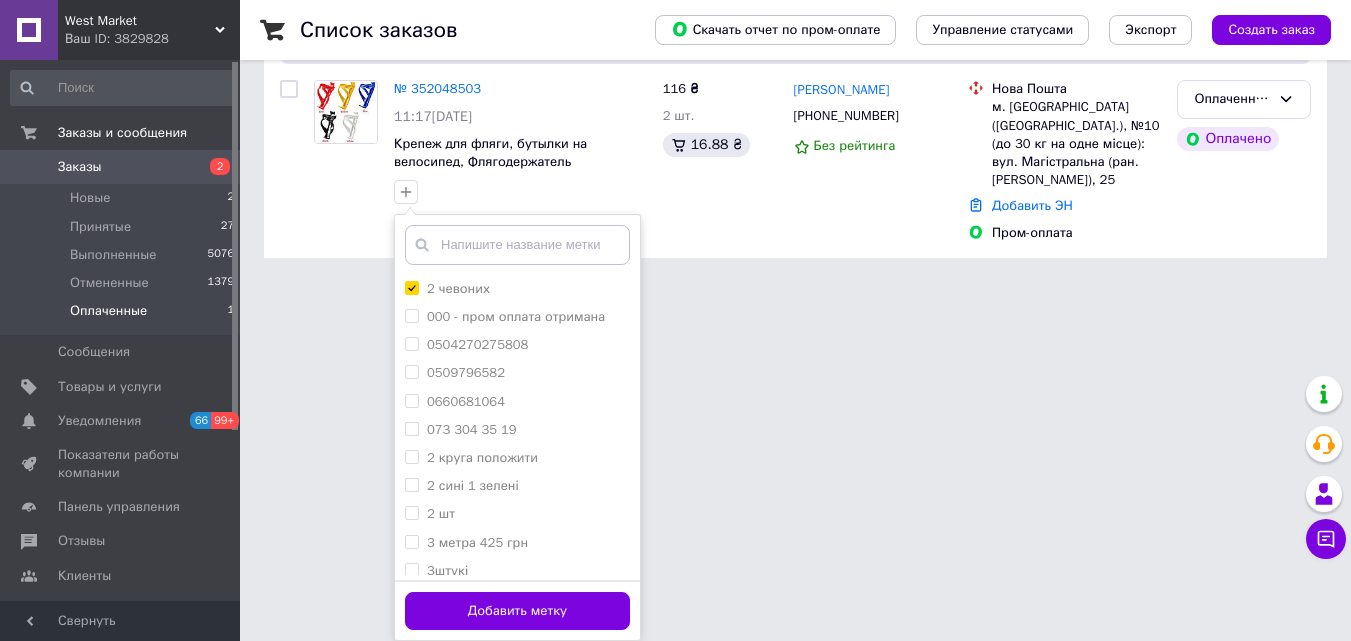 scroll, scrollTop: 0, scrollLeft: 0, axis: both 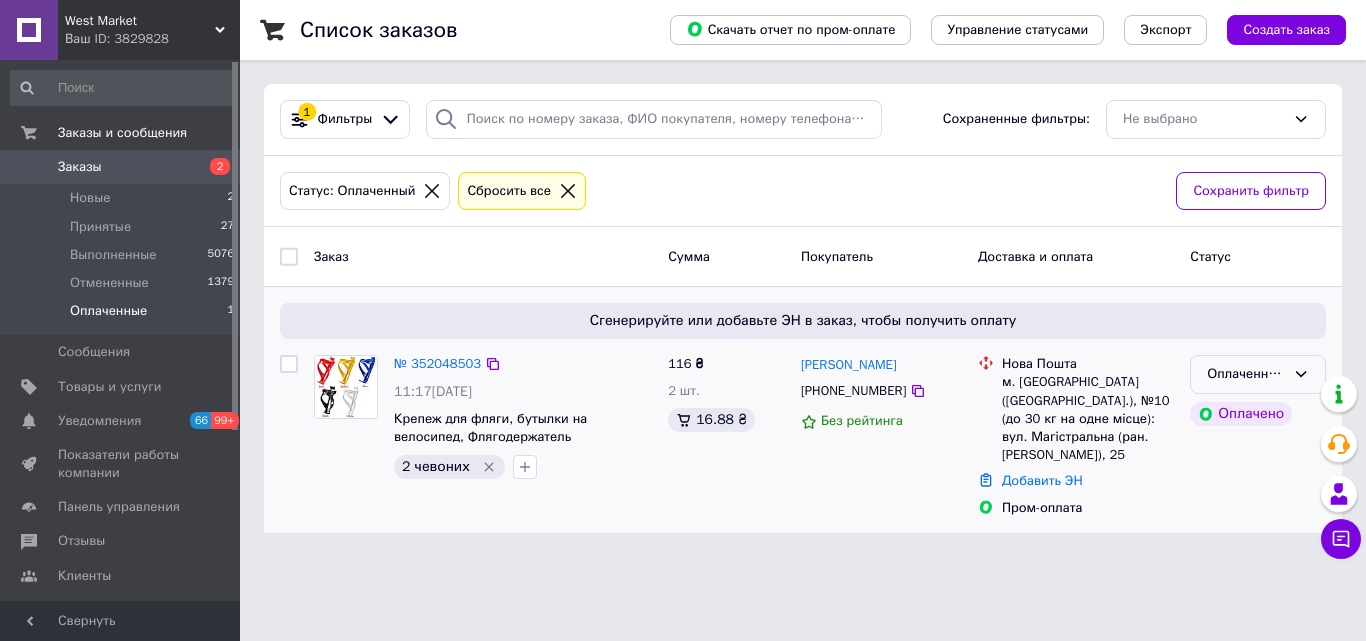 click on "Оплаченный" at bounding box center (1246, 374) 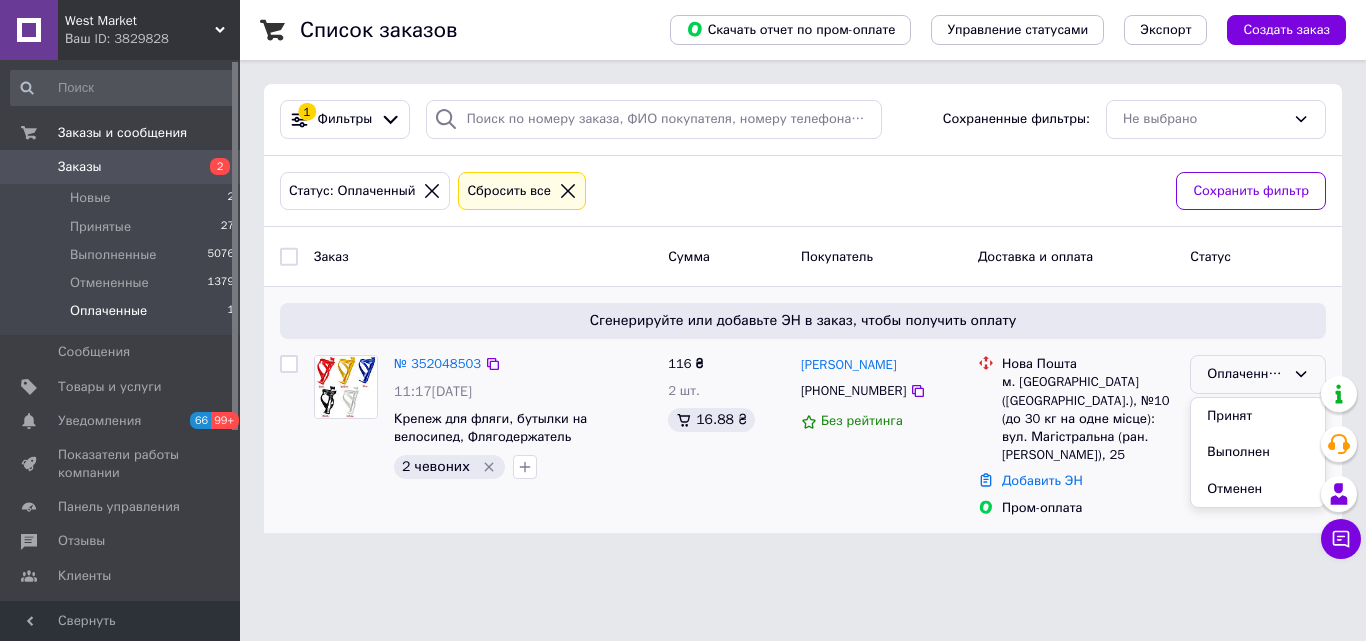 click on "Принят" at bounding box center (1258, 416) 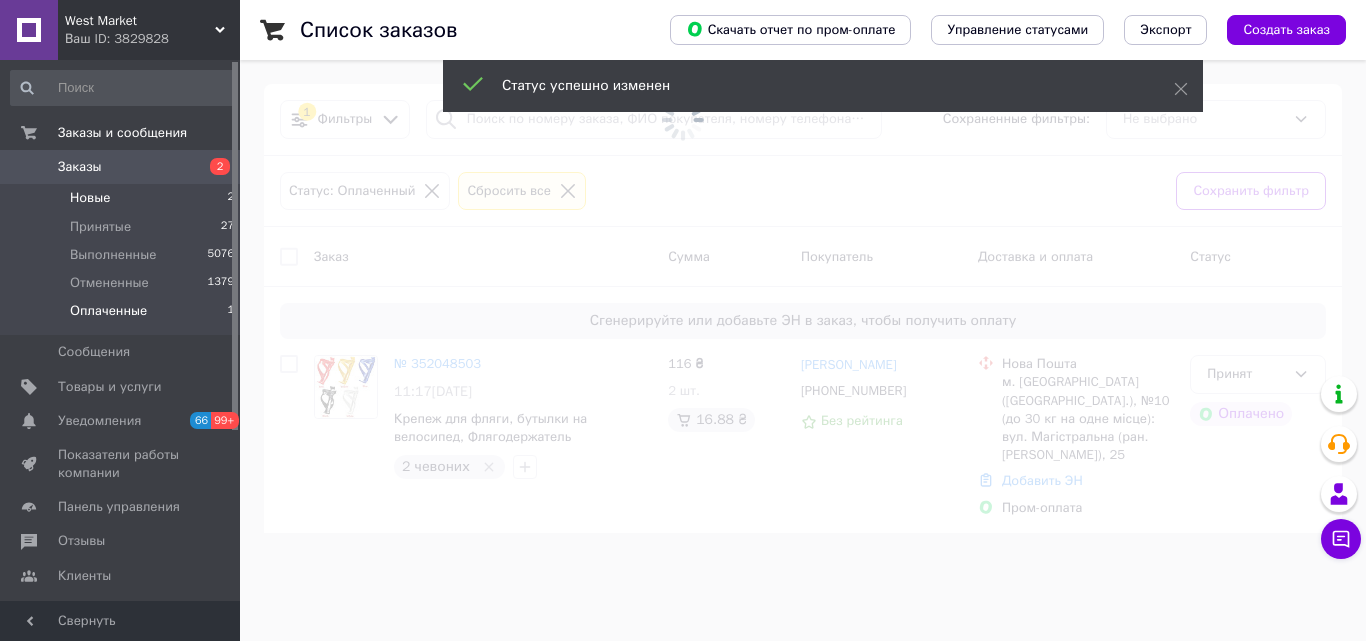 click on "Новые 2" at bounding box center (123, 198) 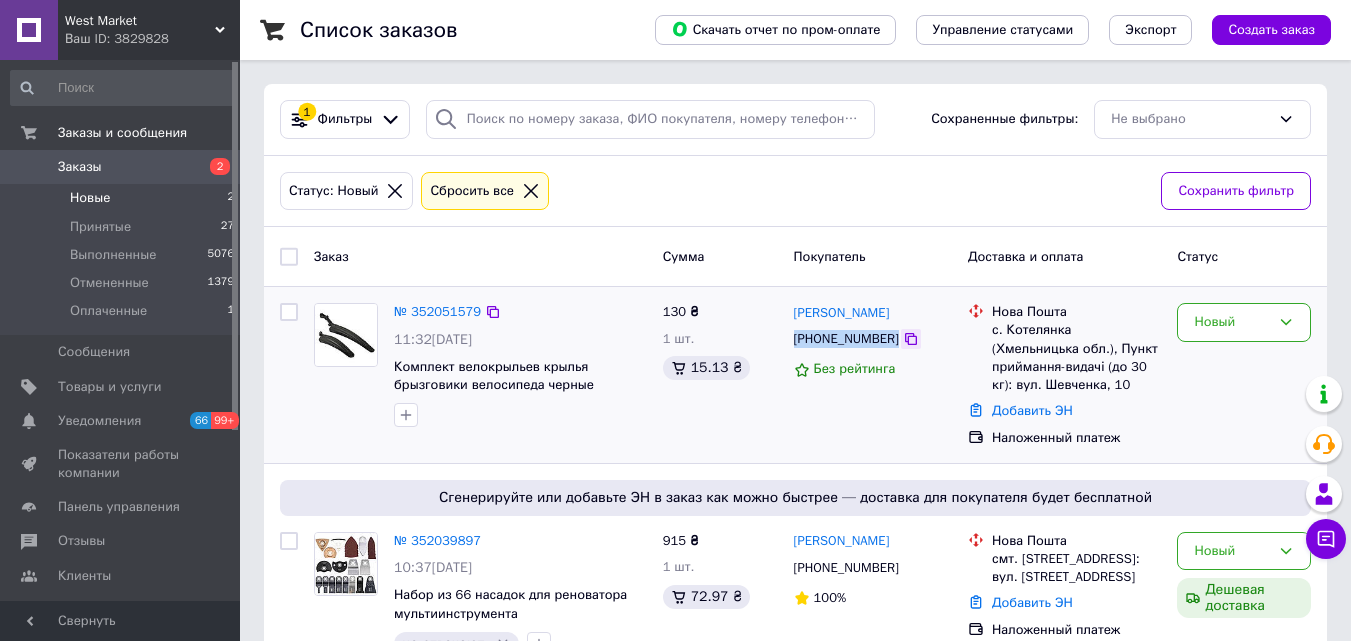 drag, startPoint x: 797, startPoint y: 341, endPoint x: 888, endPoint y: 341, distance: 91 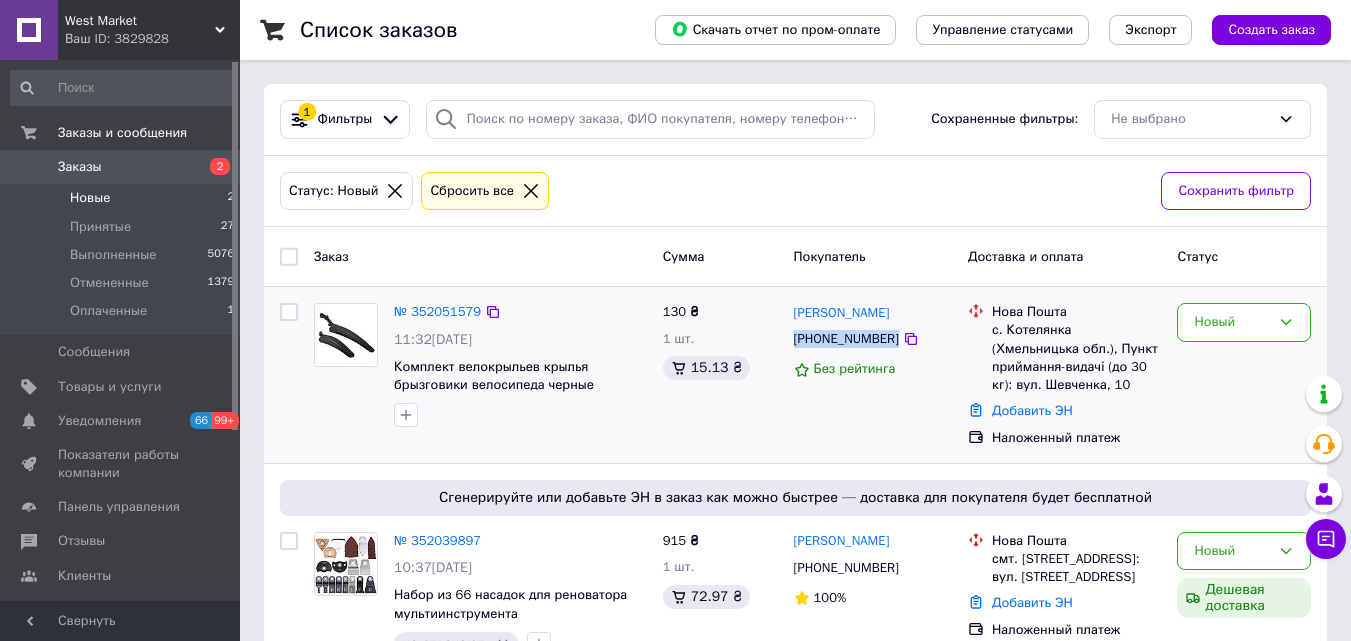 copy on "[PHONE_NUMBER]" 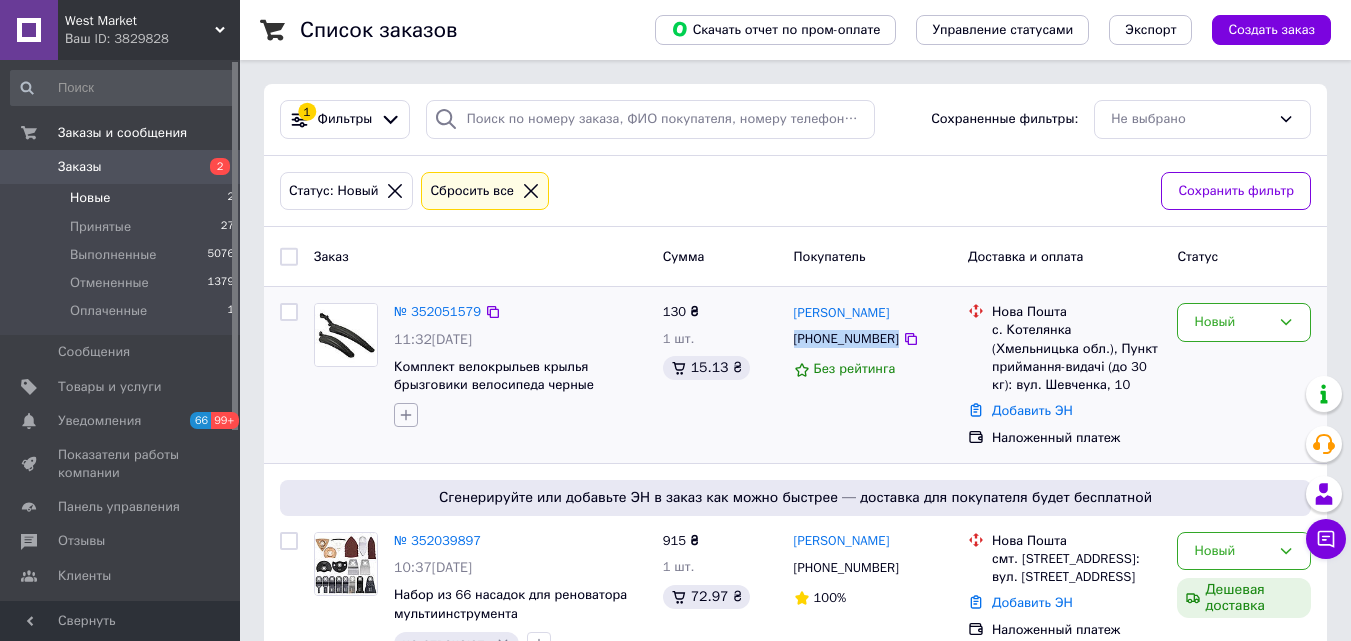 click 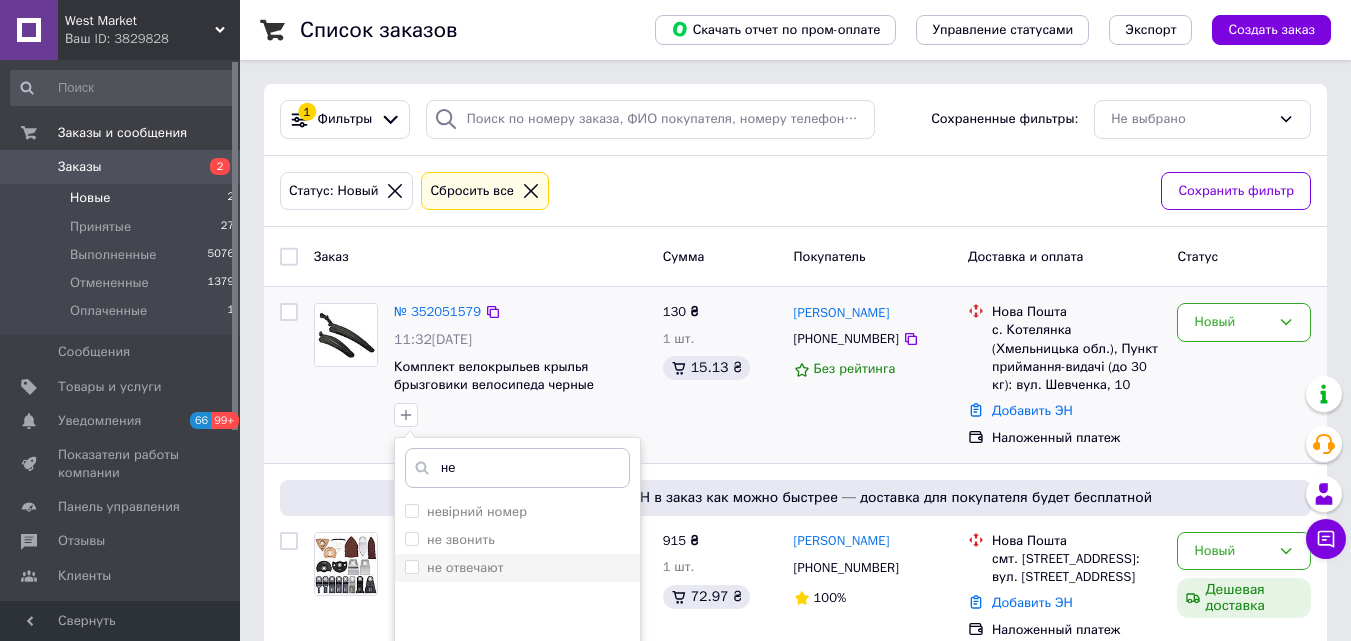 type on "не" 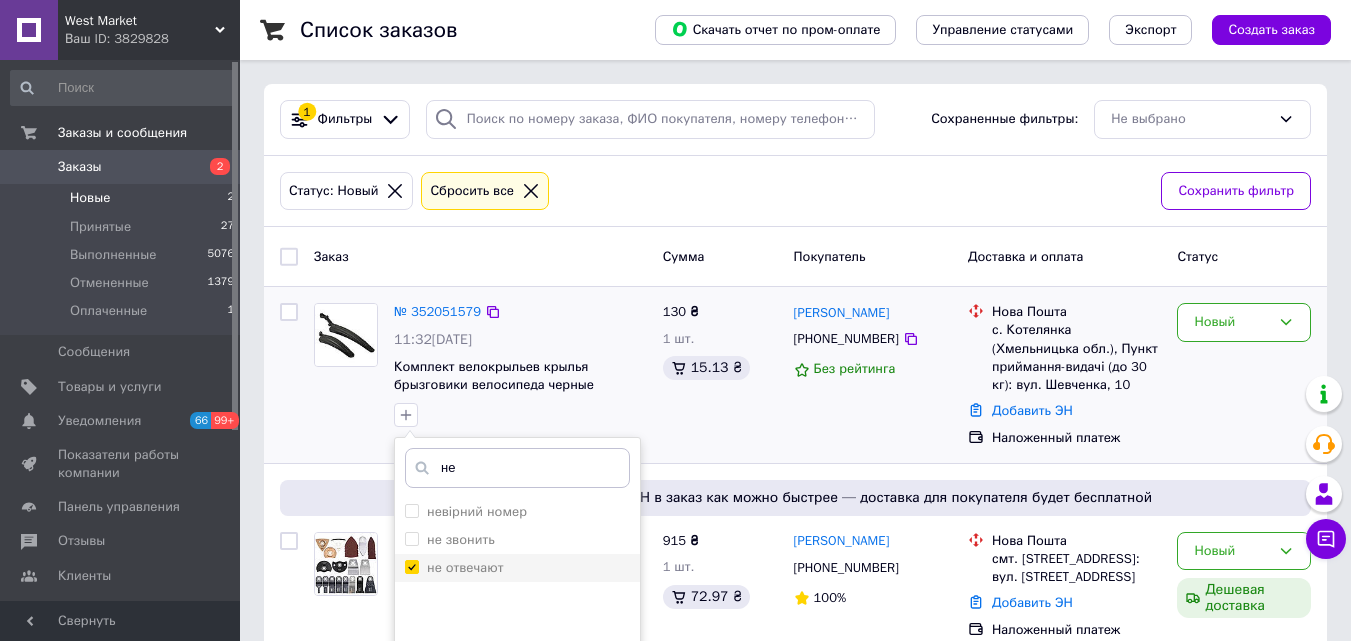 checkbox on "true" 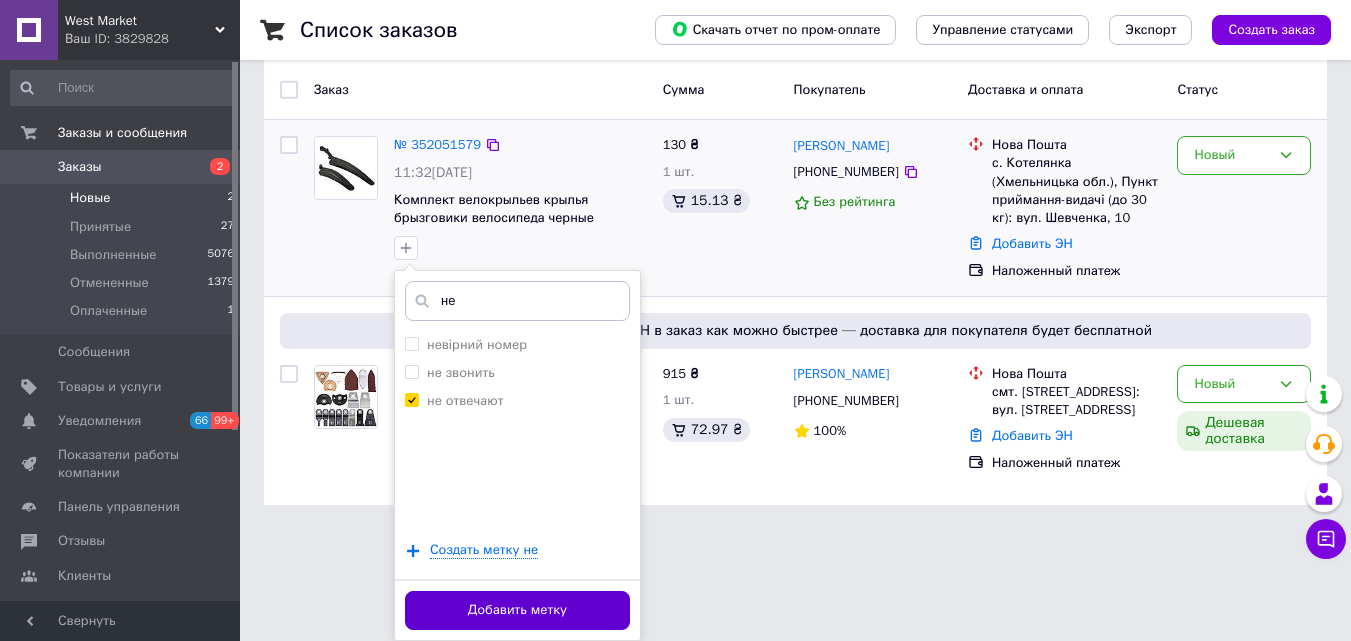 click on "Добавить метку" at bounding box center (517, 610) 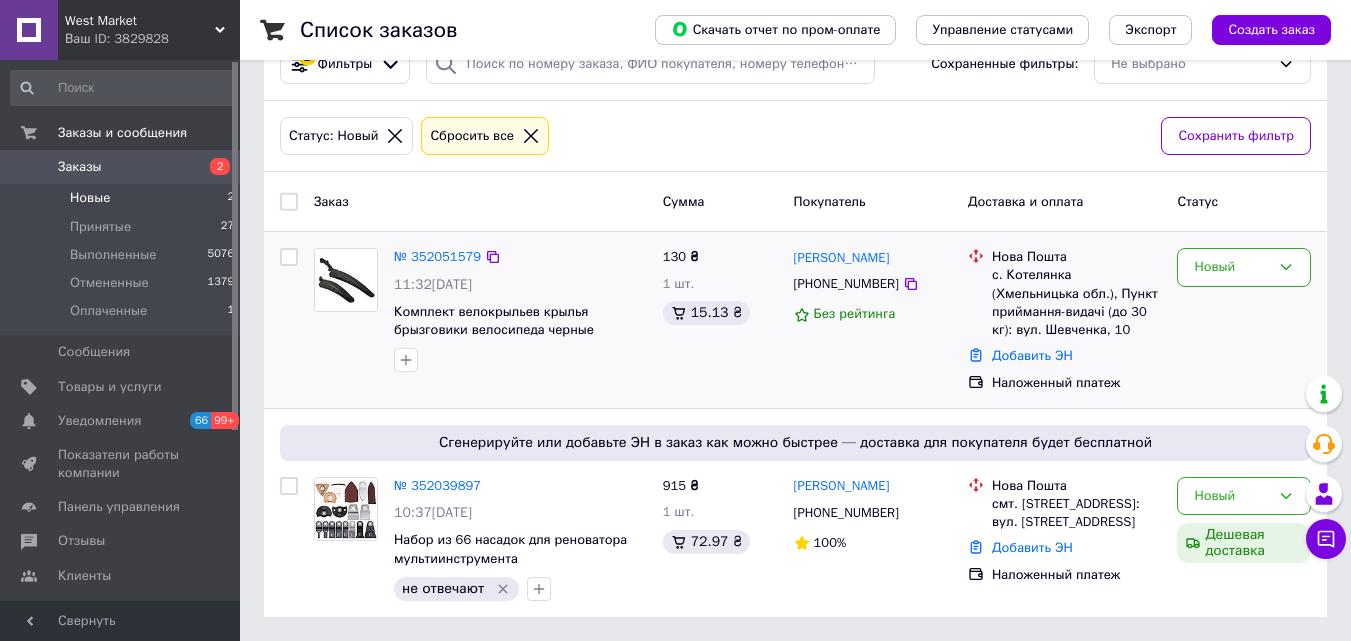 scroll, scrollTop: 112, scrollLeft: 0, axis: vertical 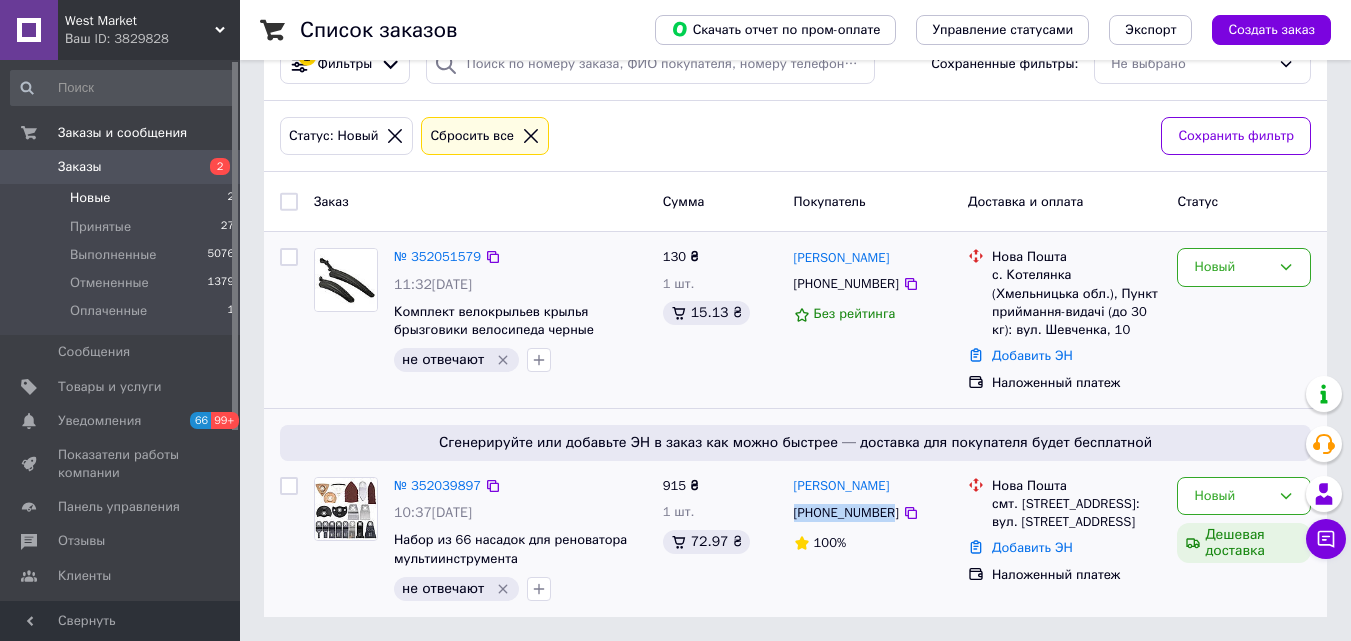 drag, startPoint x: 795, startPoint y: 497, endPoint x: 885, endPoint y: 497, distance: 90 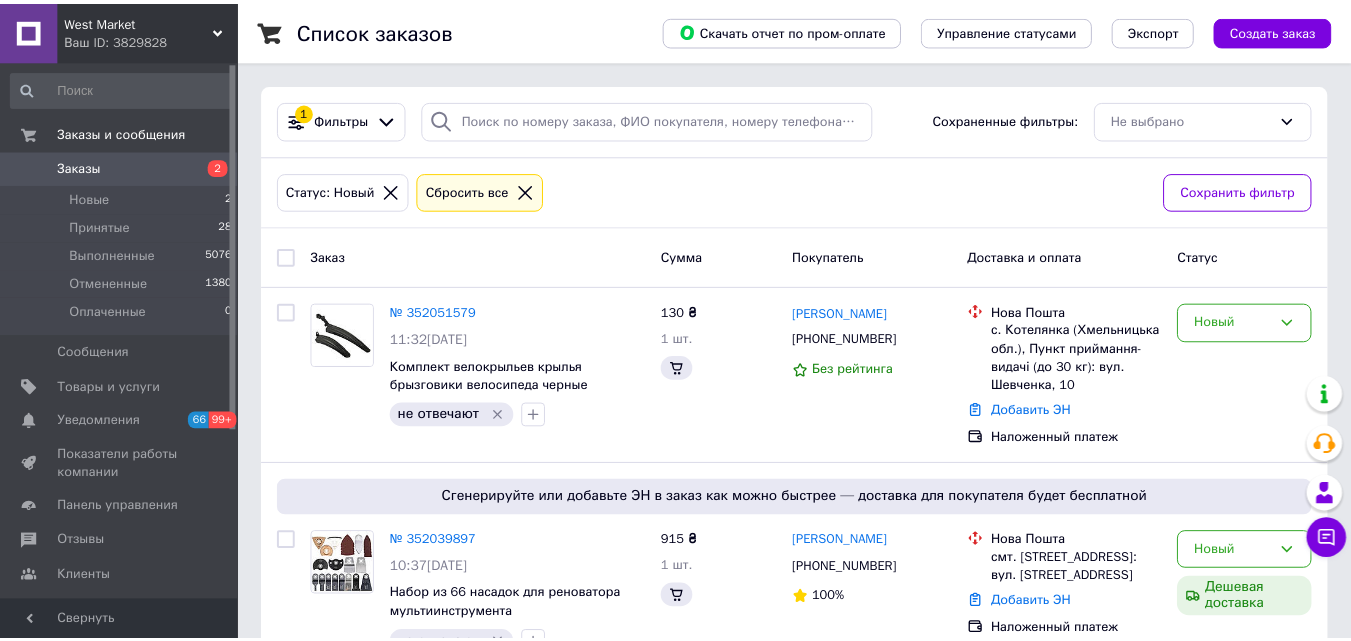scroll, scrollTop: 112, scrollLeft: 0, axis: vertical 